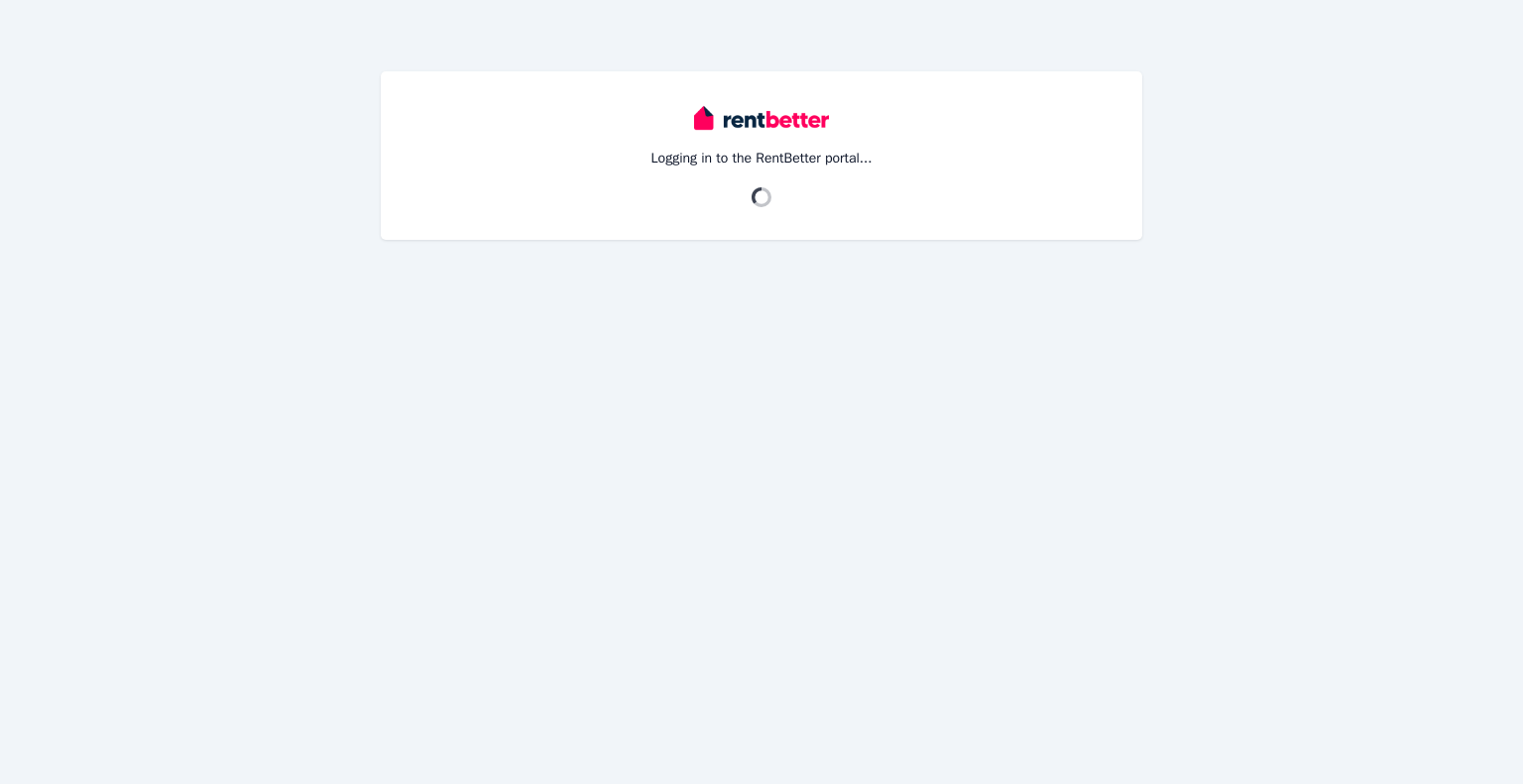 scroll, scrollTop: 0, scrollLeft: 0, axis: both 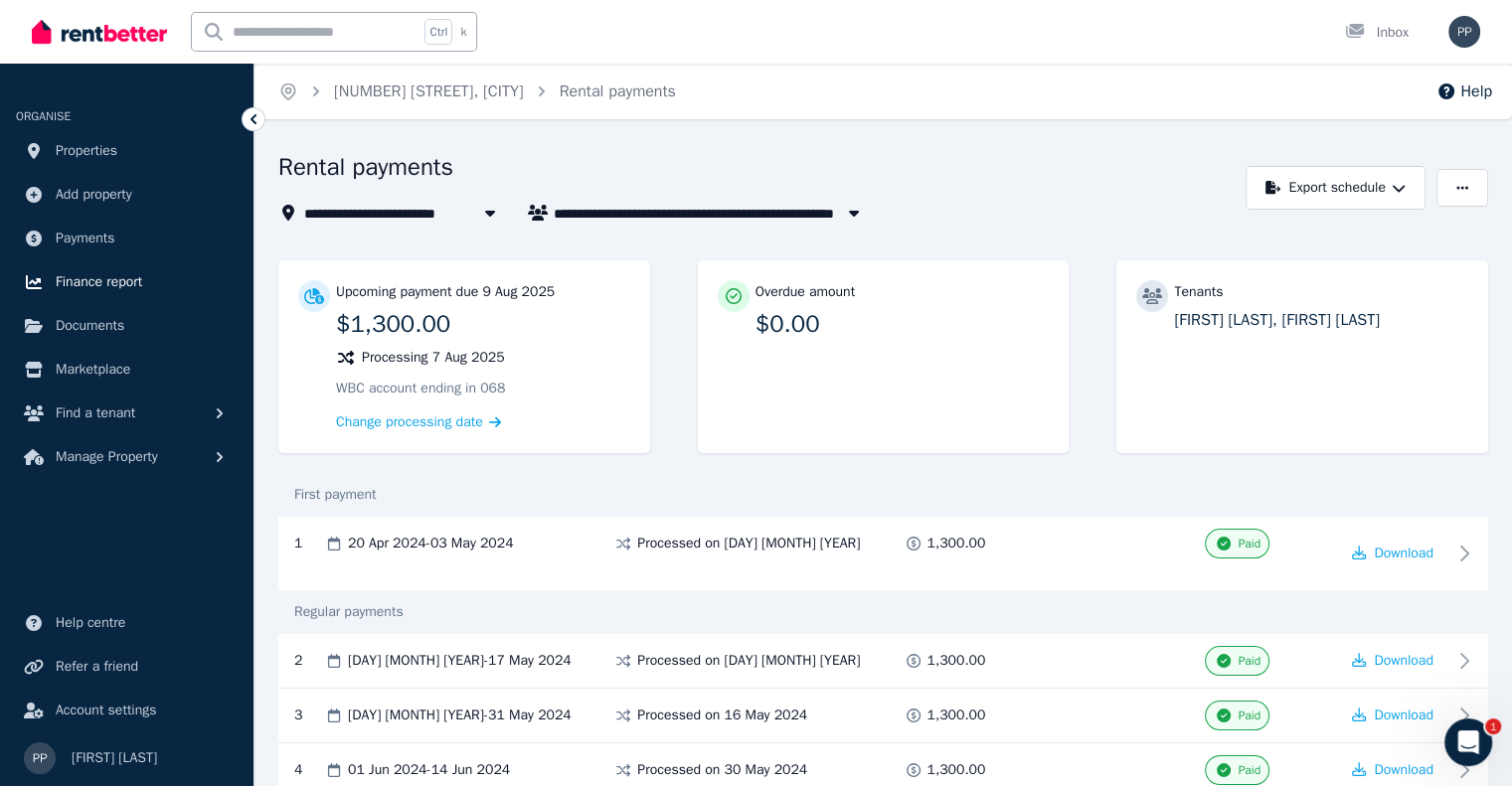 click on "Finance report" at bounding box center [98, 282] 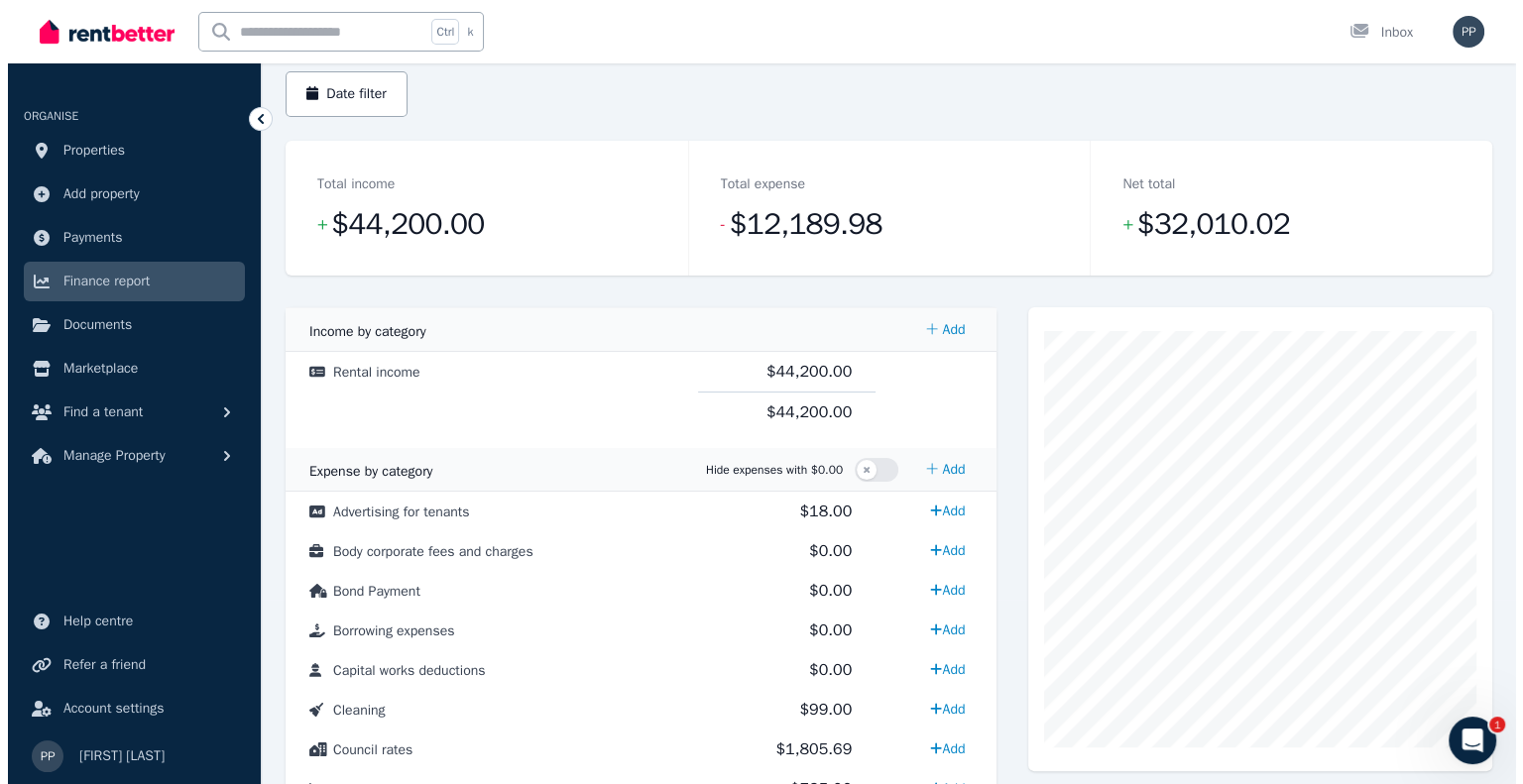 scroll, scrollTop: 186, scrollLeft: 0, axis: vertical 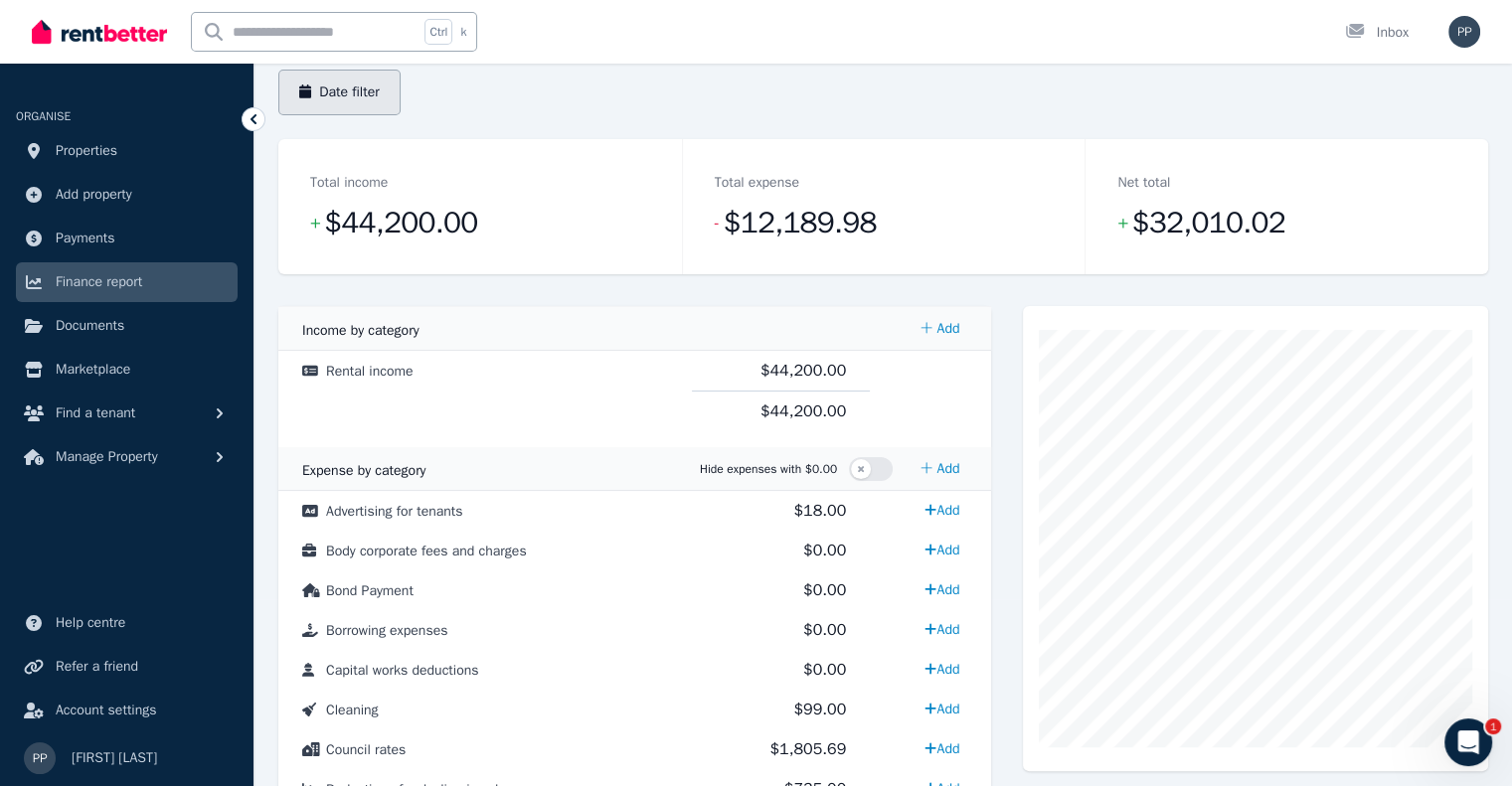 click on "Date filter" at bounding box center (339, 92) 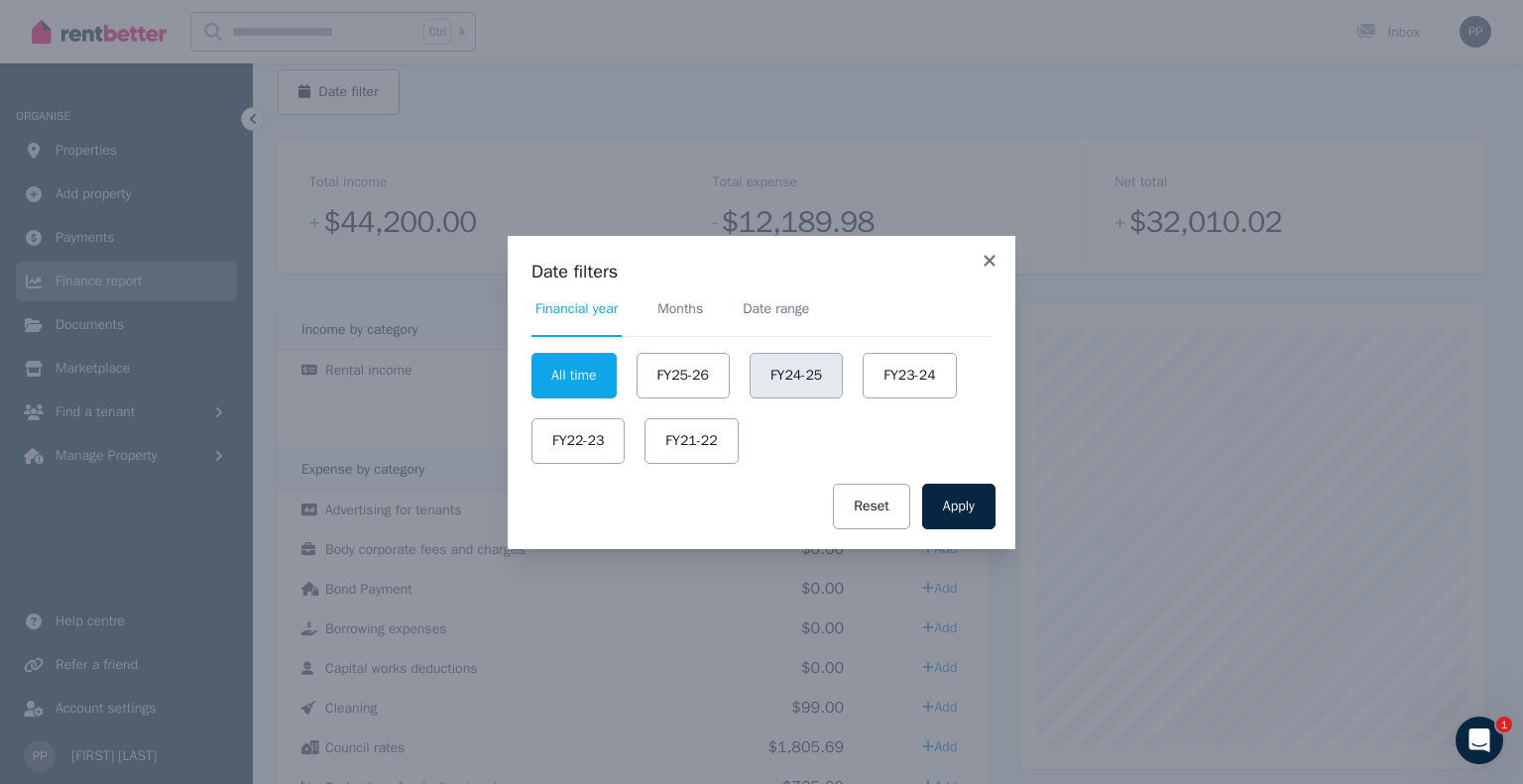 click on "FY24-25" at bounding box center [796, 376] 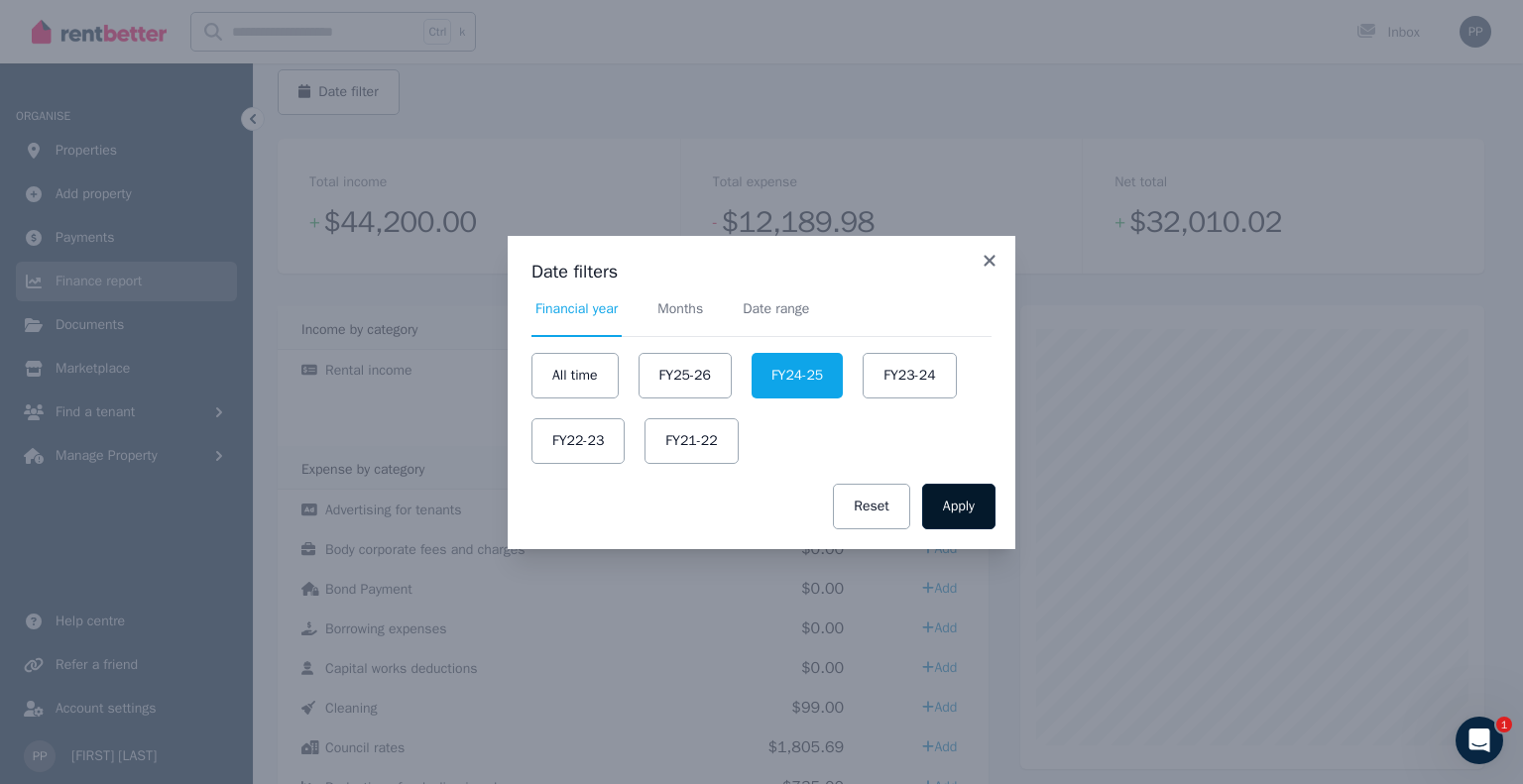 click on "Apply" at bounding box center [959, 506] 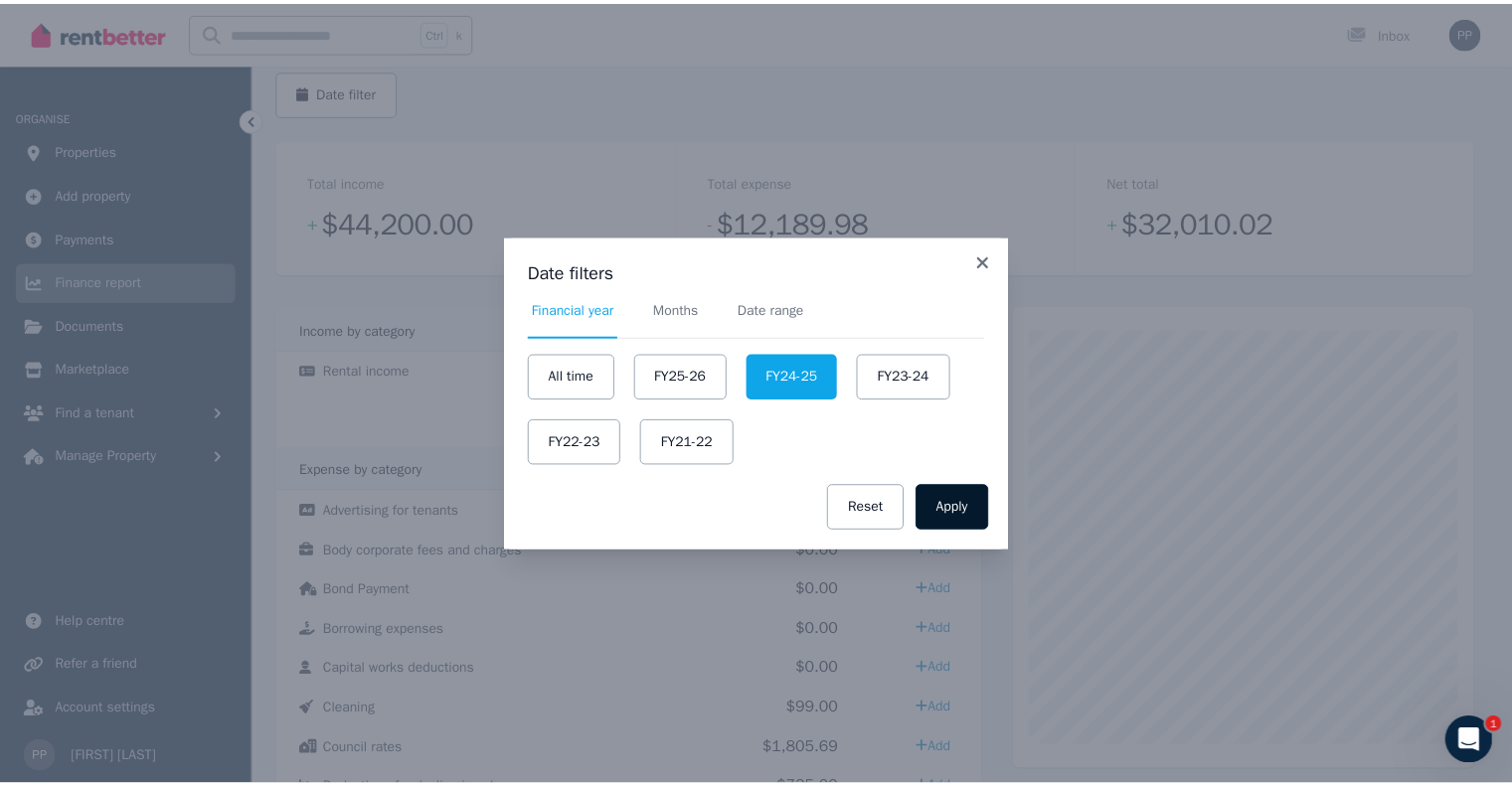 scroll, scrollTop: 0, scrollLeft: 0, axis: both 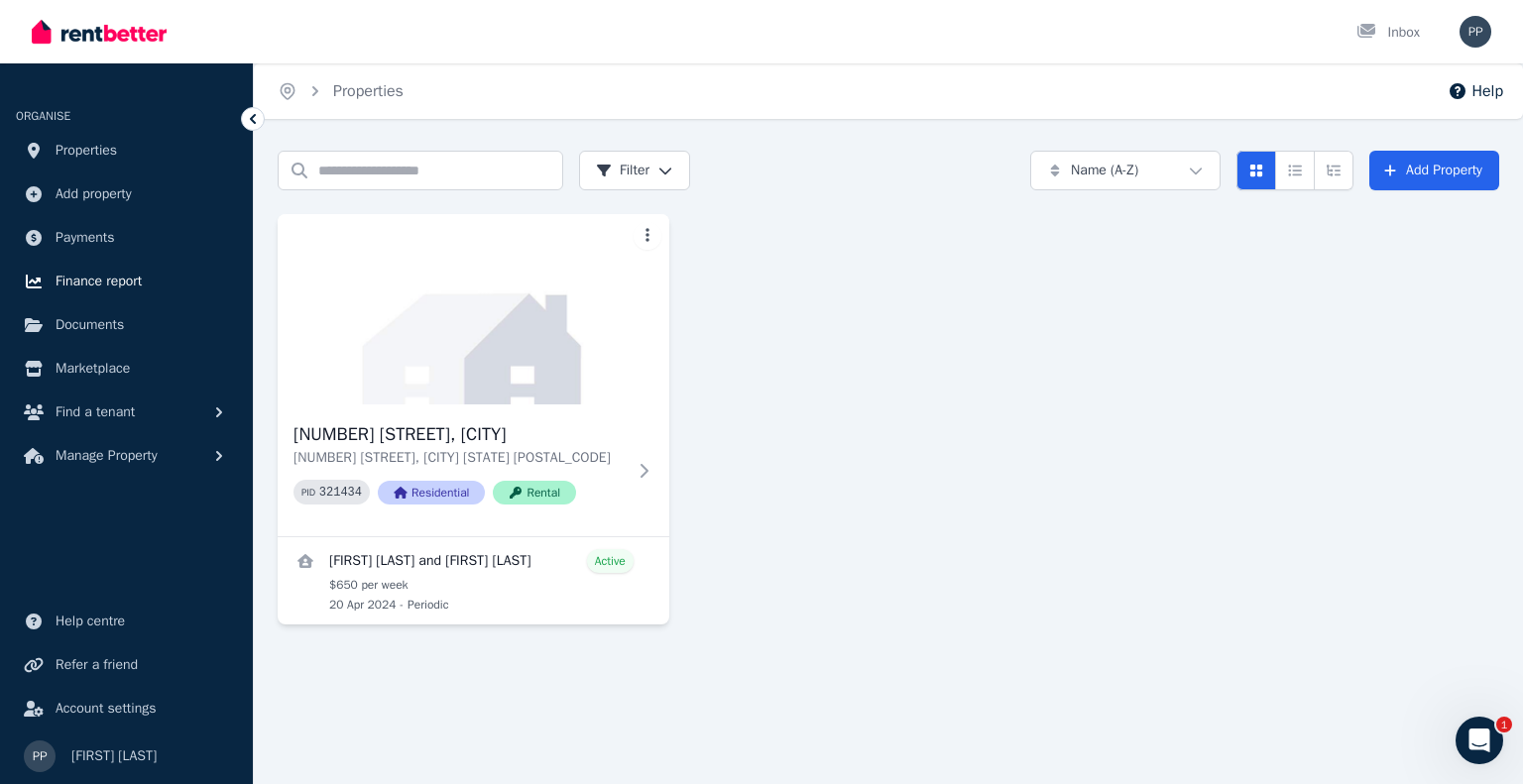 click on "Finance report" at bounding box center (98, 281) 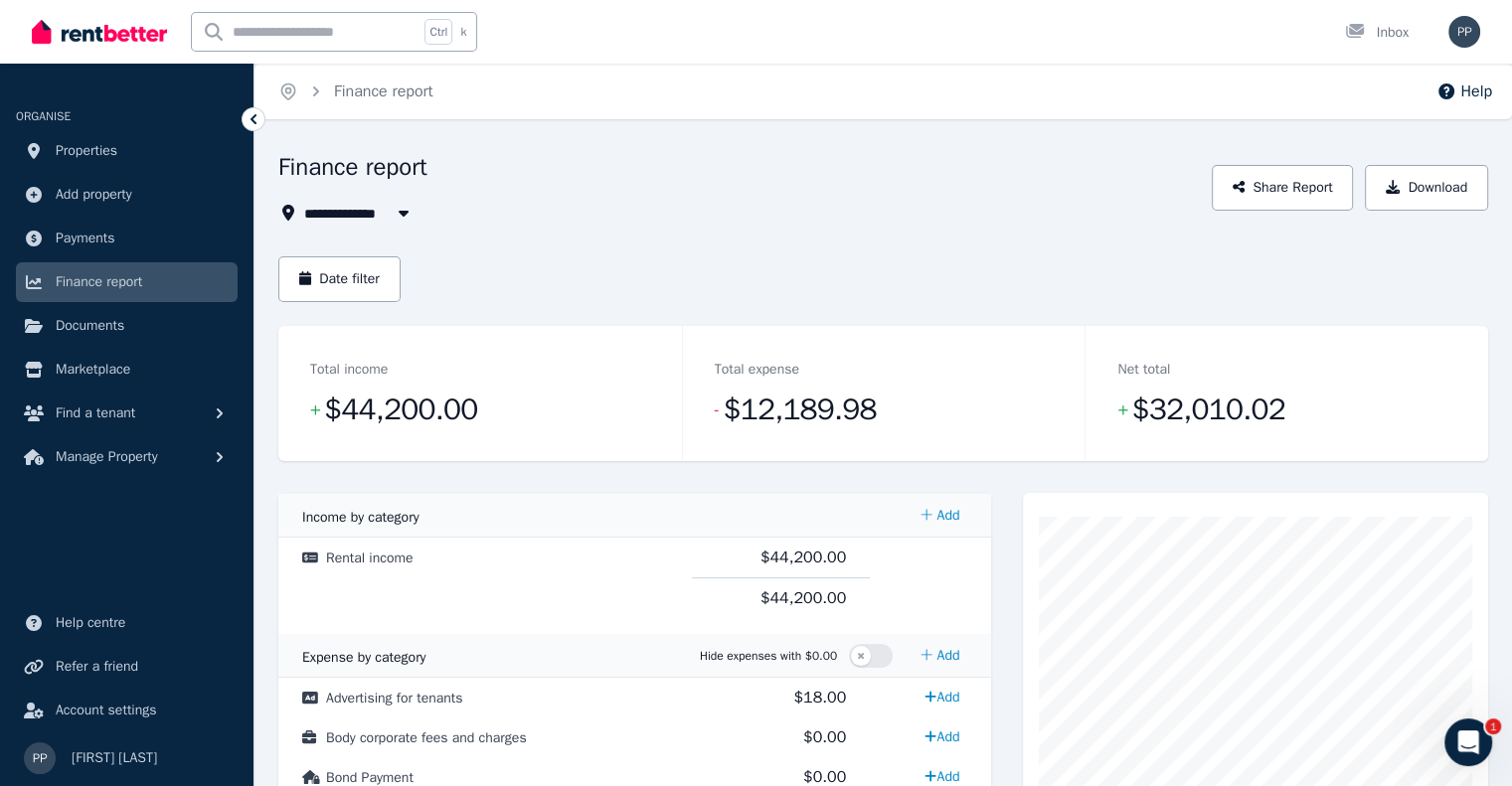 click at bounding box center [404, 213] 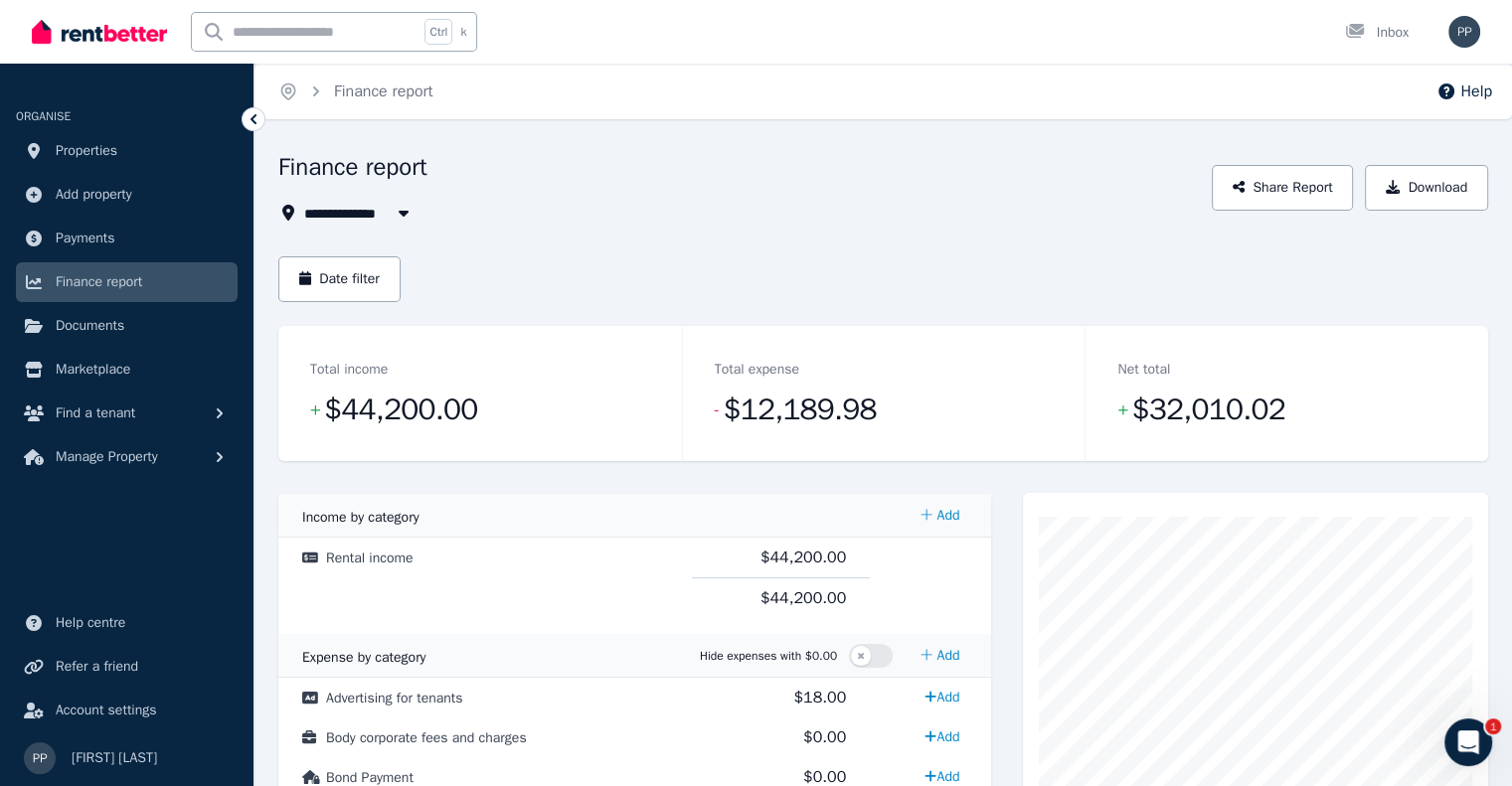 click on "**********" at bounding box center (739, 188) 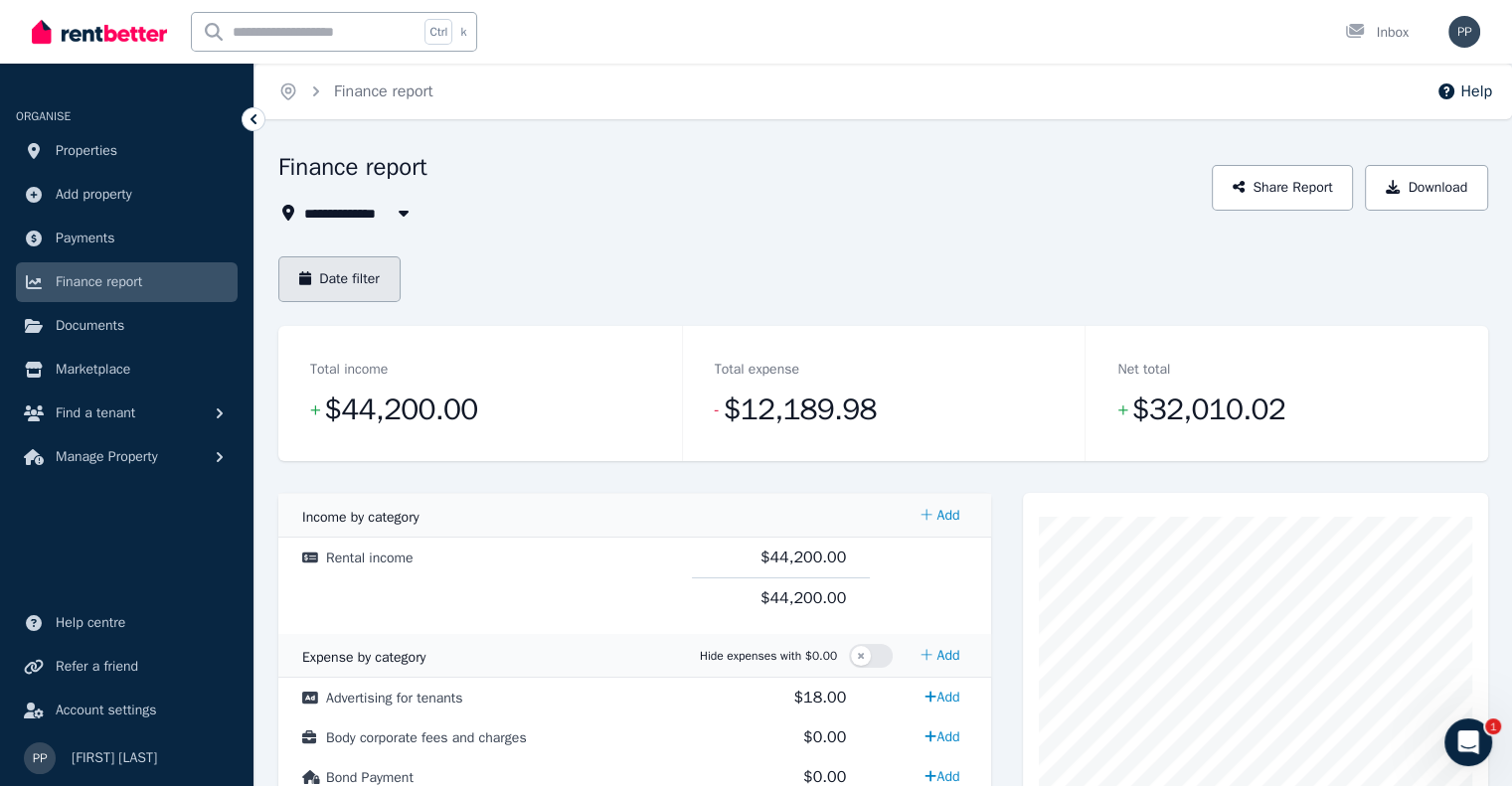 click on "Date filter" at bounding box center (339, 279) 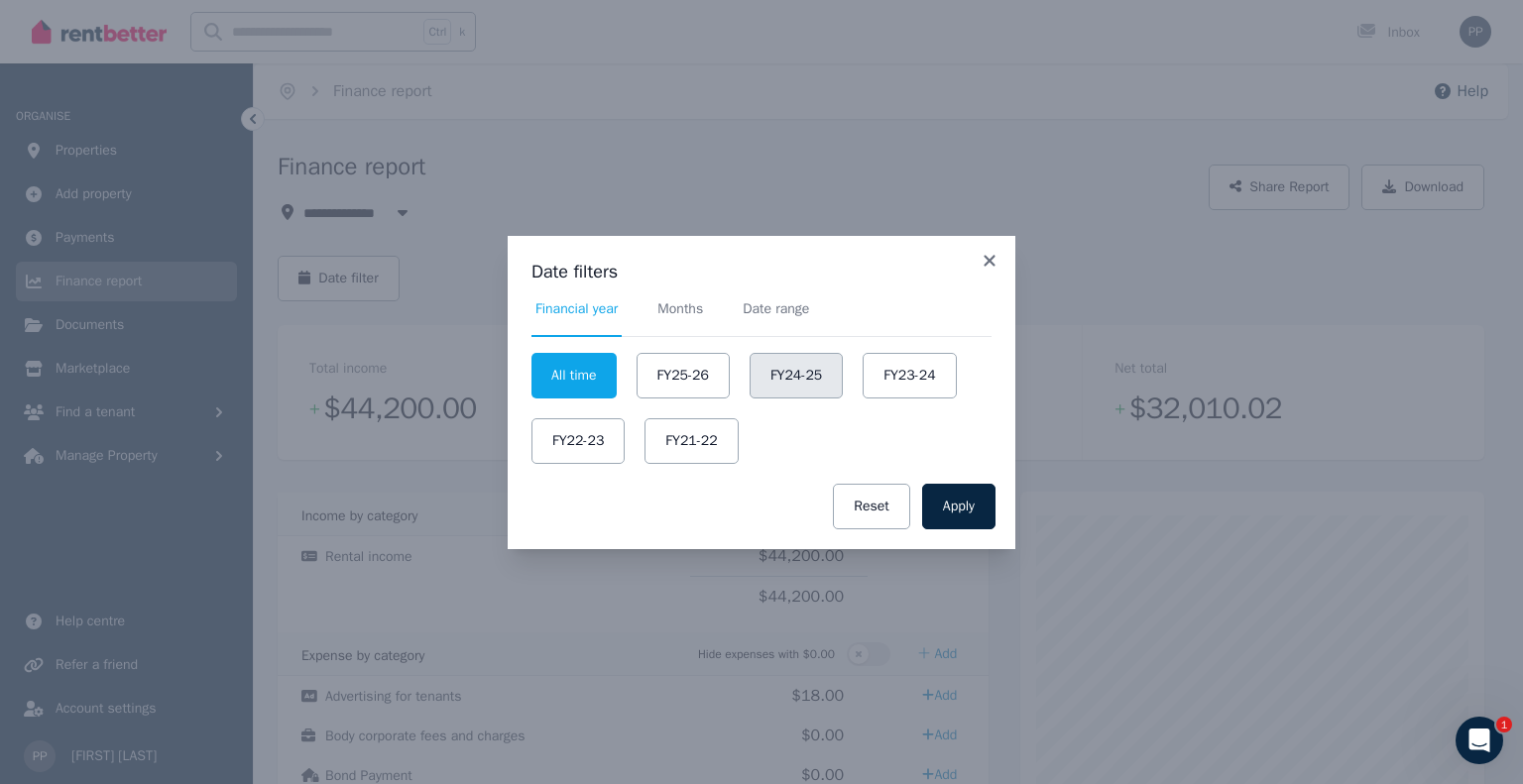 click on "FY24-25" at bounding box center (796, 376) 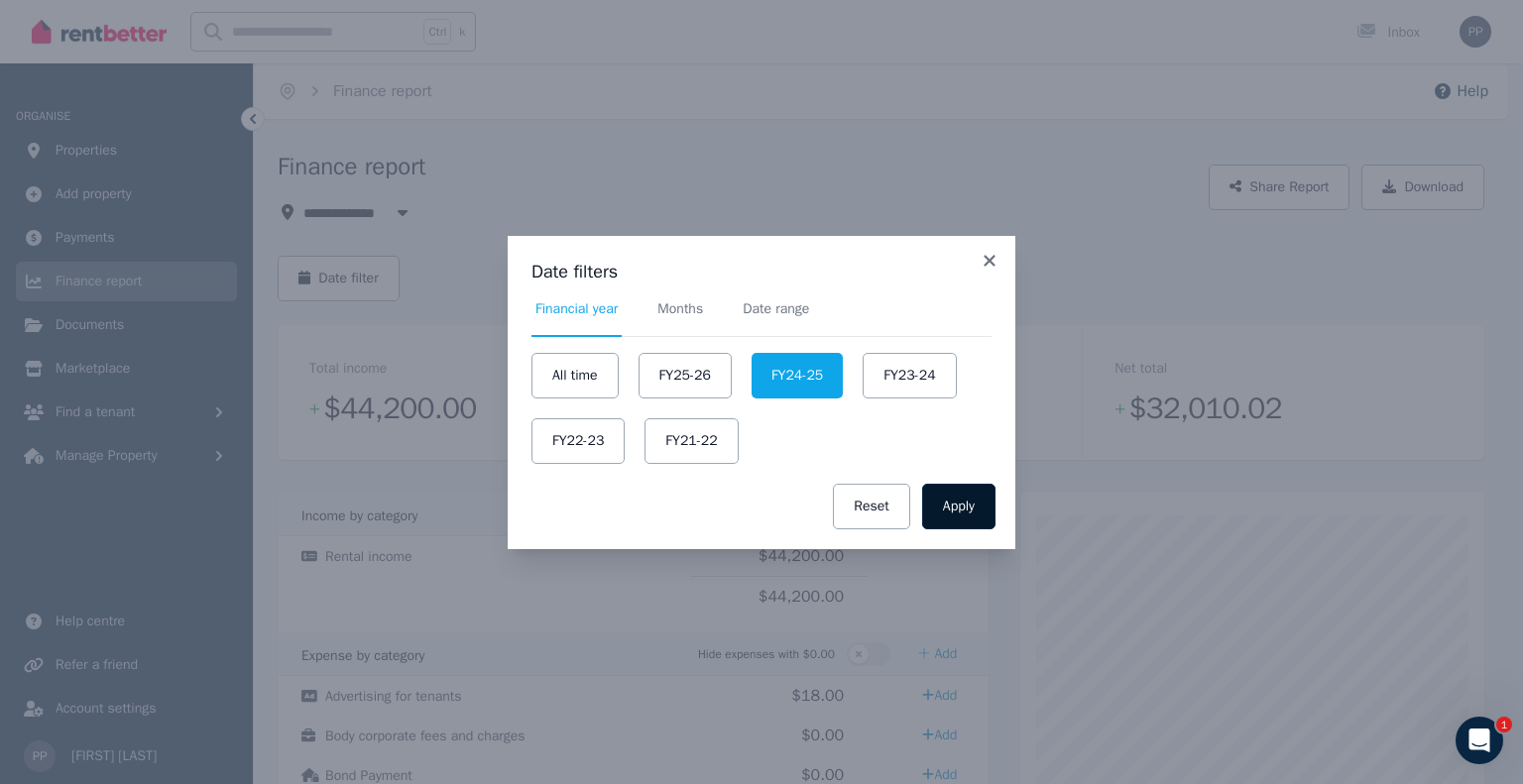 click on "Apply" at bounding box center (959, 506) 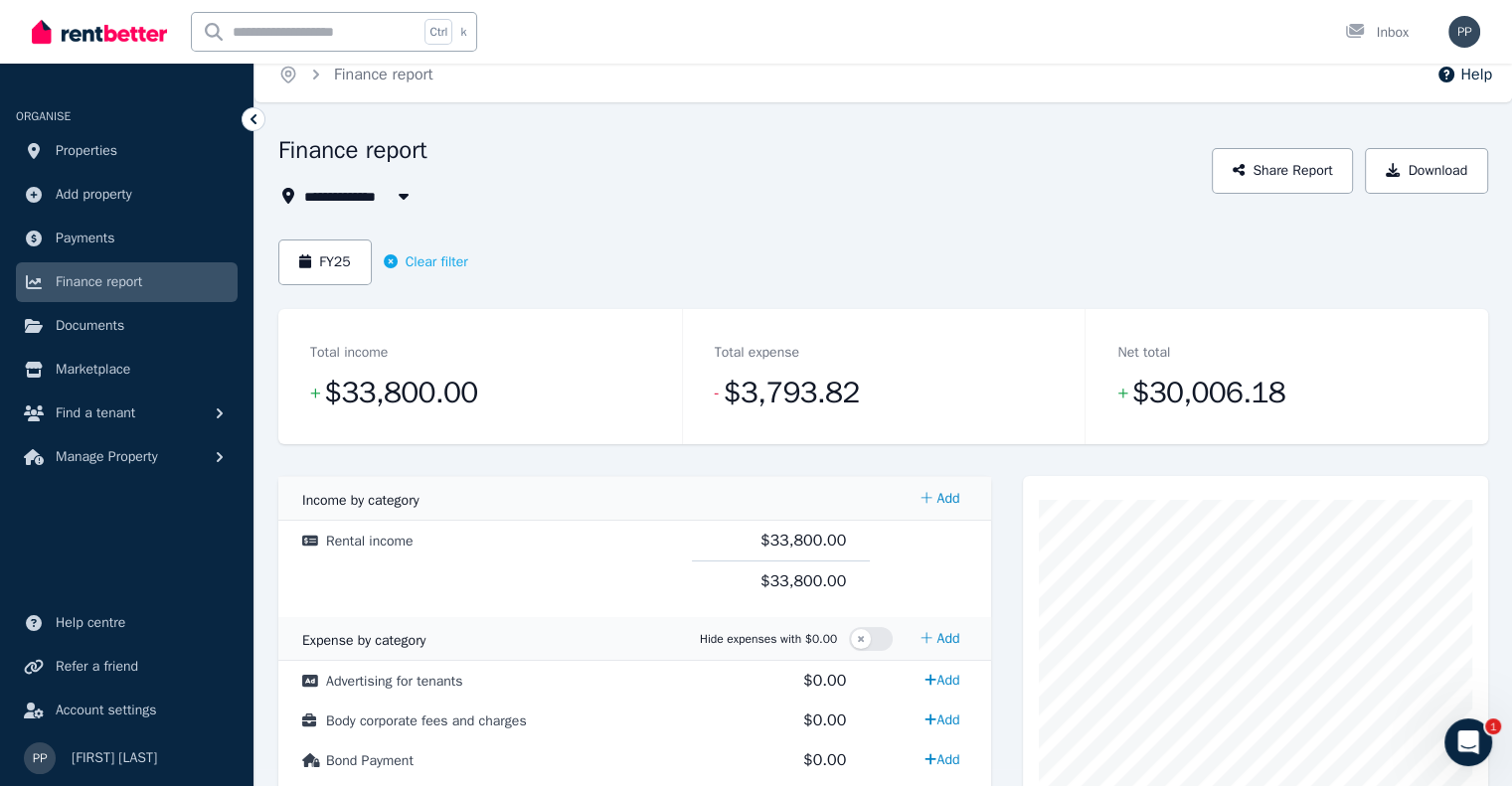 scroll, scrollTop: 0, scrollLeft: 0, axis: both 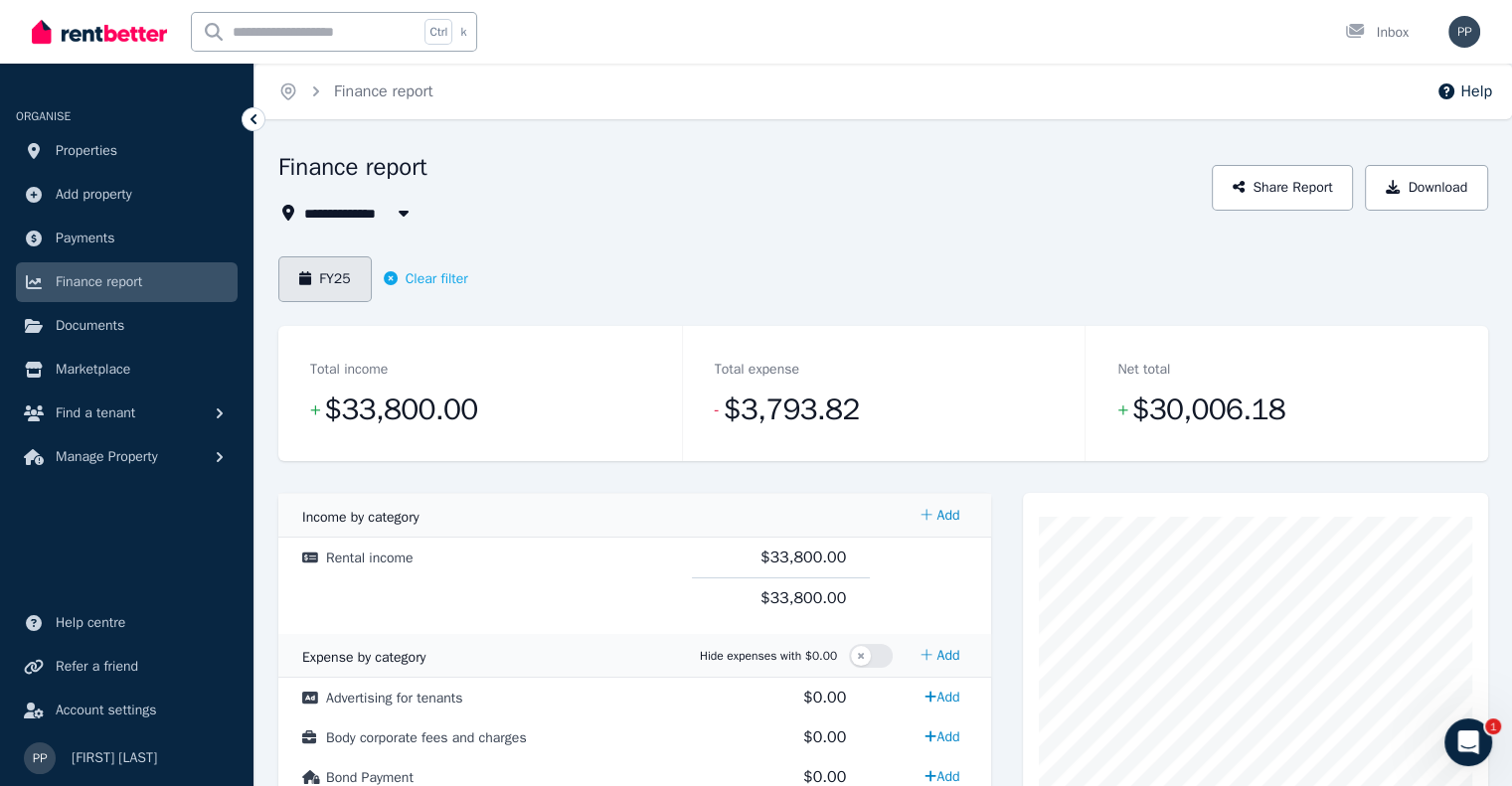 click on "FY25" at bounding box center [325, 279] 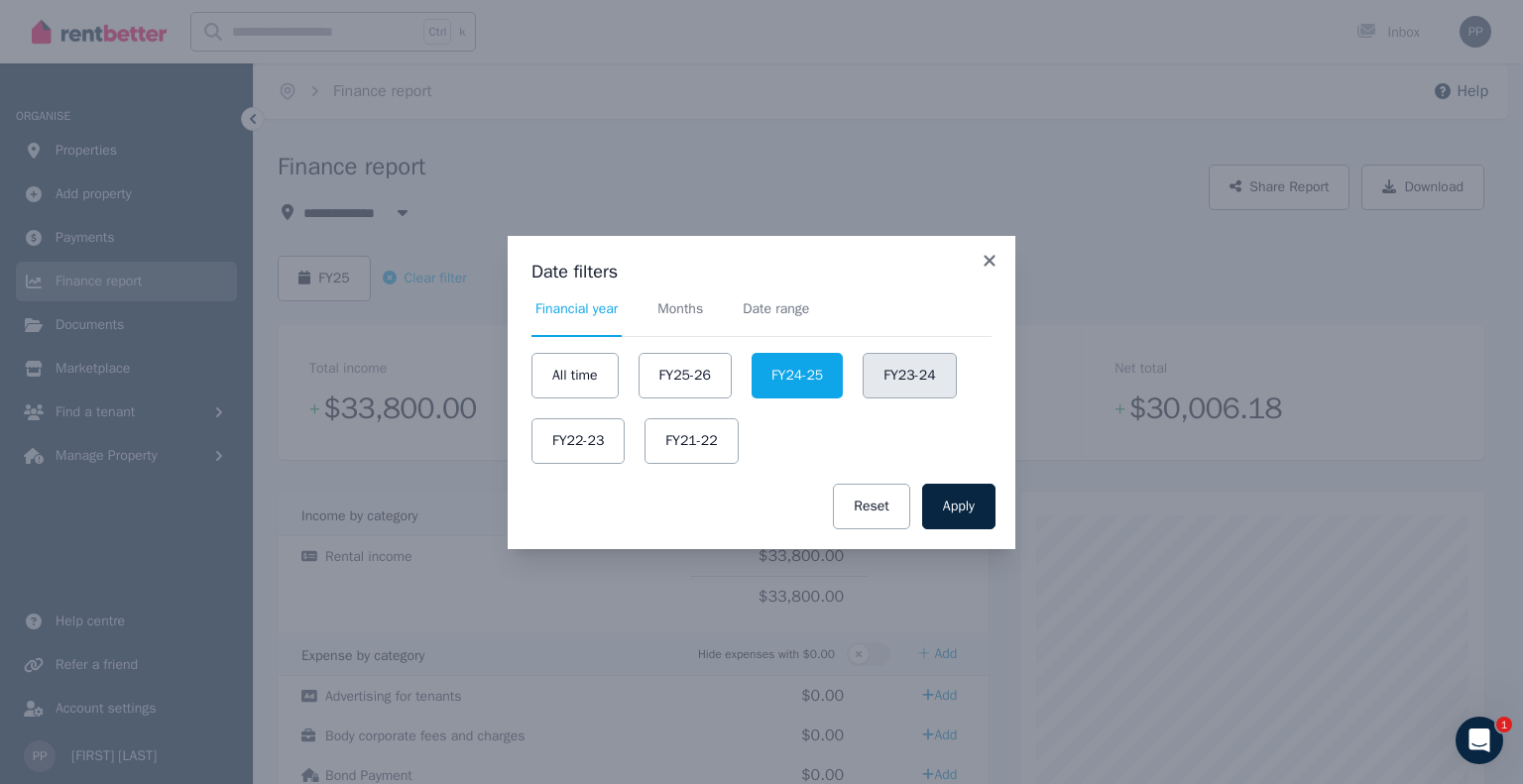 click on "FY23-24" at bounding box center (909, 376) 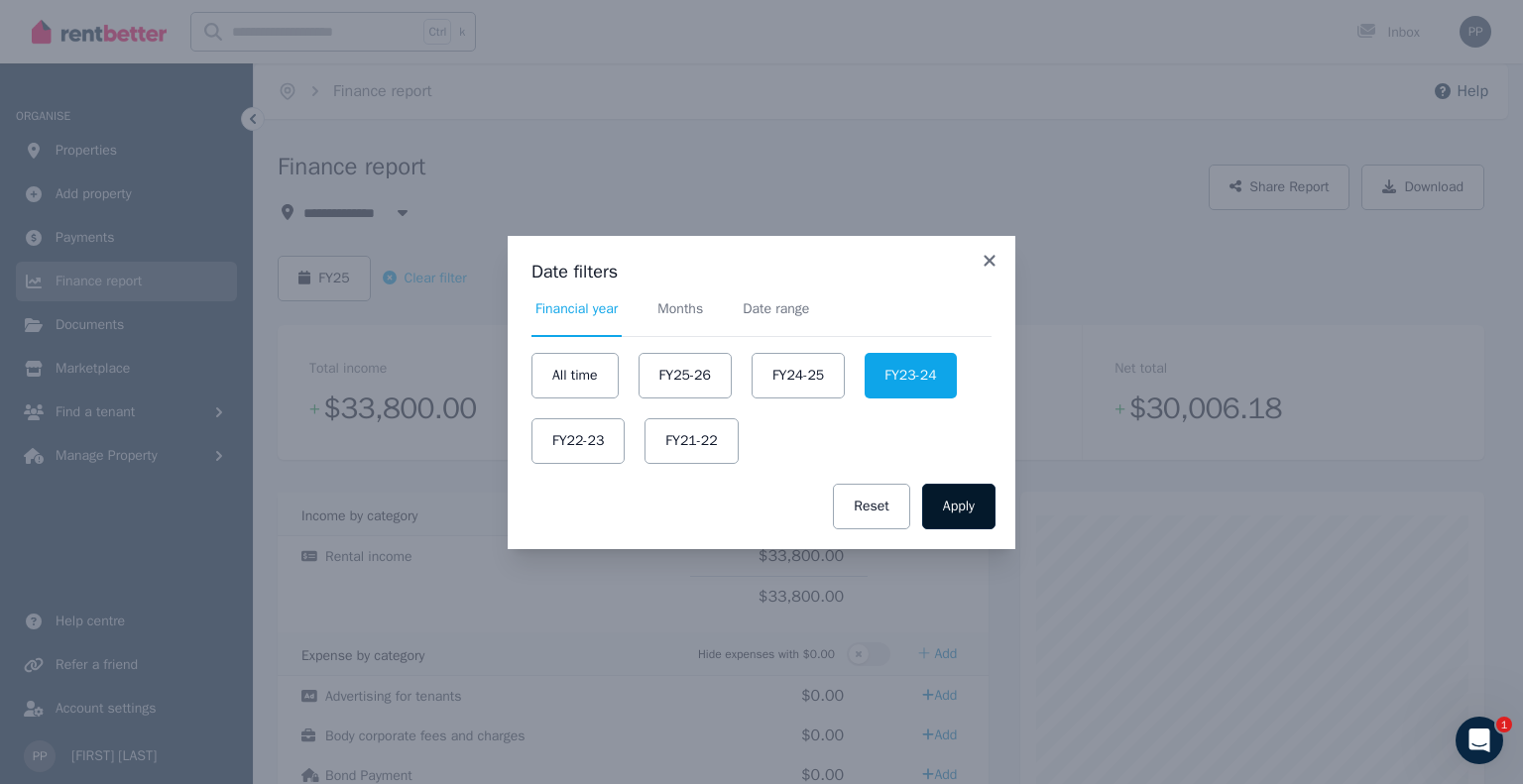 click on "Apply" at bounding box center [959, 506] 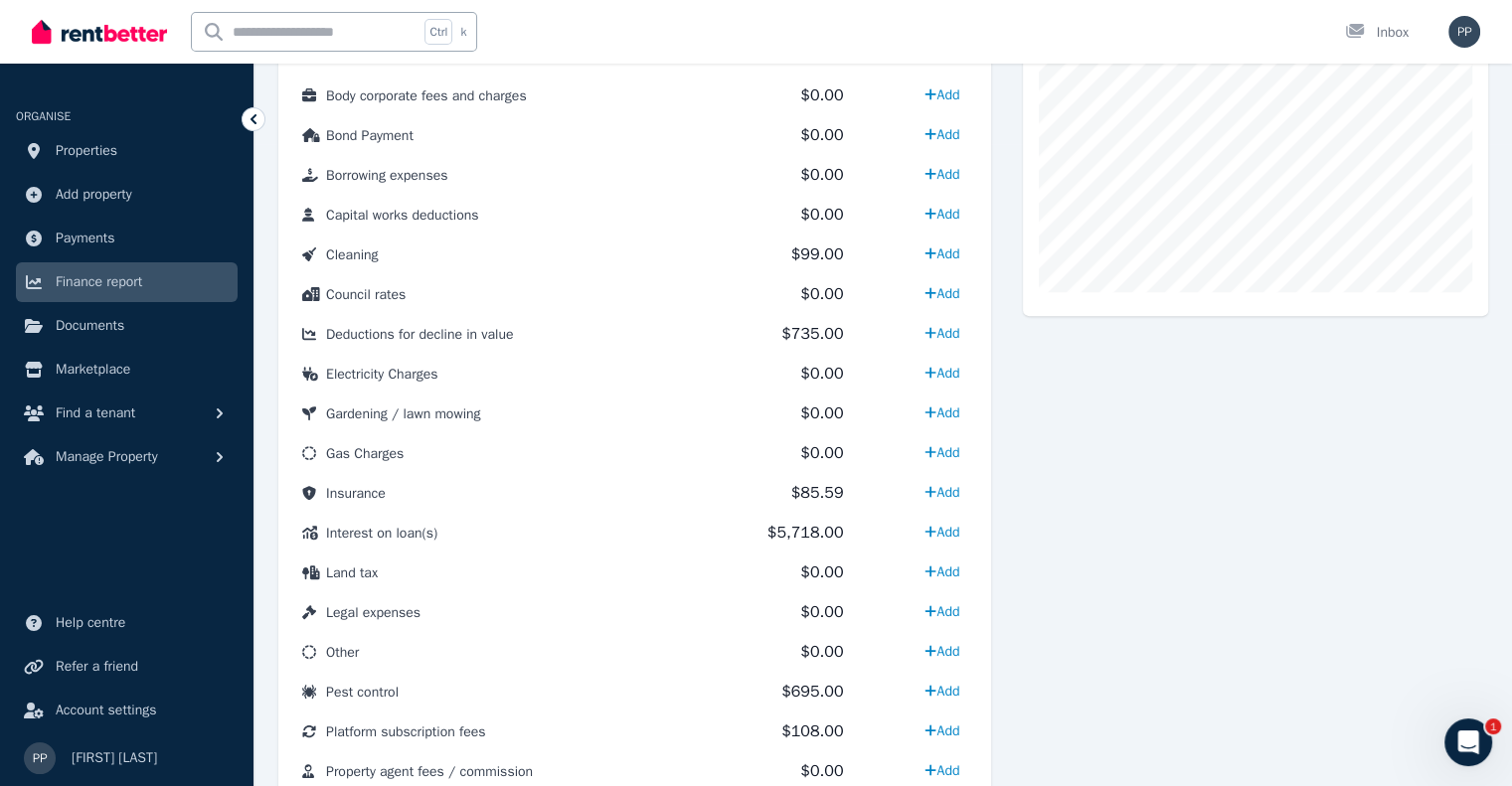 scroll, scrollTop: 650, scrollLeft: 0, axis: vertical 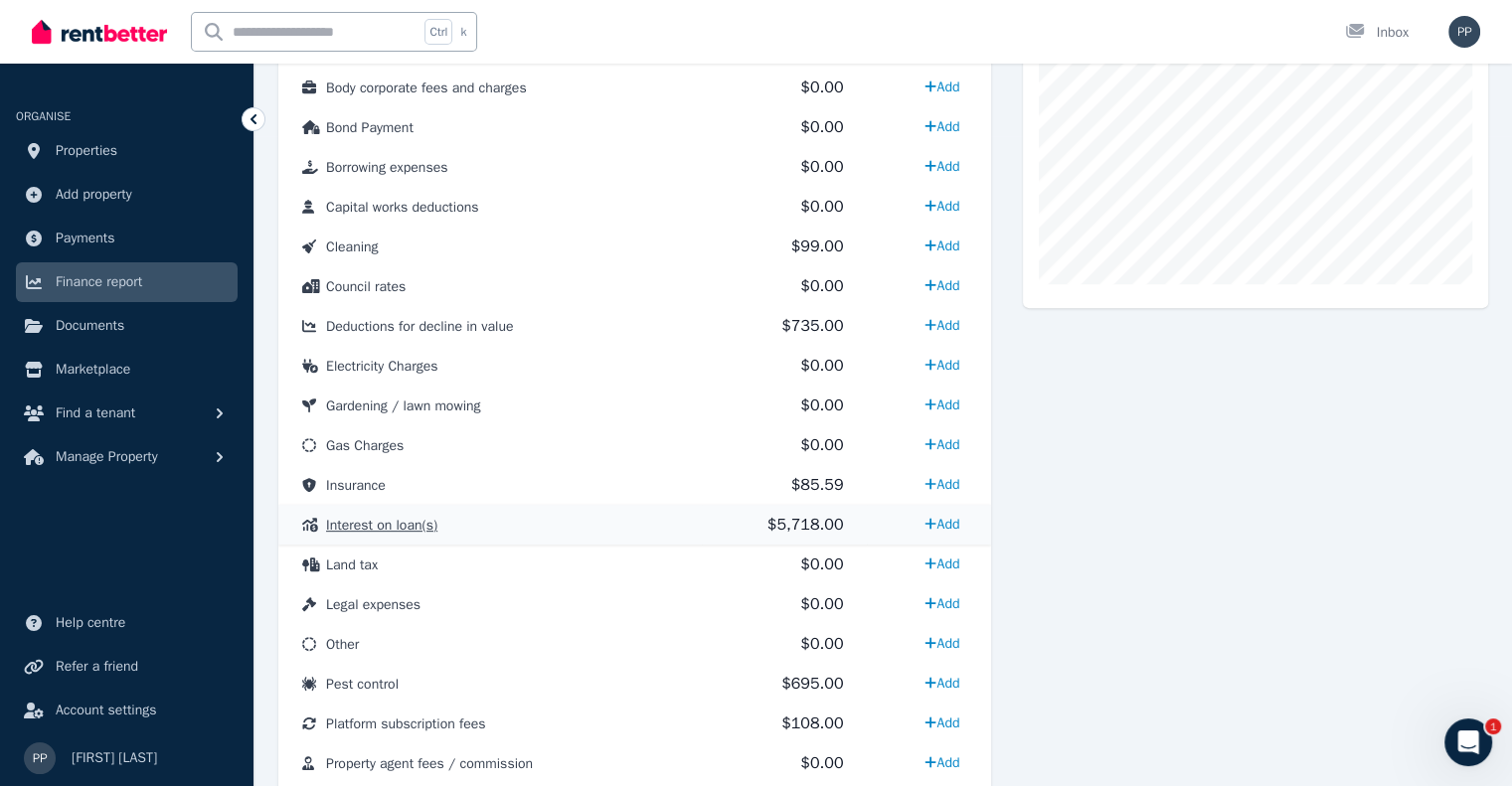 click on "Interest on loan(s)" at bounding box center (382, 525) 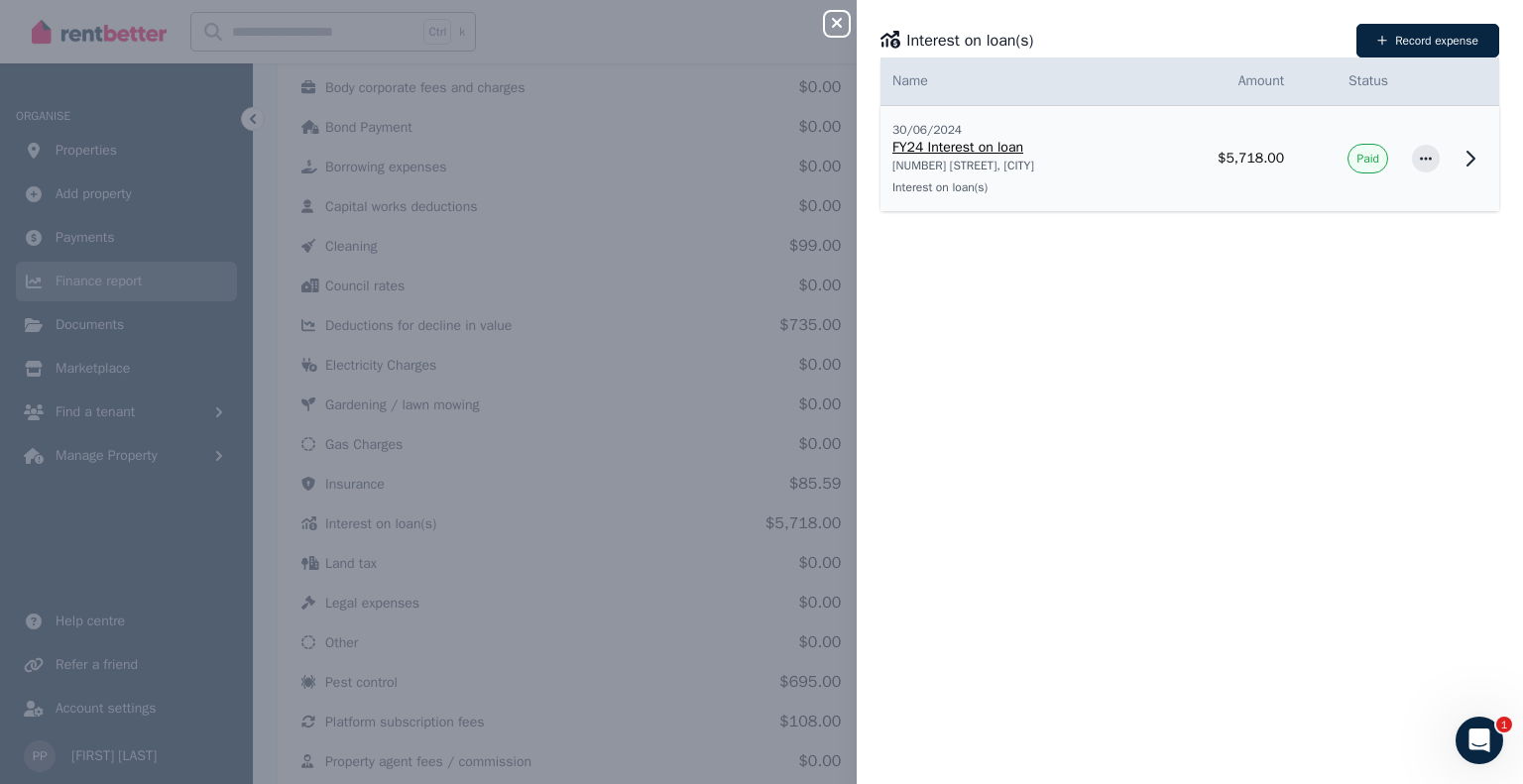 click 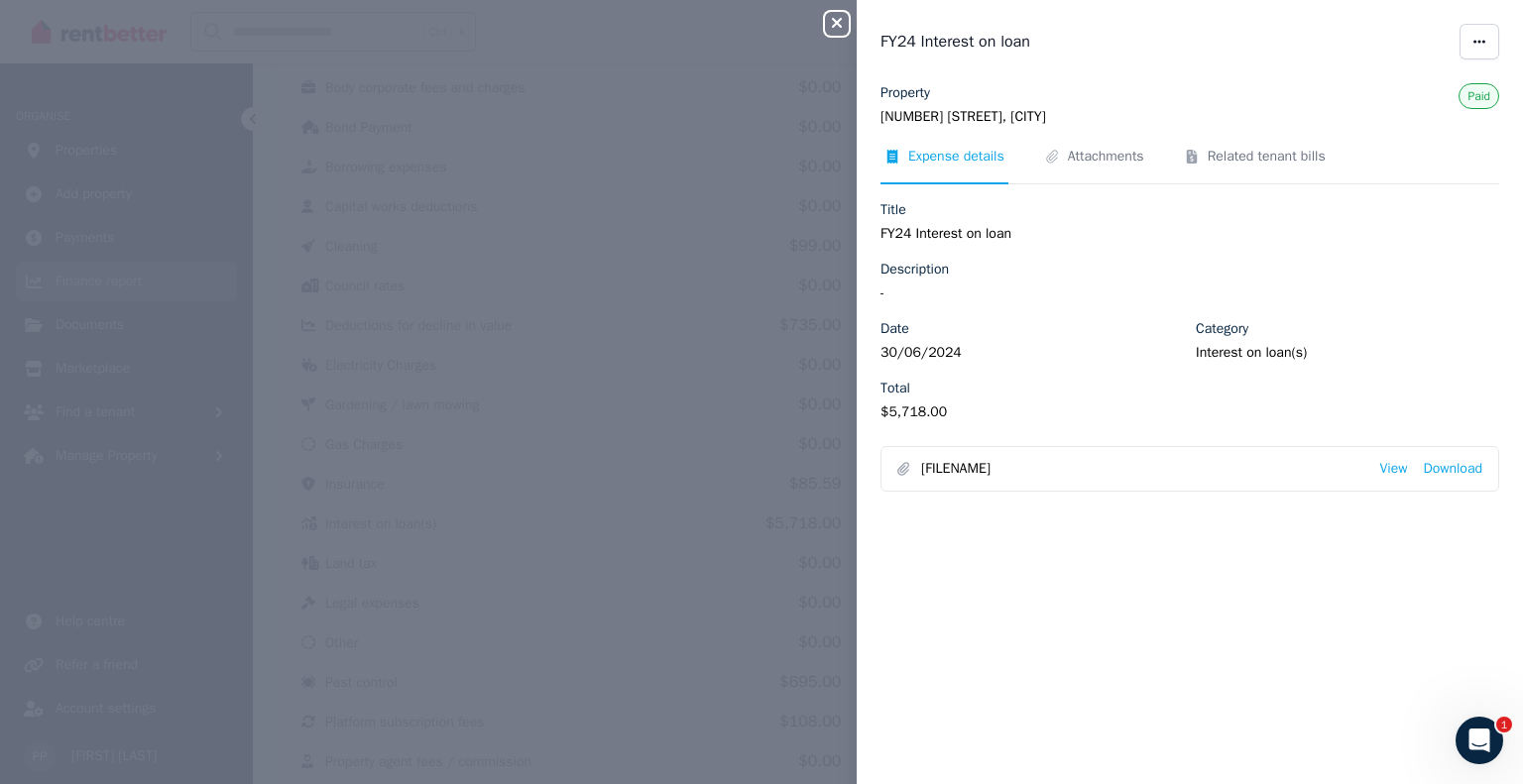 click on "Close panel FY24 Interest on loan Property [NUMBER] [STREET], [CITY] Paid Expense details Attachments Related tenant bills Title FY24 Interest on loan Description - Date [DATE] Category Interest on loan(s) Total [PRICE] [FILENAME]" at bounding box center [762, 392] 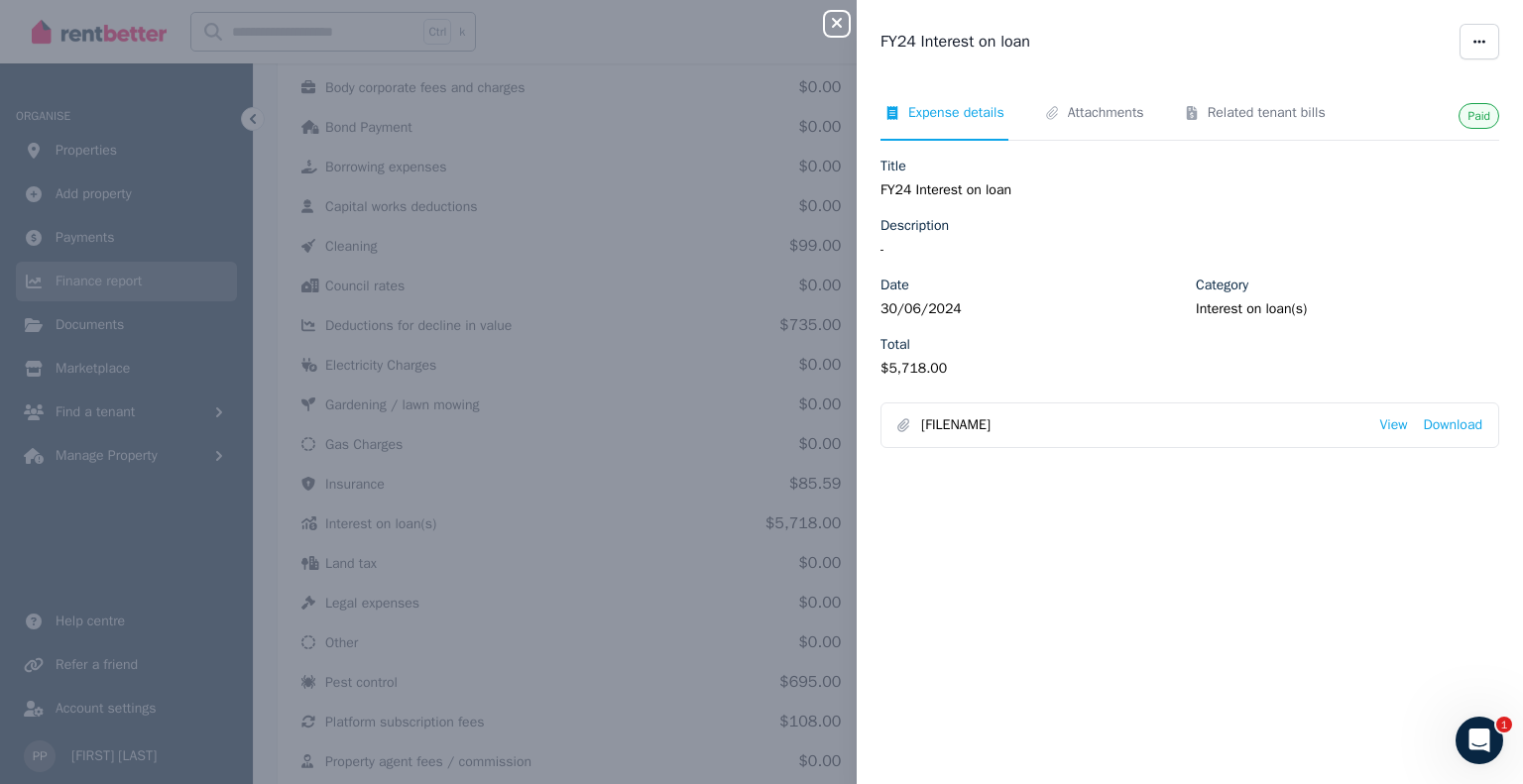 click 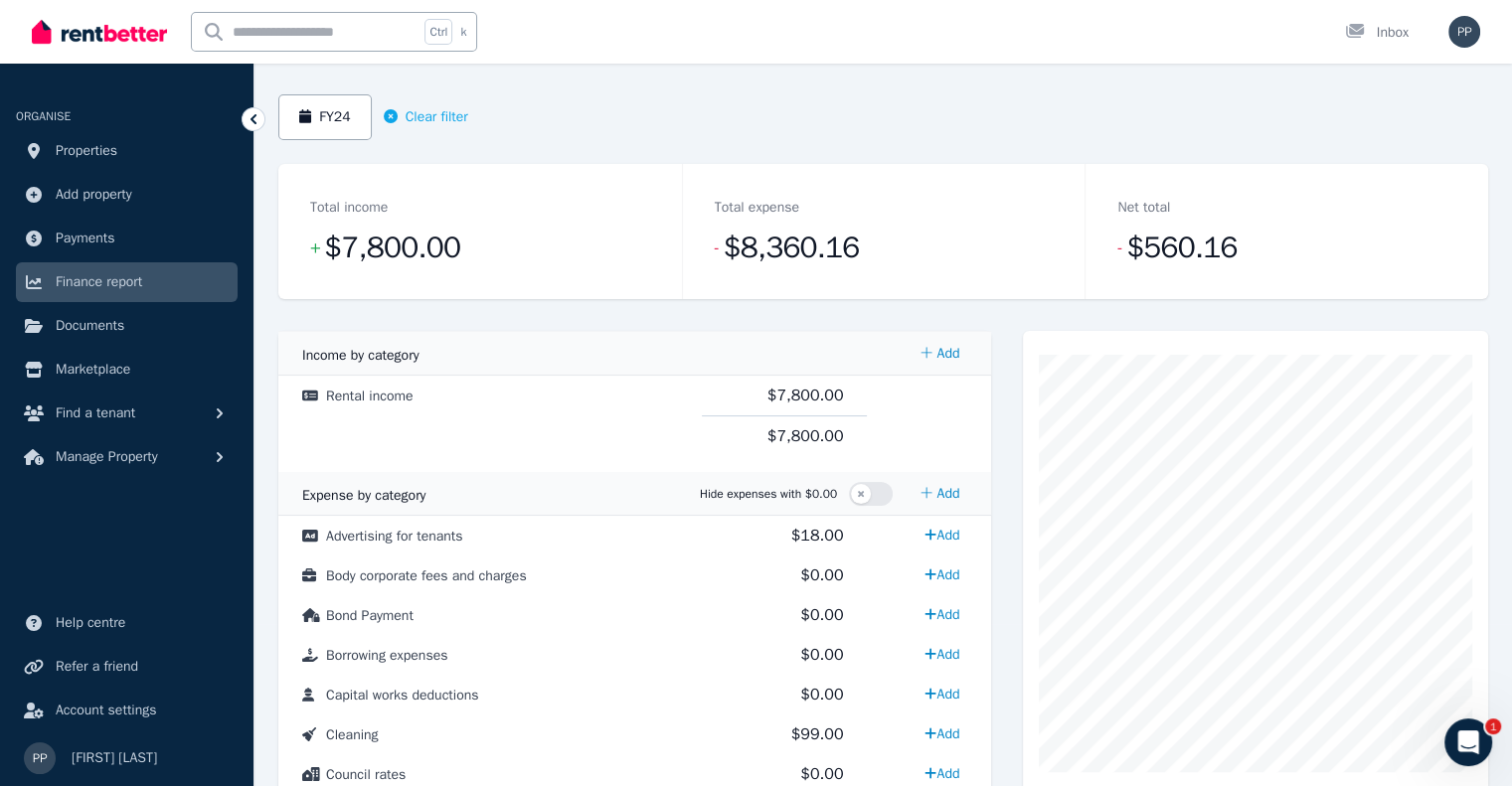 scroll, scrollTop: 0, scrollLeft: 0, axis: both 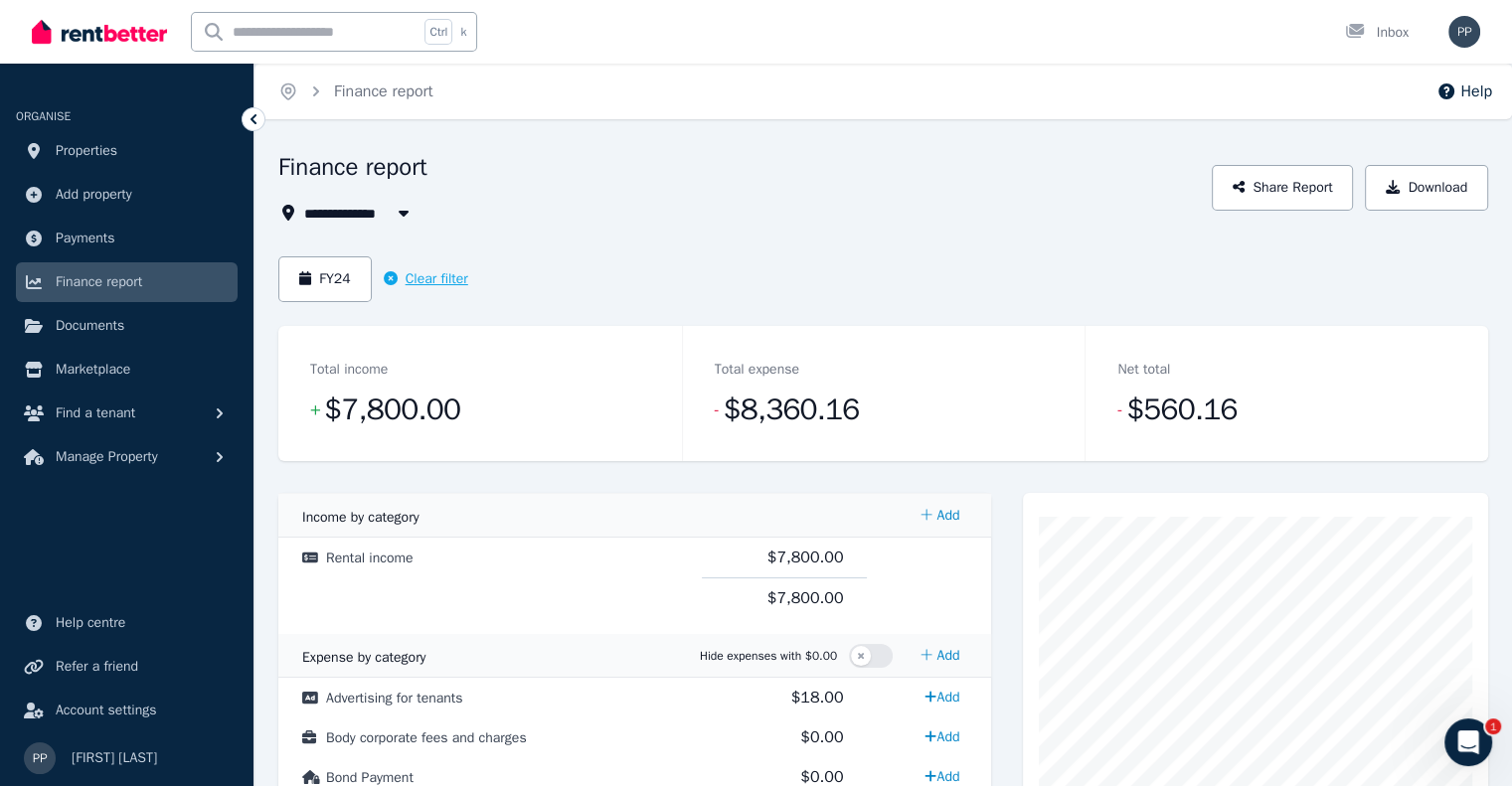 click on "Clear filter" at bounding box center (425, 279) 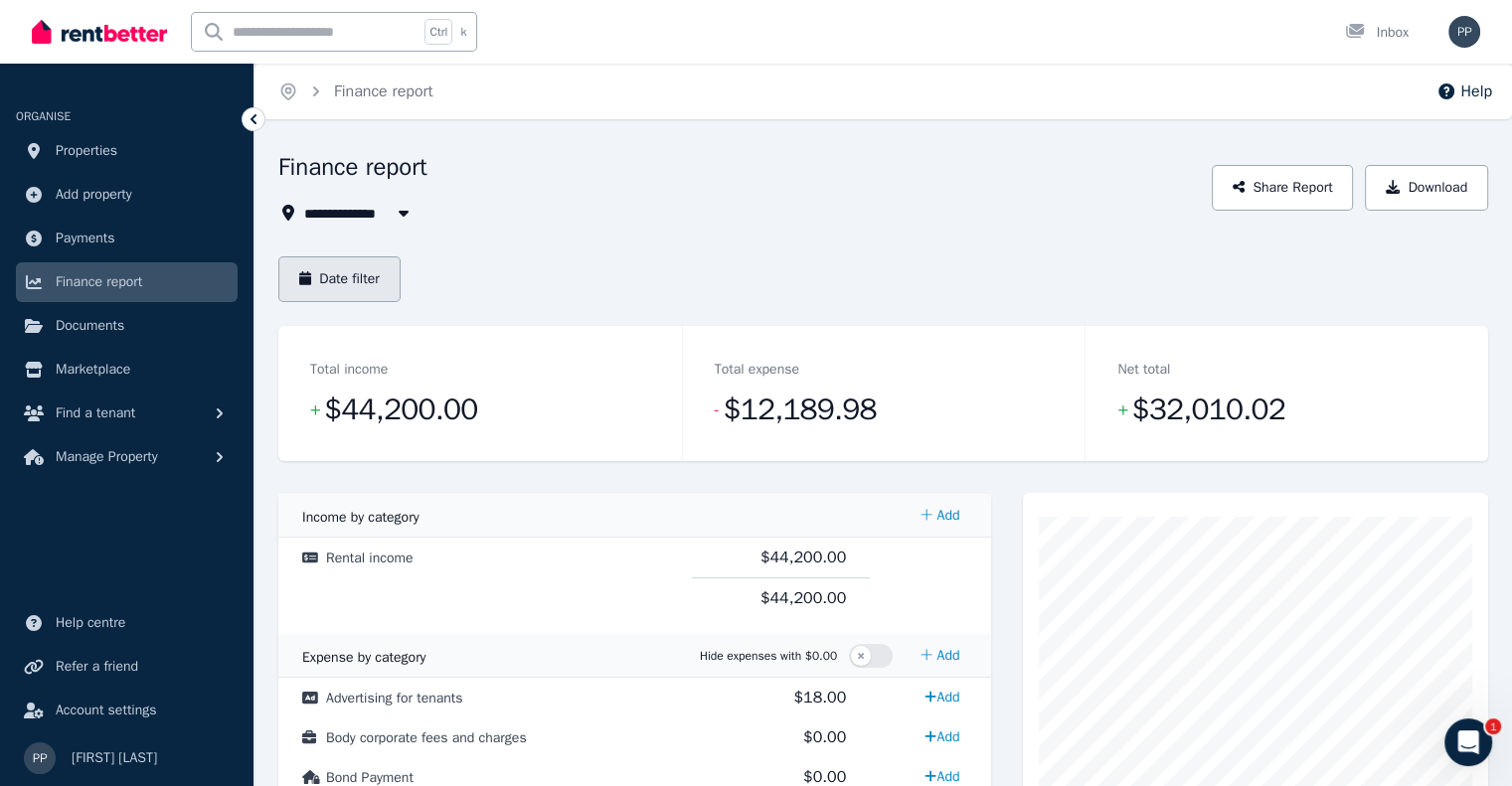 click on "Date filter" at bounding box center (339, 279) 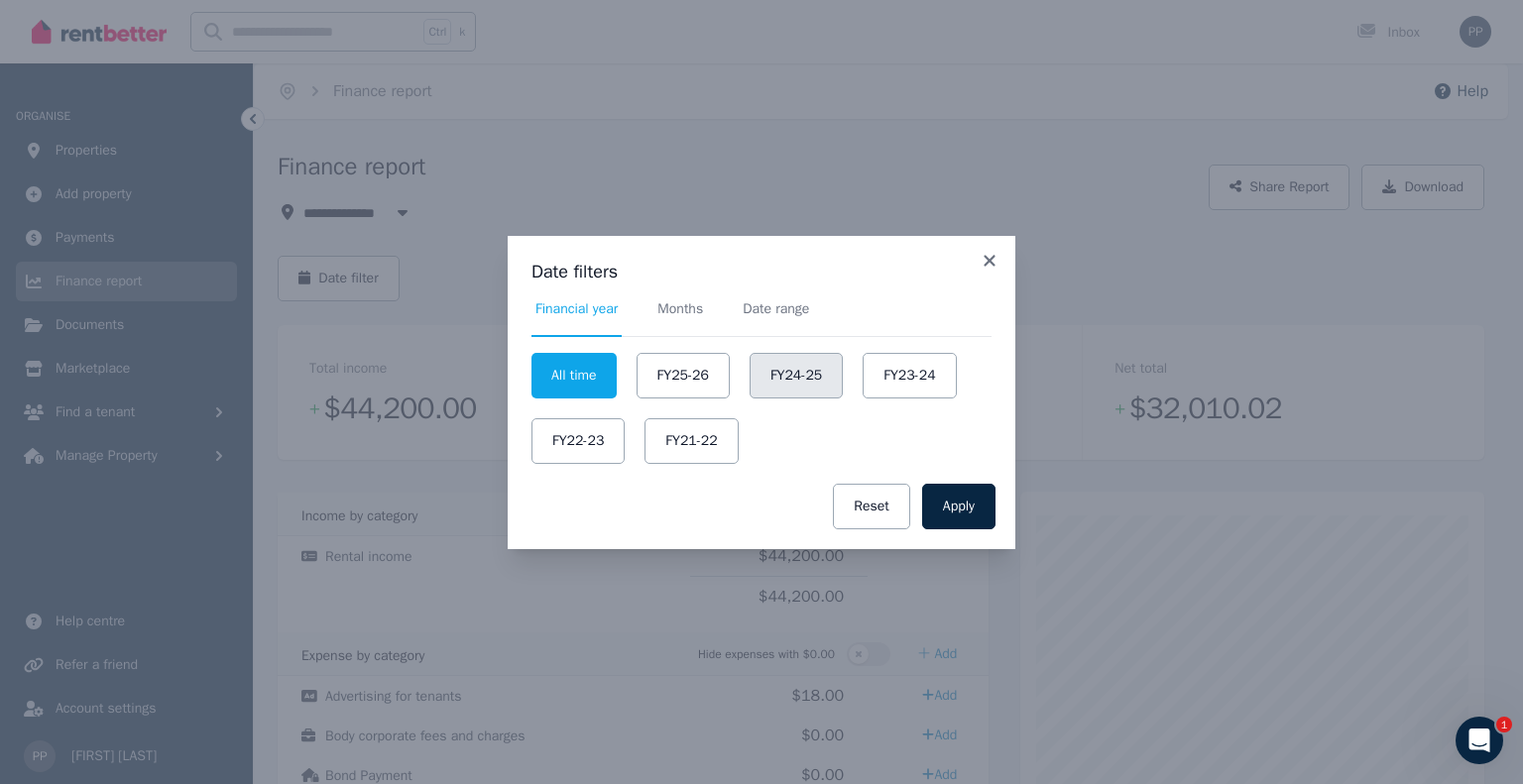click on "FY24-25" at bounding box center (796, 376) 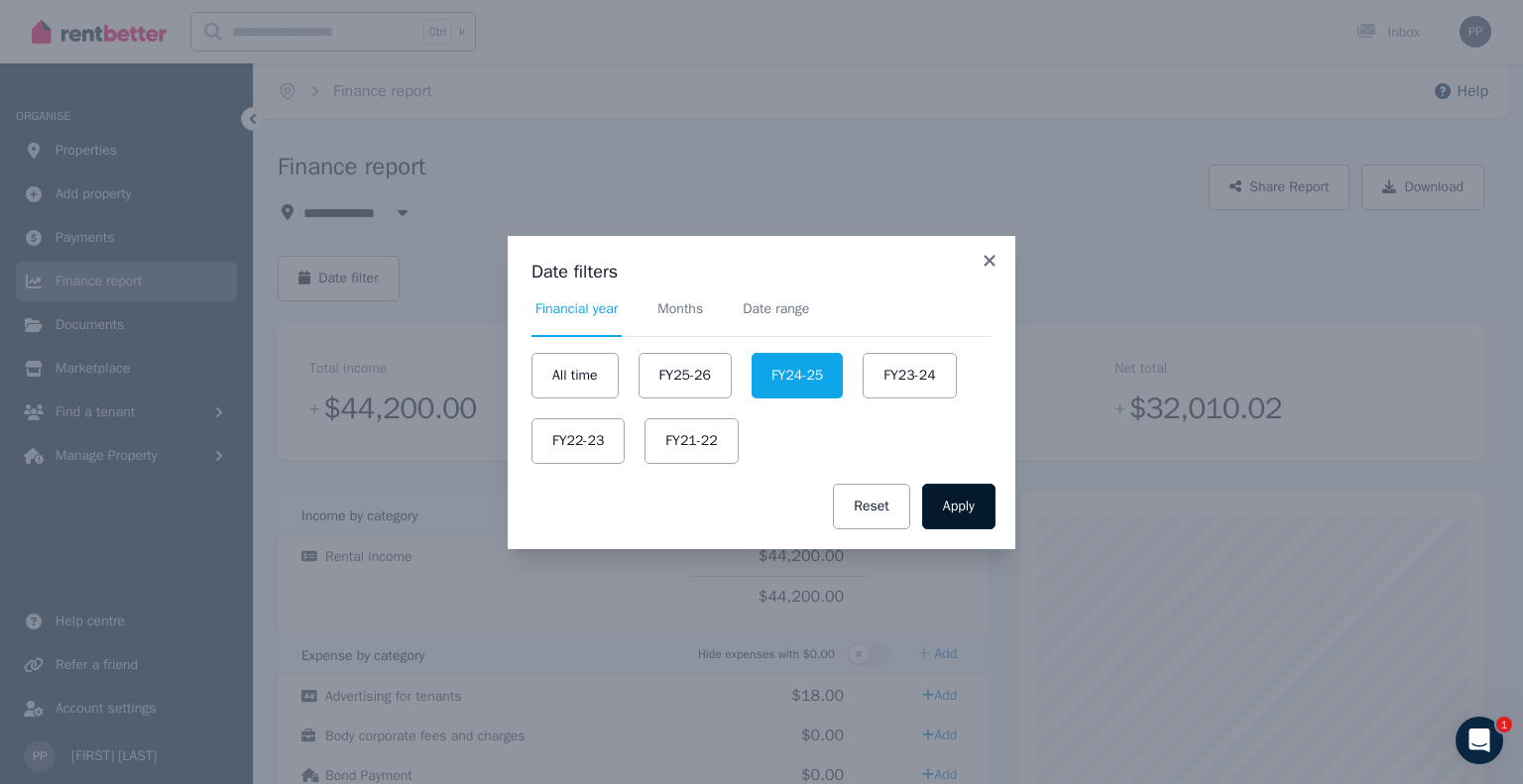 click on "Apply" at bounding box center (959, 506) 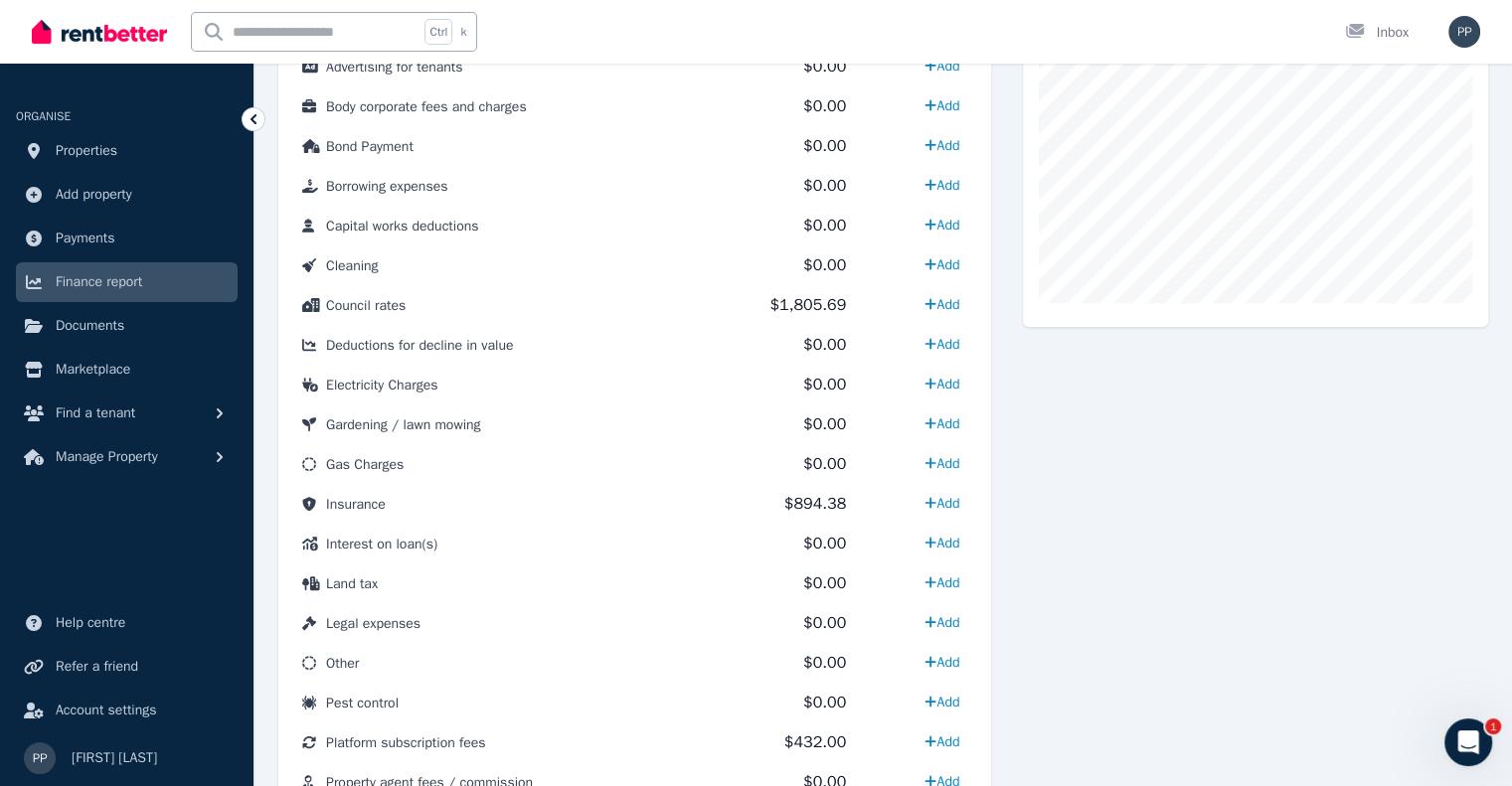 scroll, scrollTop: 637, scrollLeft: 0, axis: vertical 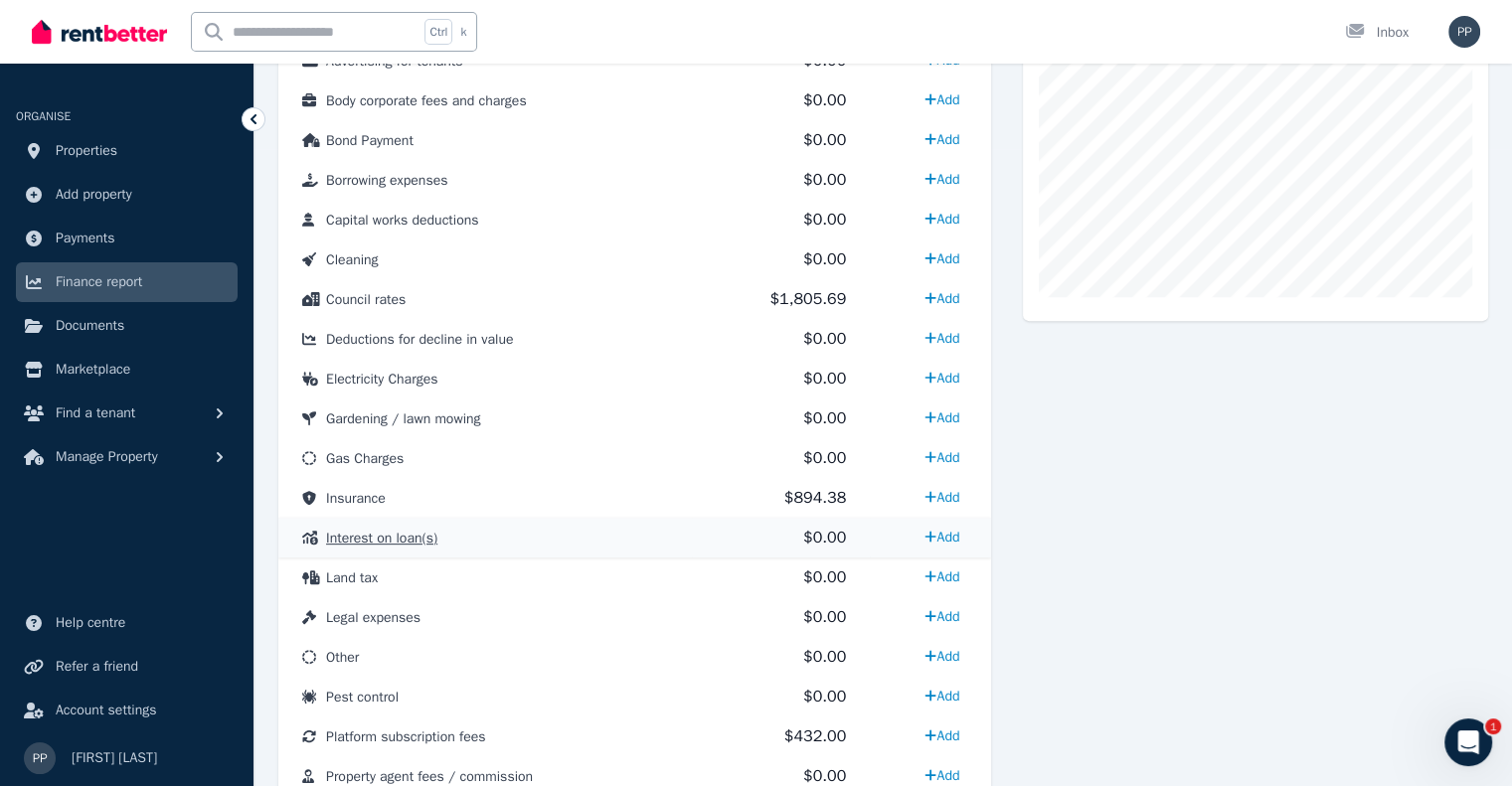click on "Interest on loan(s)" at bounding box center (382, 538) 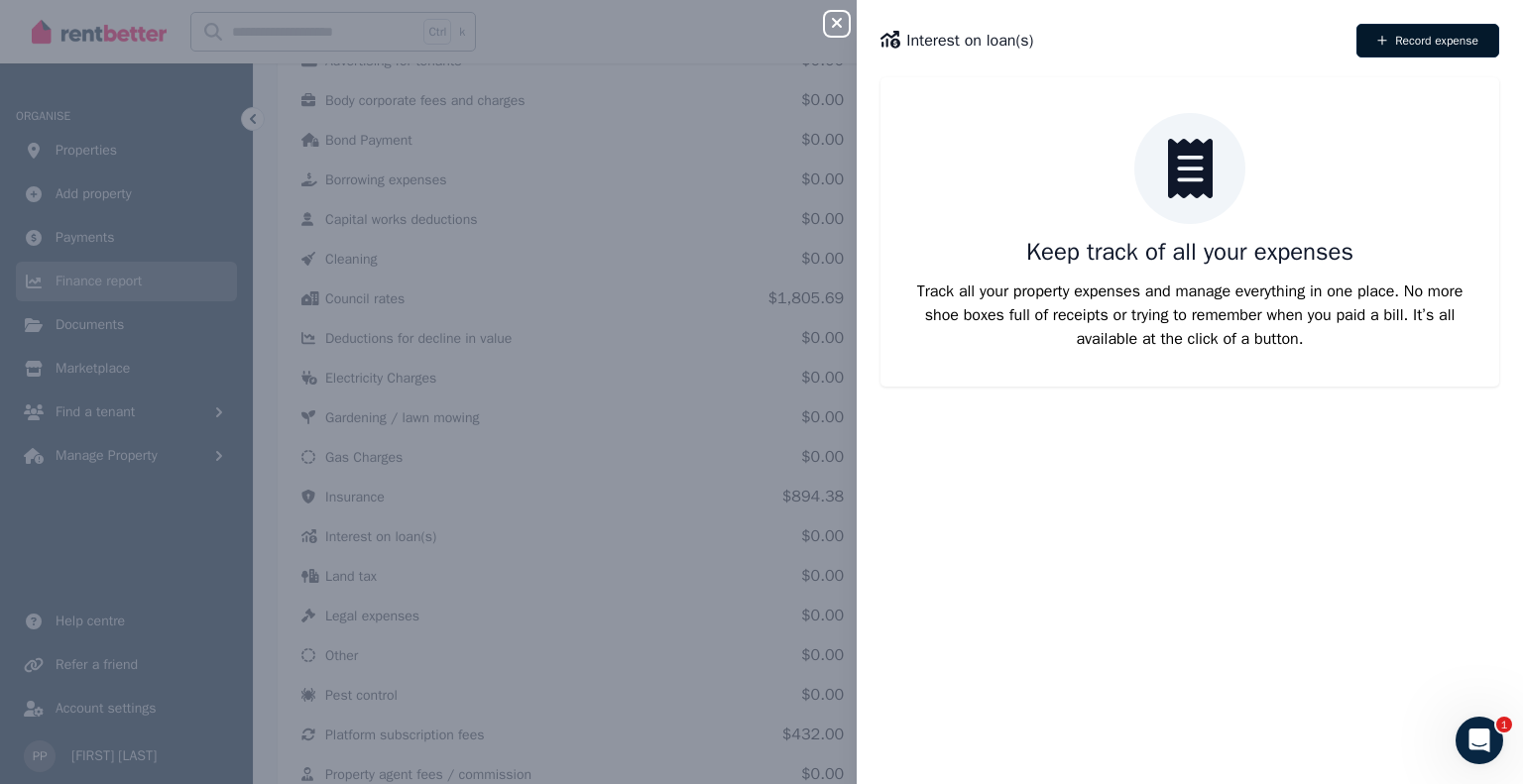click on "Record expense" at bounding box center [1428, 41] 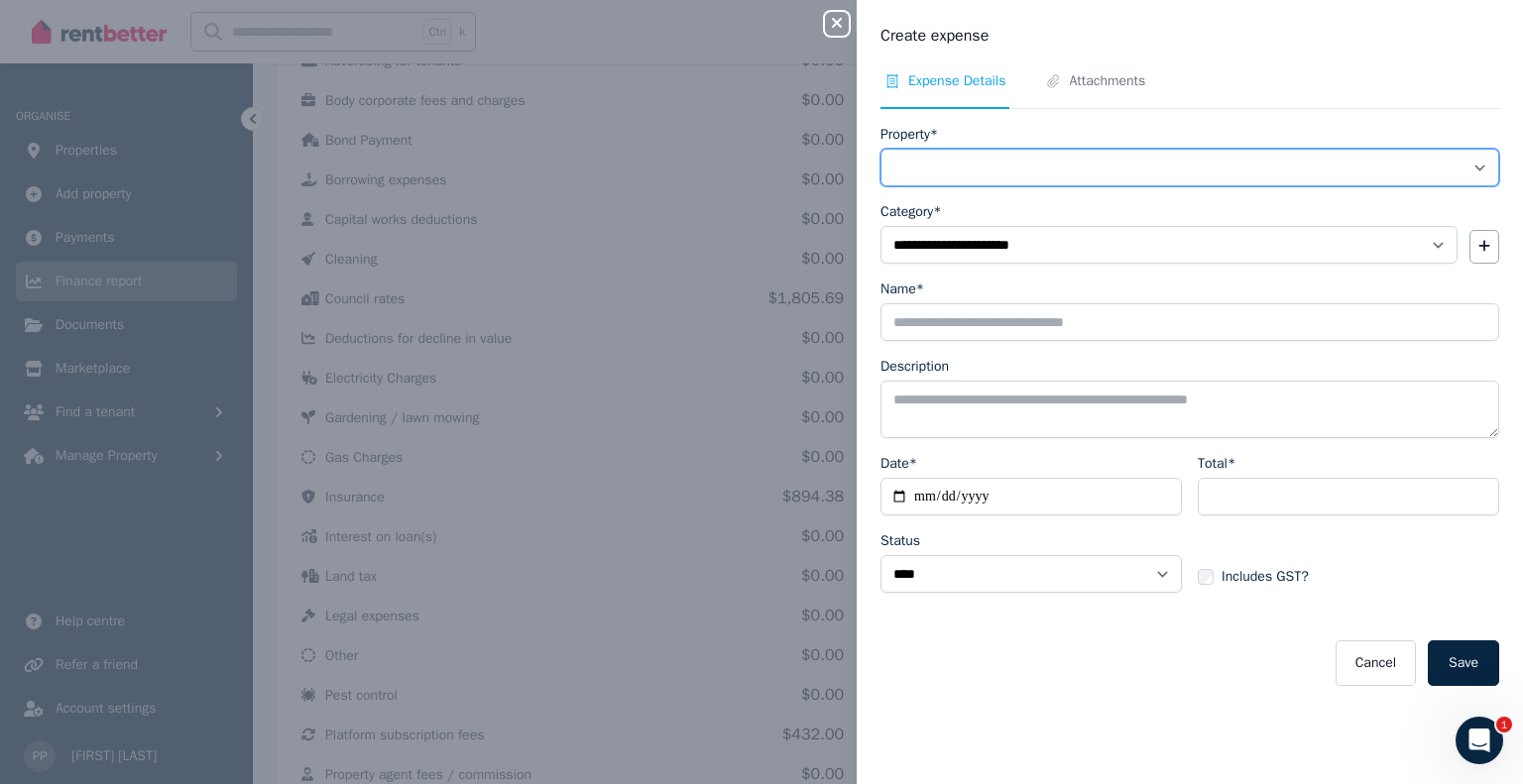 click on "**********" at bounding box center (1190, 168) 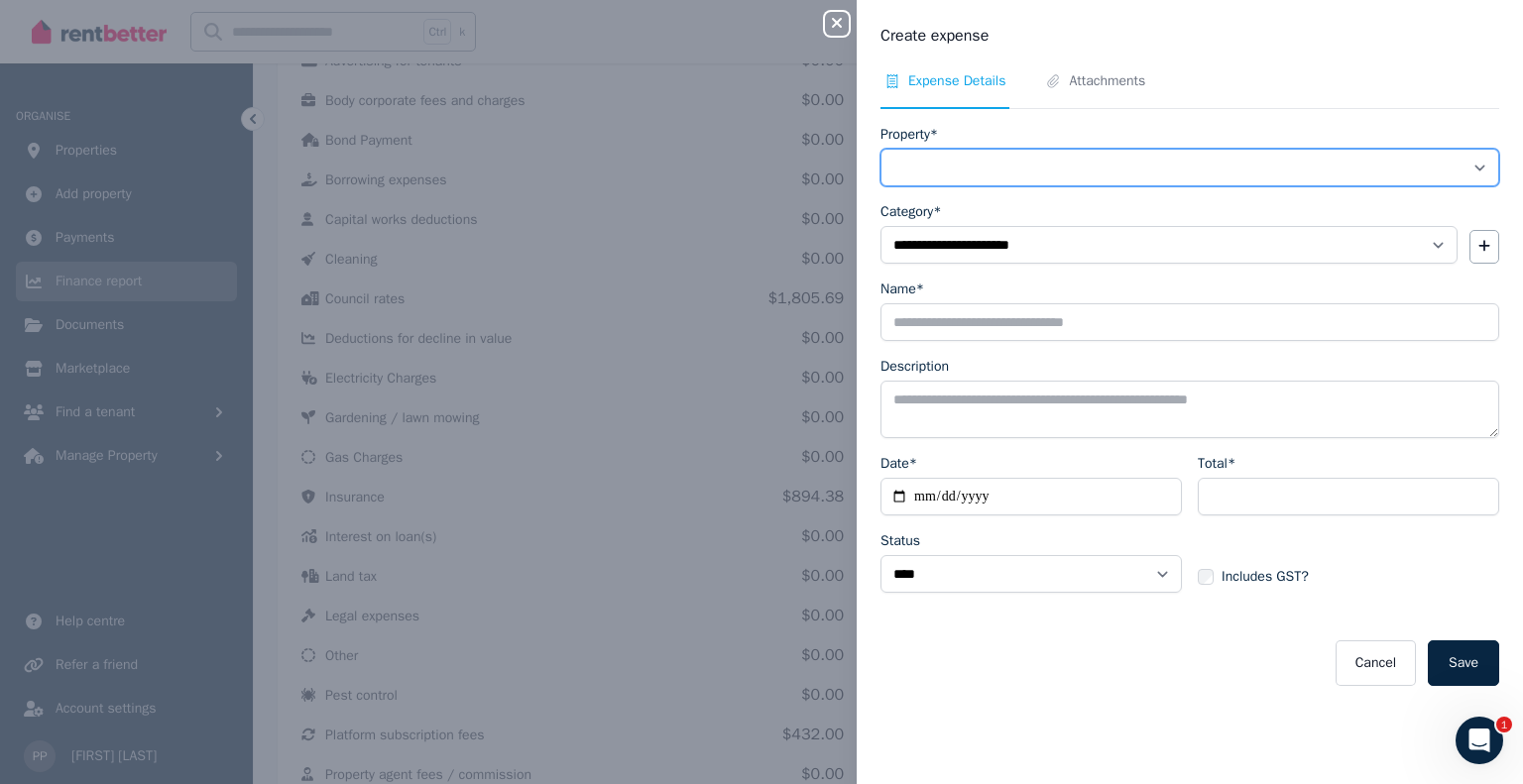 select on "**********" 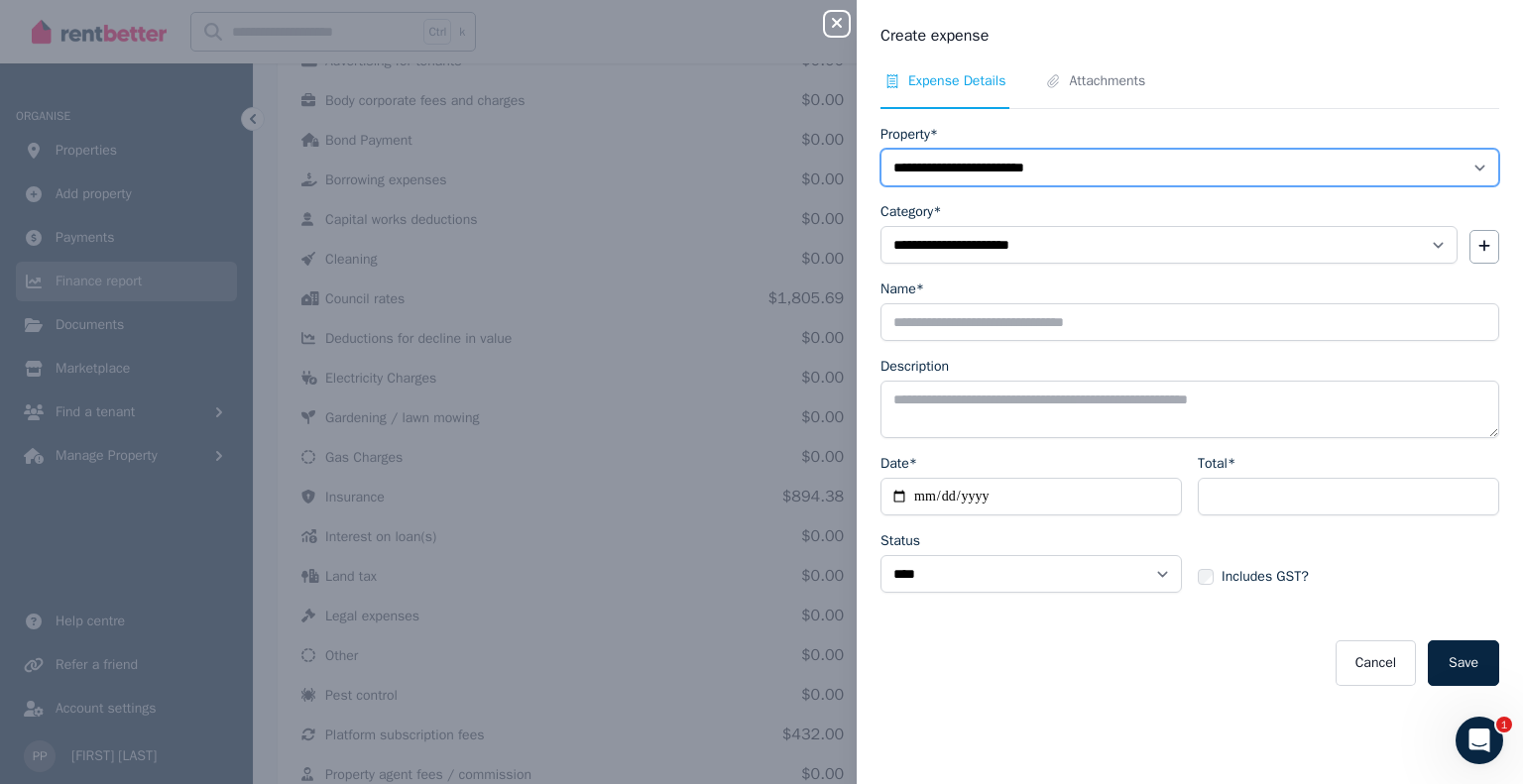 click on "**********" at bounding box center [1190, 168] 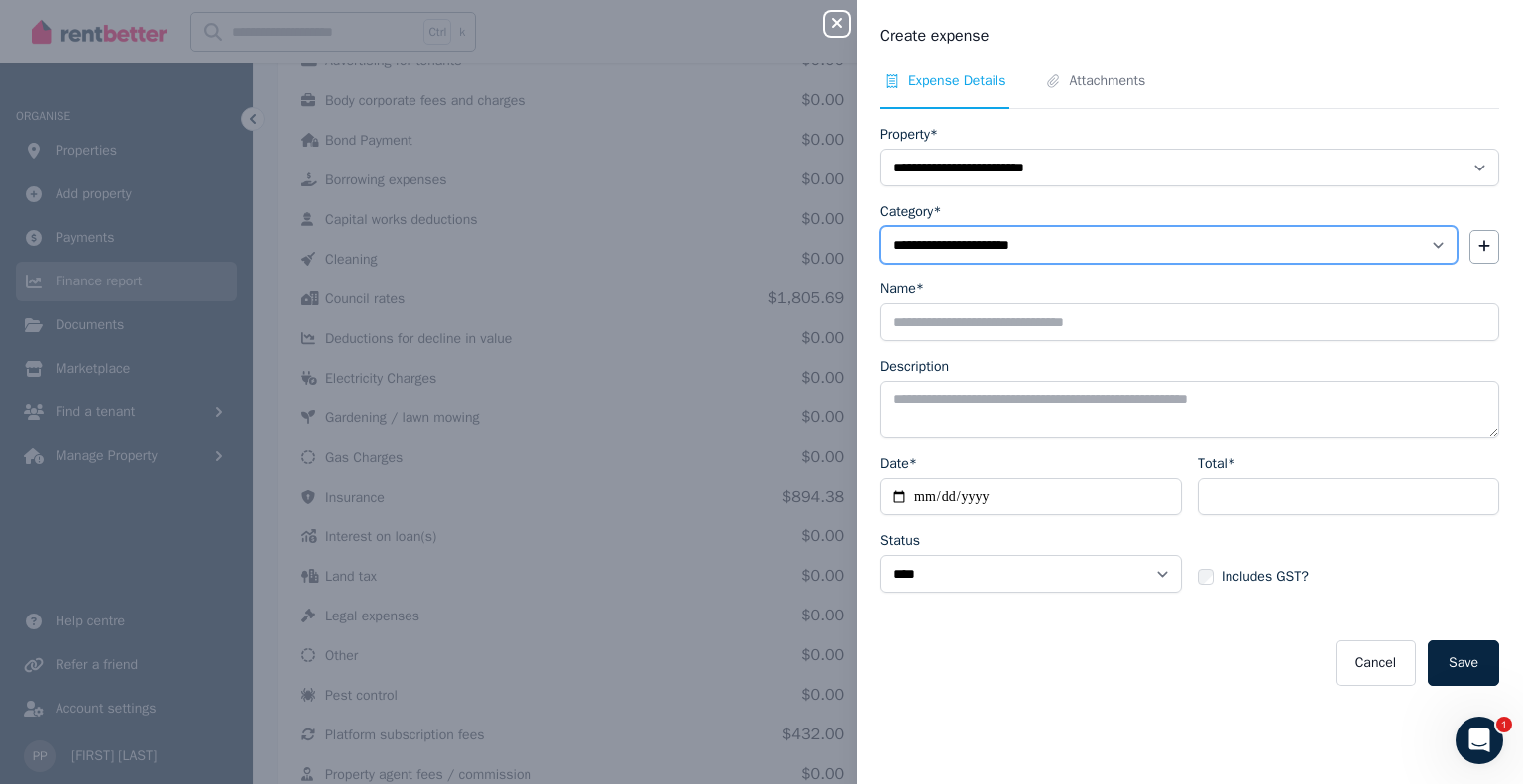 click on "**********" at bounding box center [1169, 245] 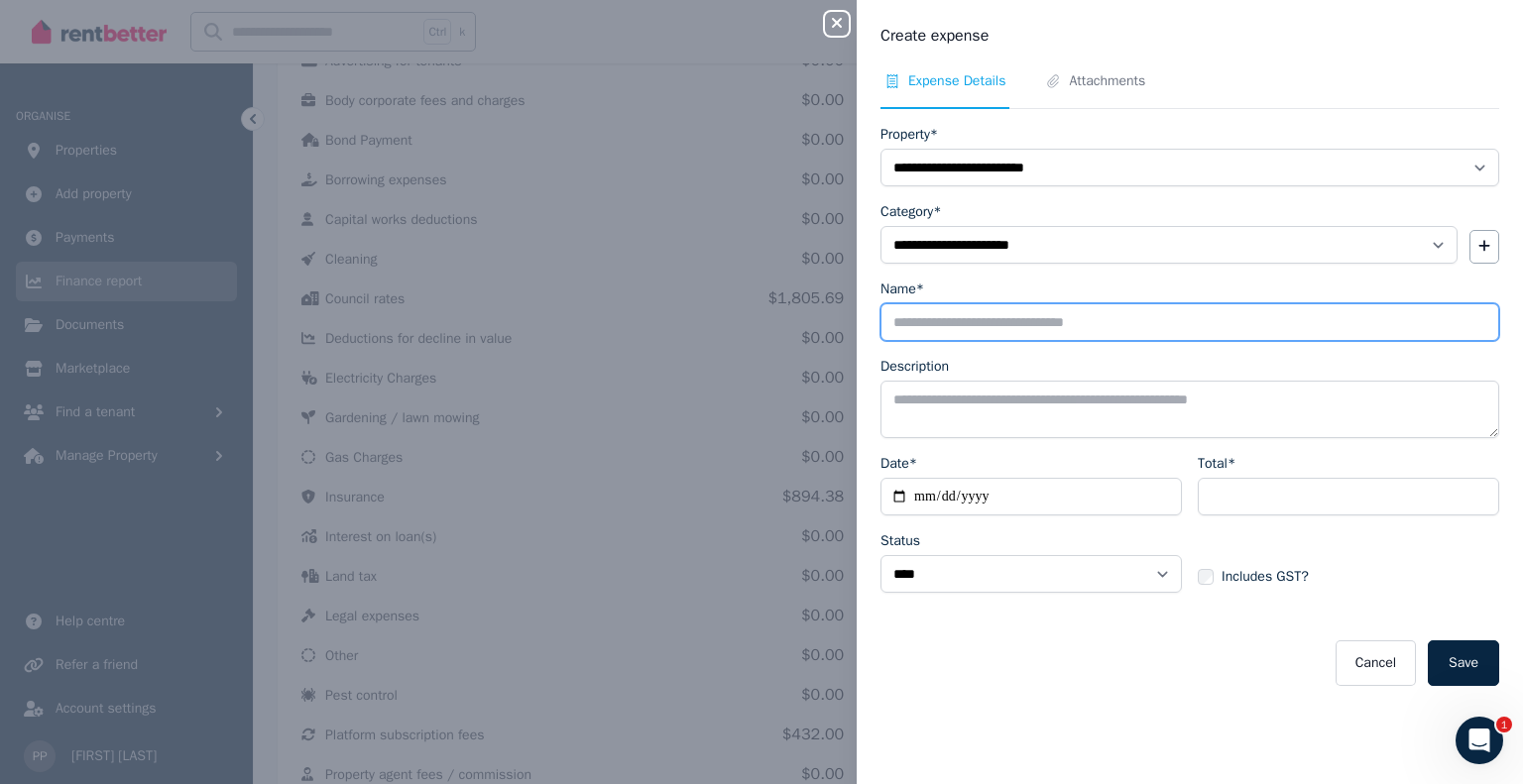 click on "Name*" at bounding box center [1190, 322] 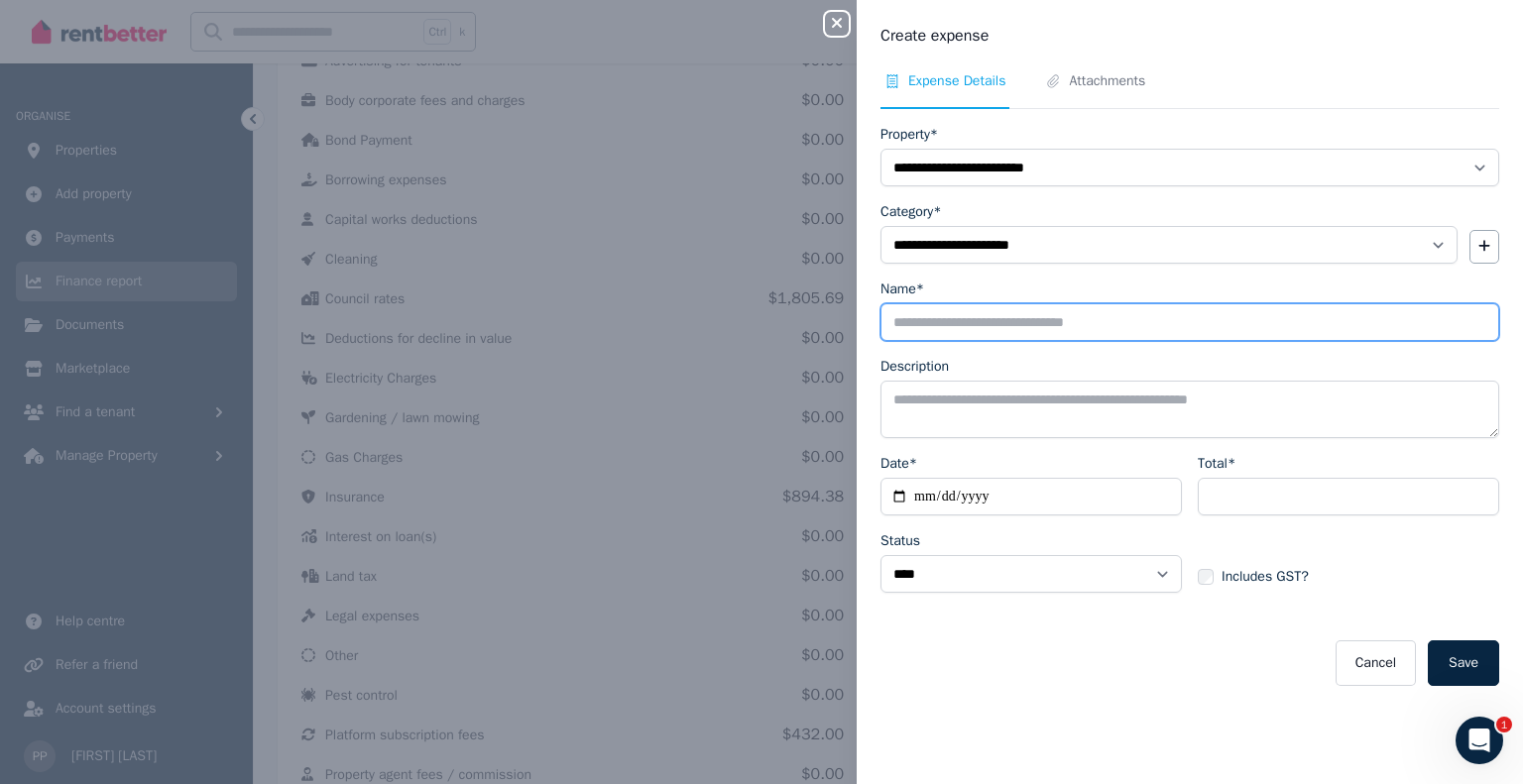 click on "Name*" at bounding box center (1190, 322) 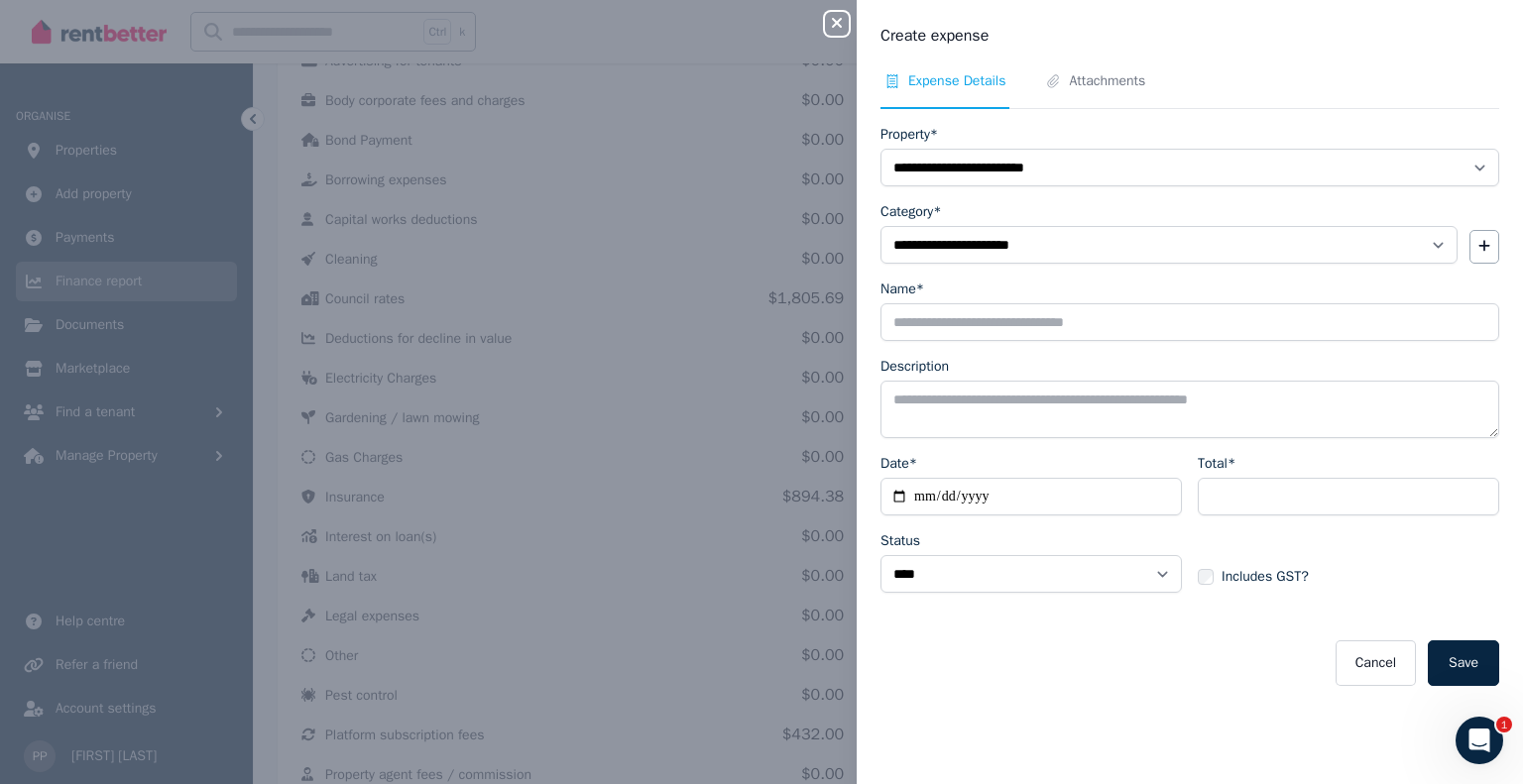 click 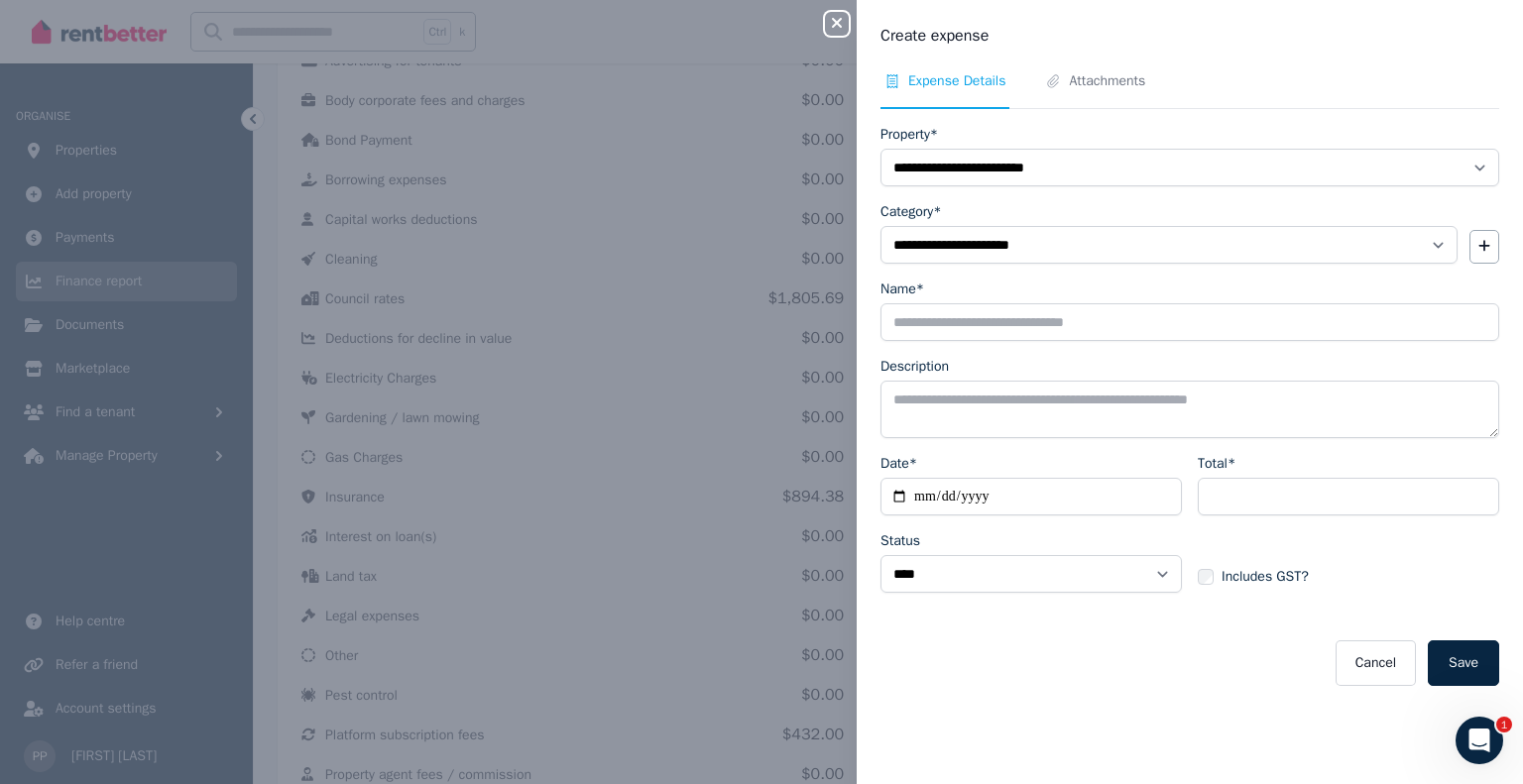 select 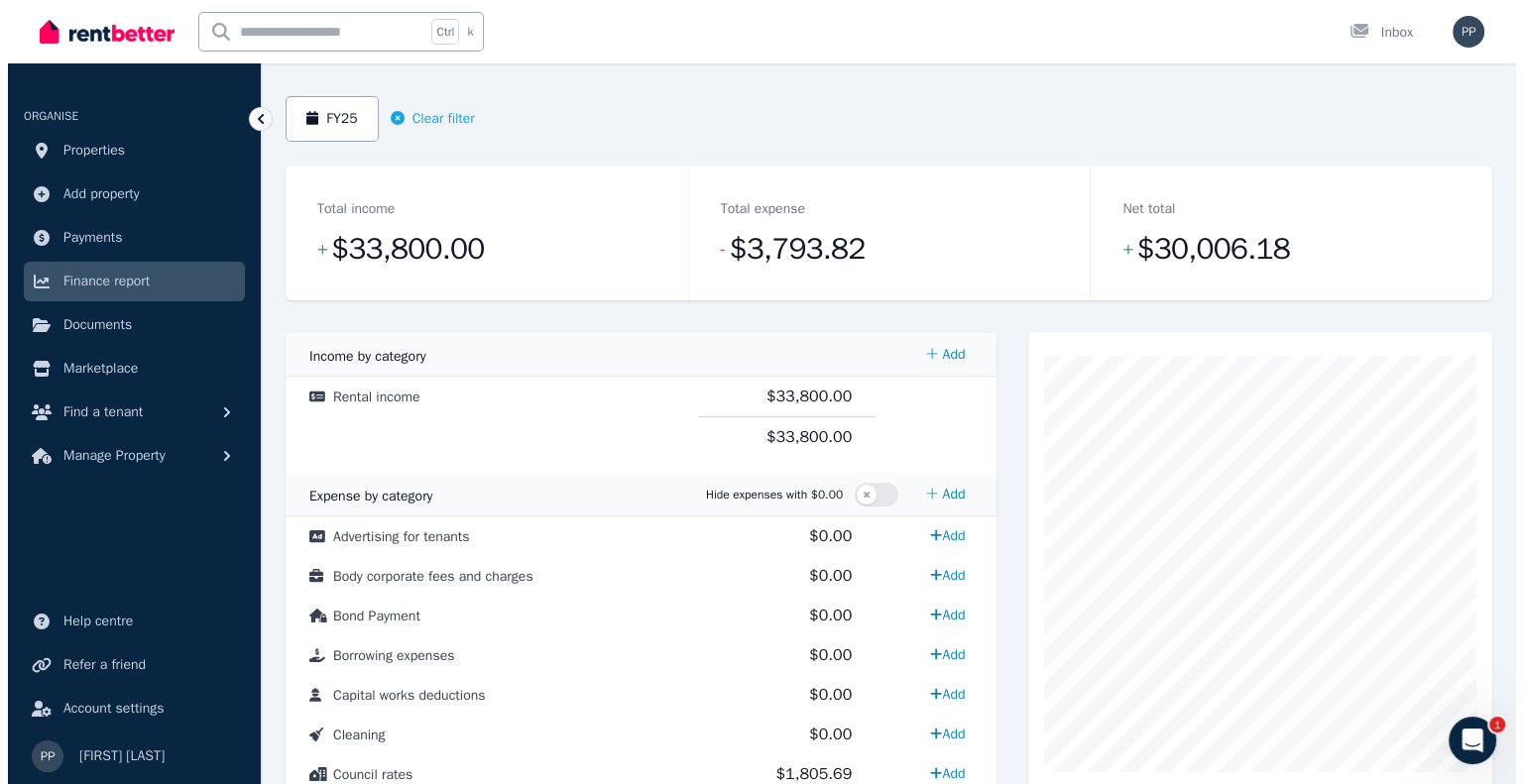 scroll, scrollTop: 159, scrollLeft: 0, axis: vertical 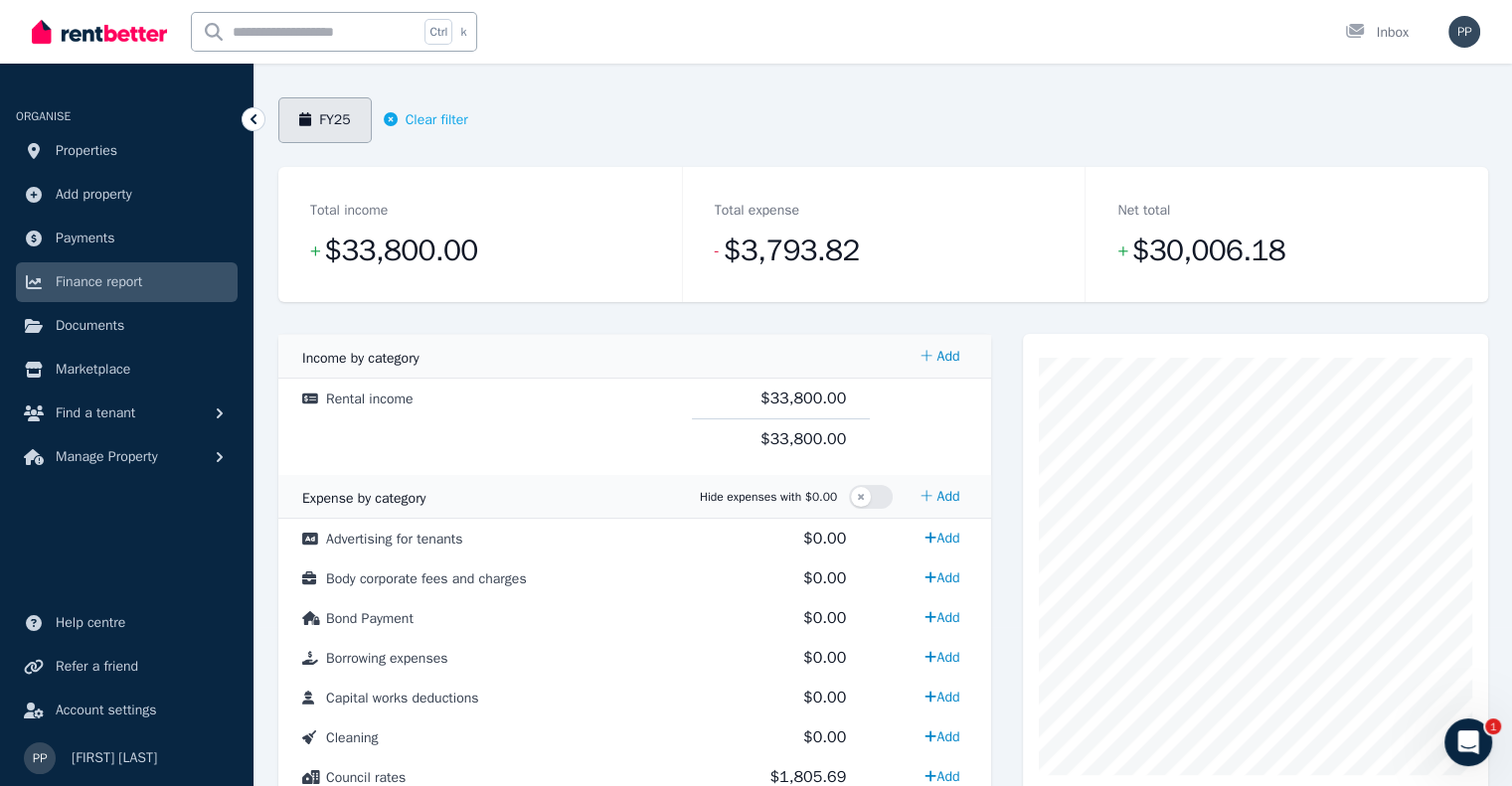 click on "FY25" at bounding box center [325, 120] 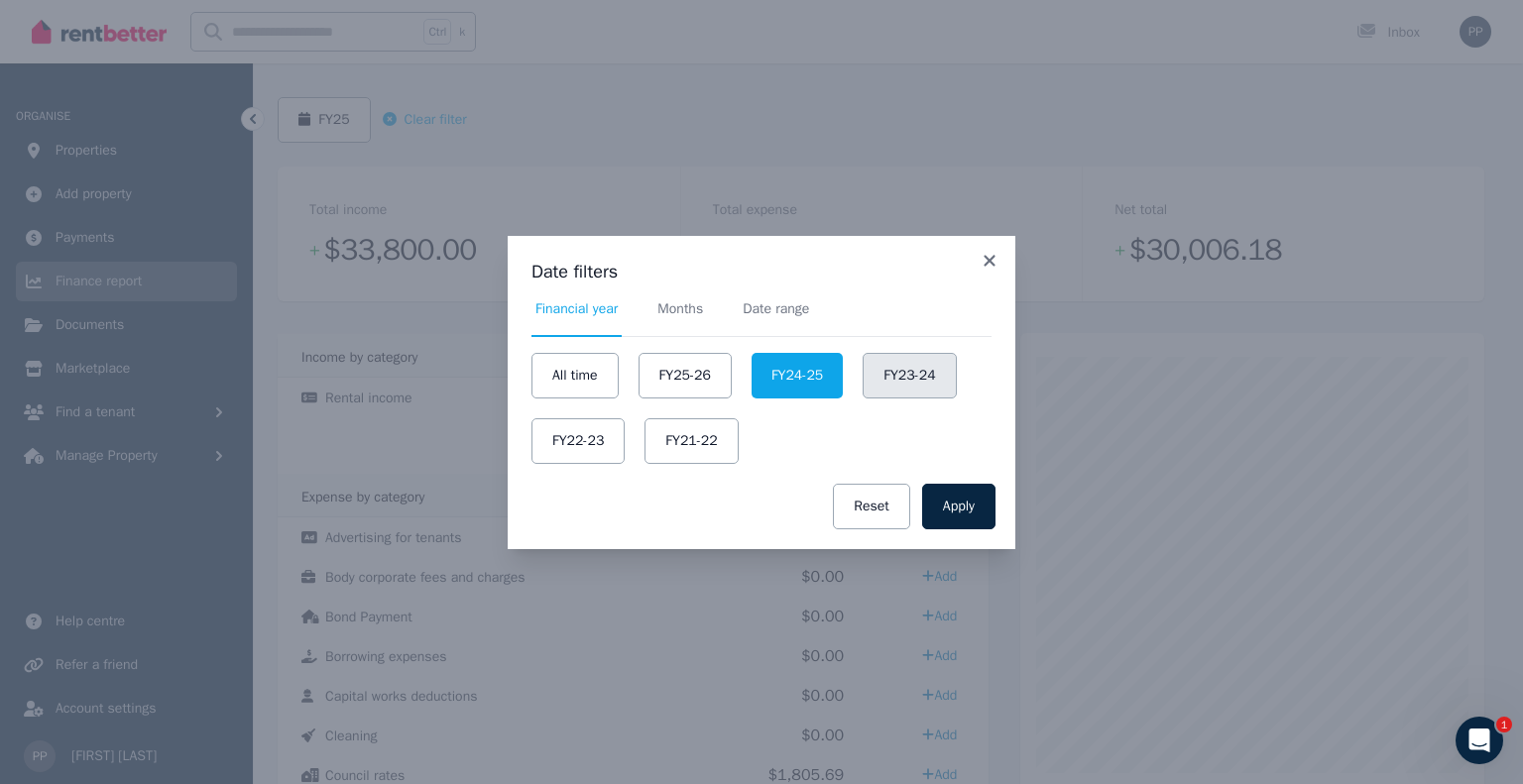 click on "FY23-24" at bounding box center (909, 376) 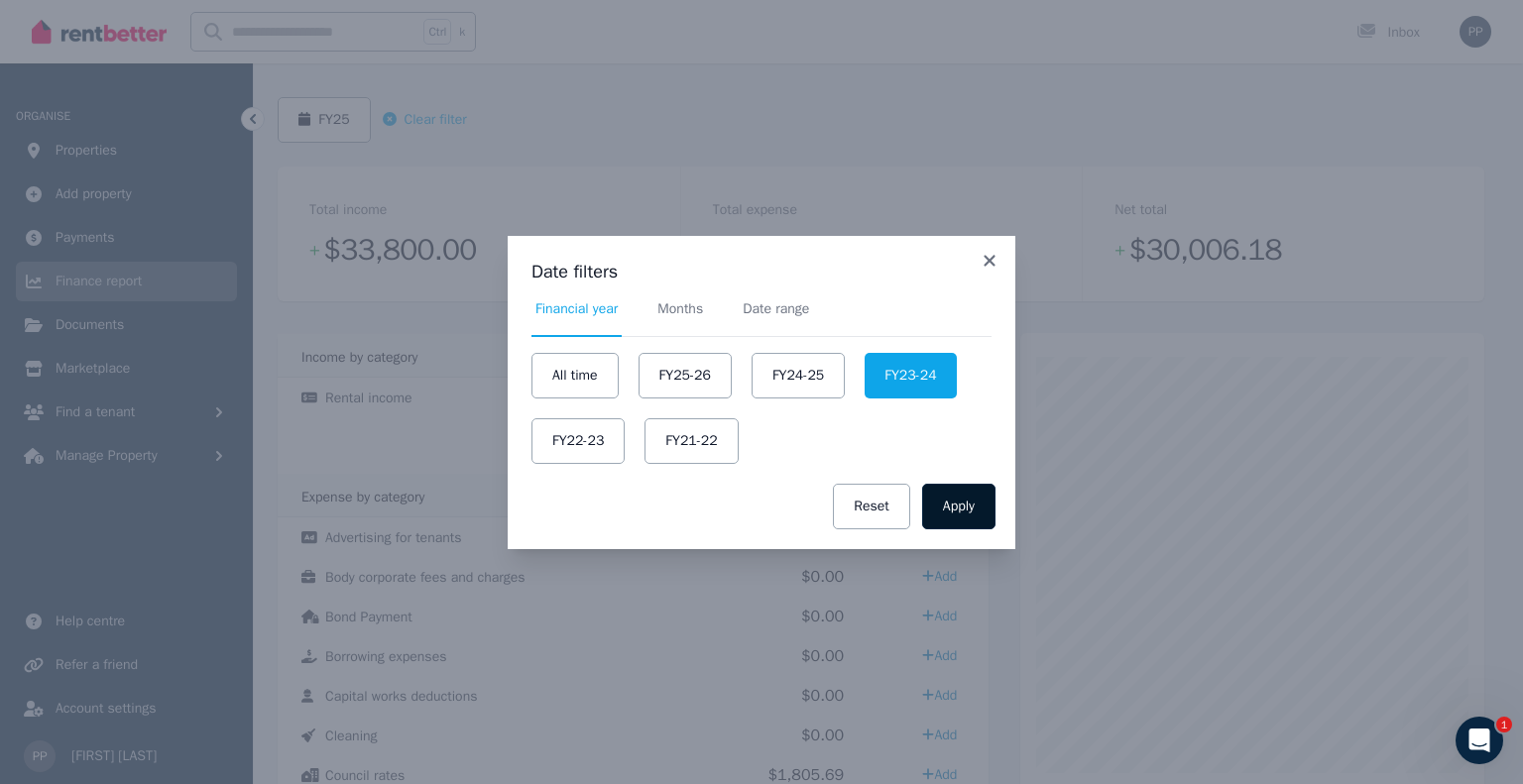 click on "Apply" at bounding box center [959, 506] 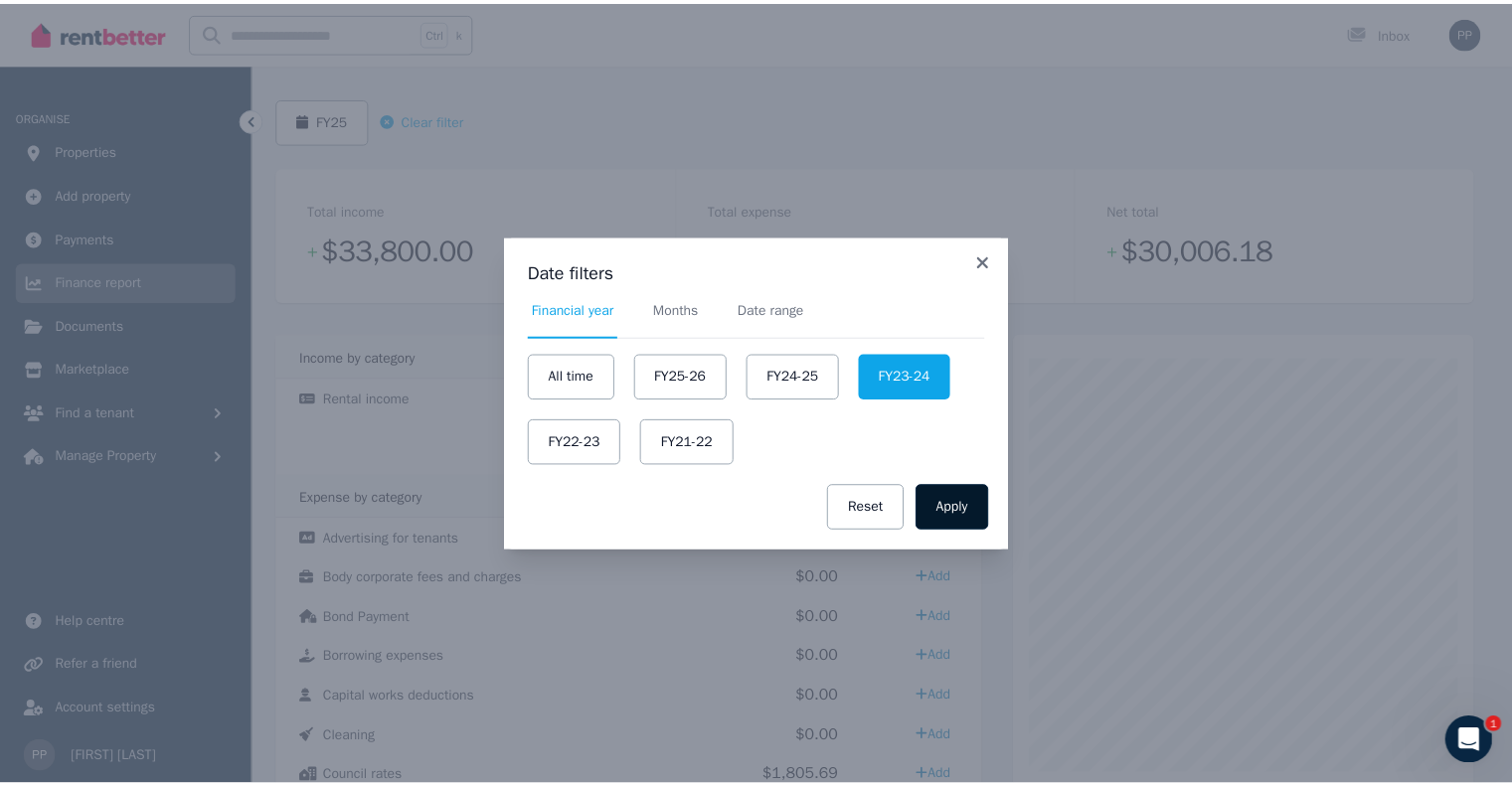 scroll, scrollTop: 0, scrollLeft: 0, axis: both 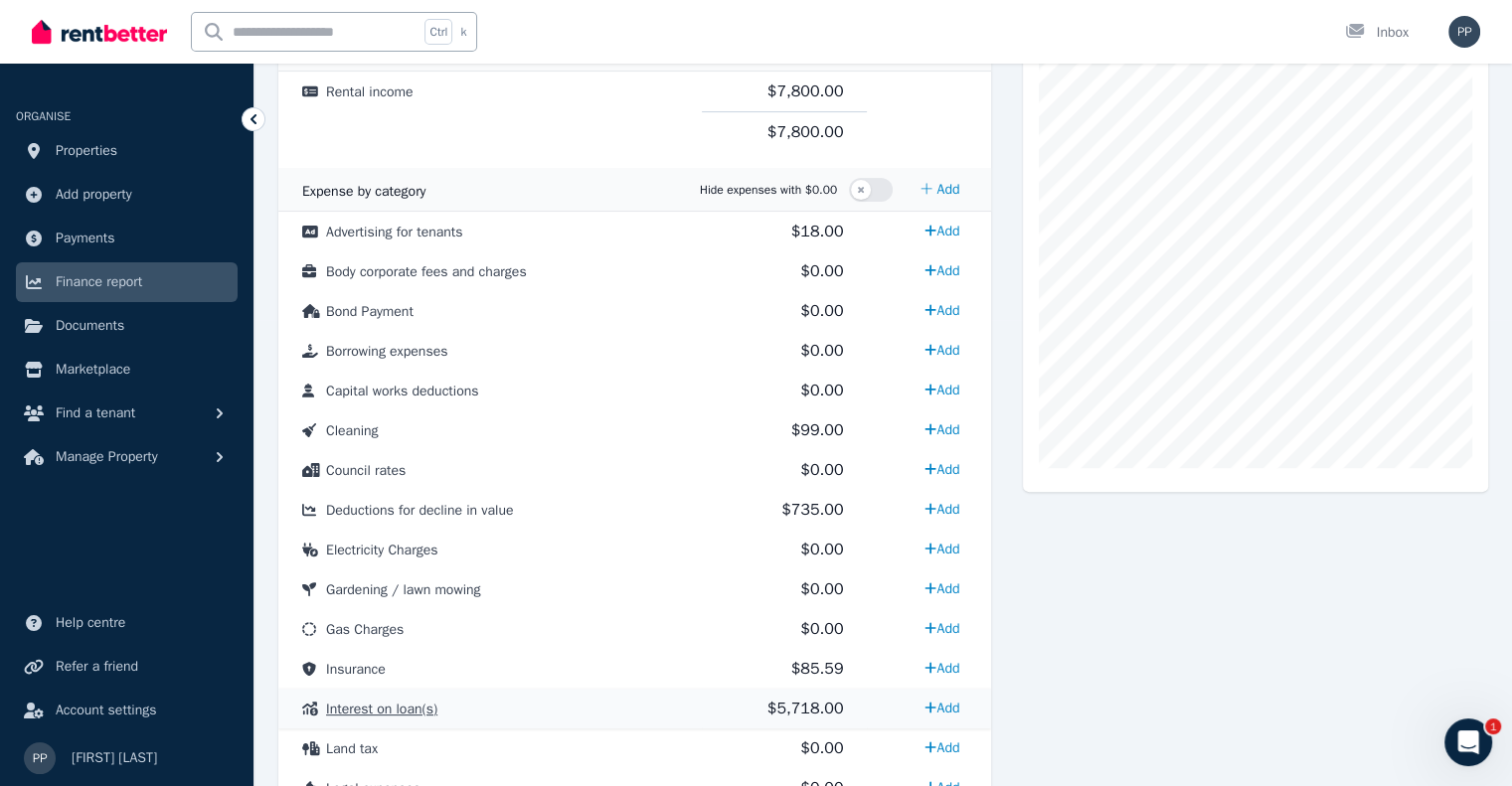 click on "Interest on loan(s)" at bounding box center [382, 708] 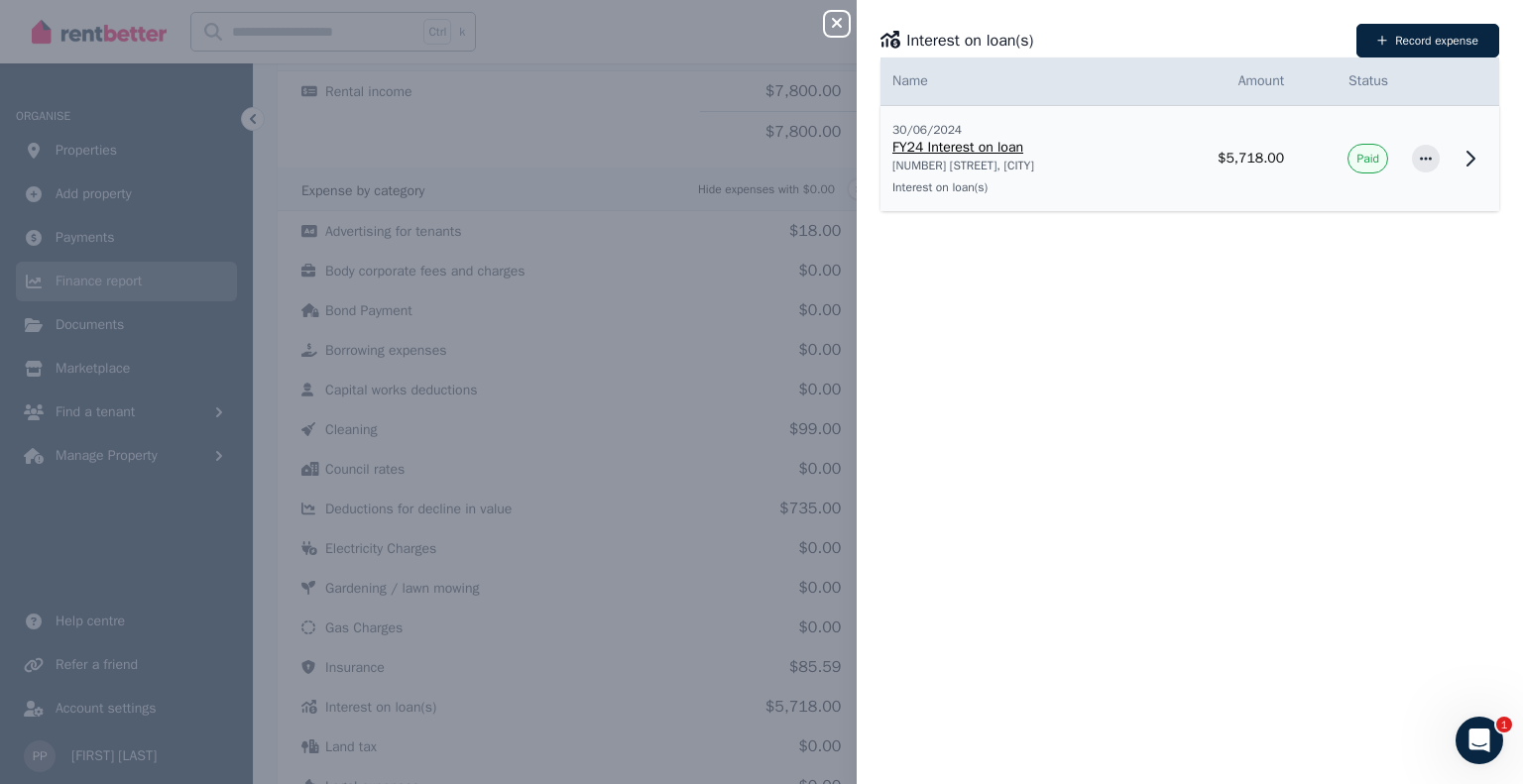 click on "FY24 Interest on loan" at bounding box center (1014, 148) 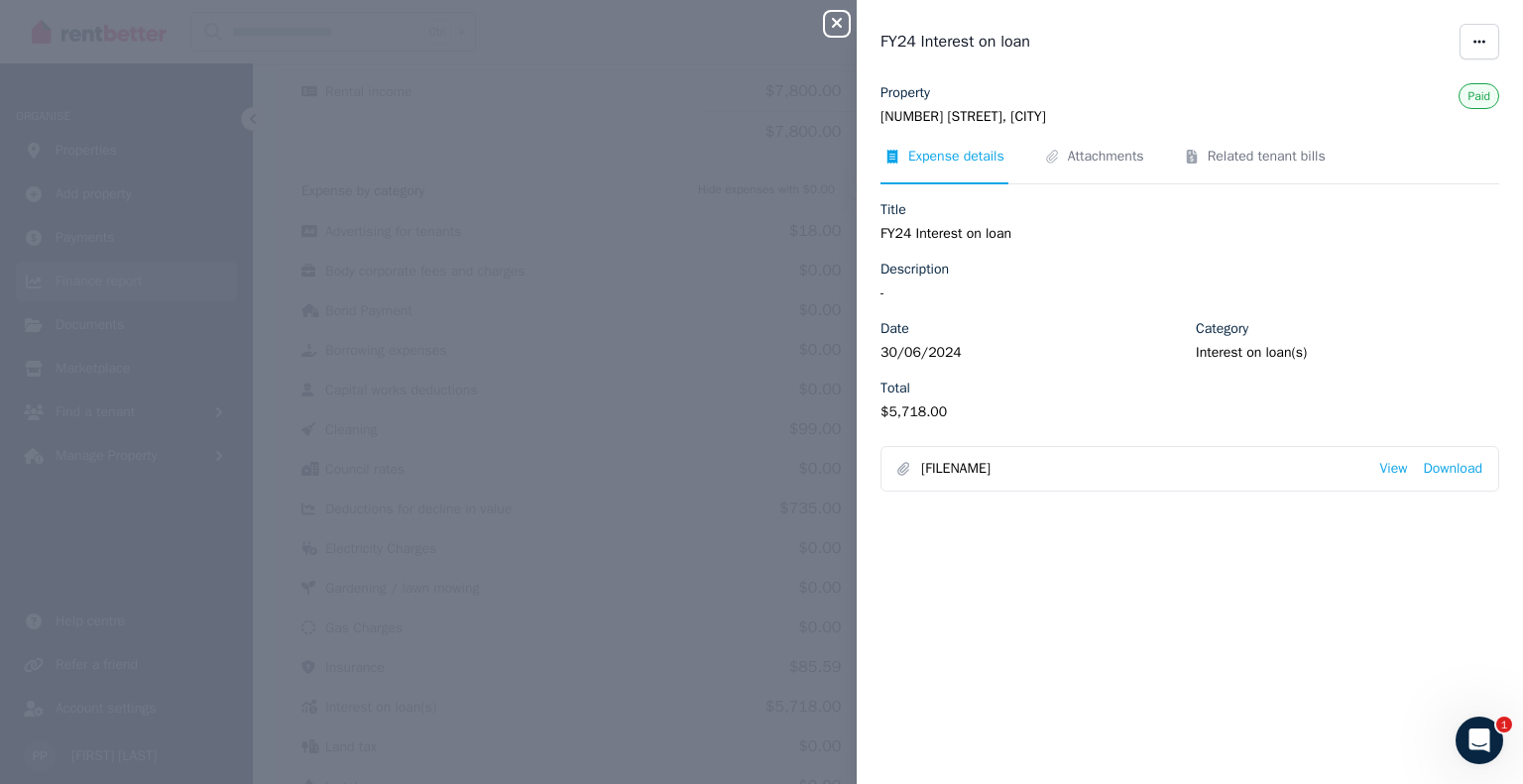 click 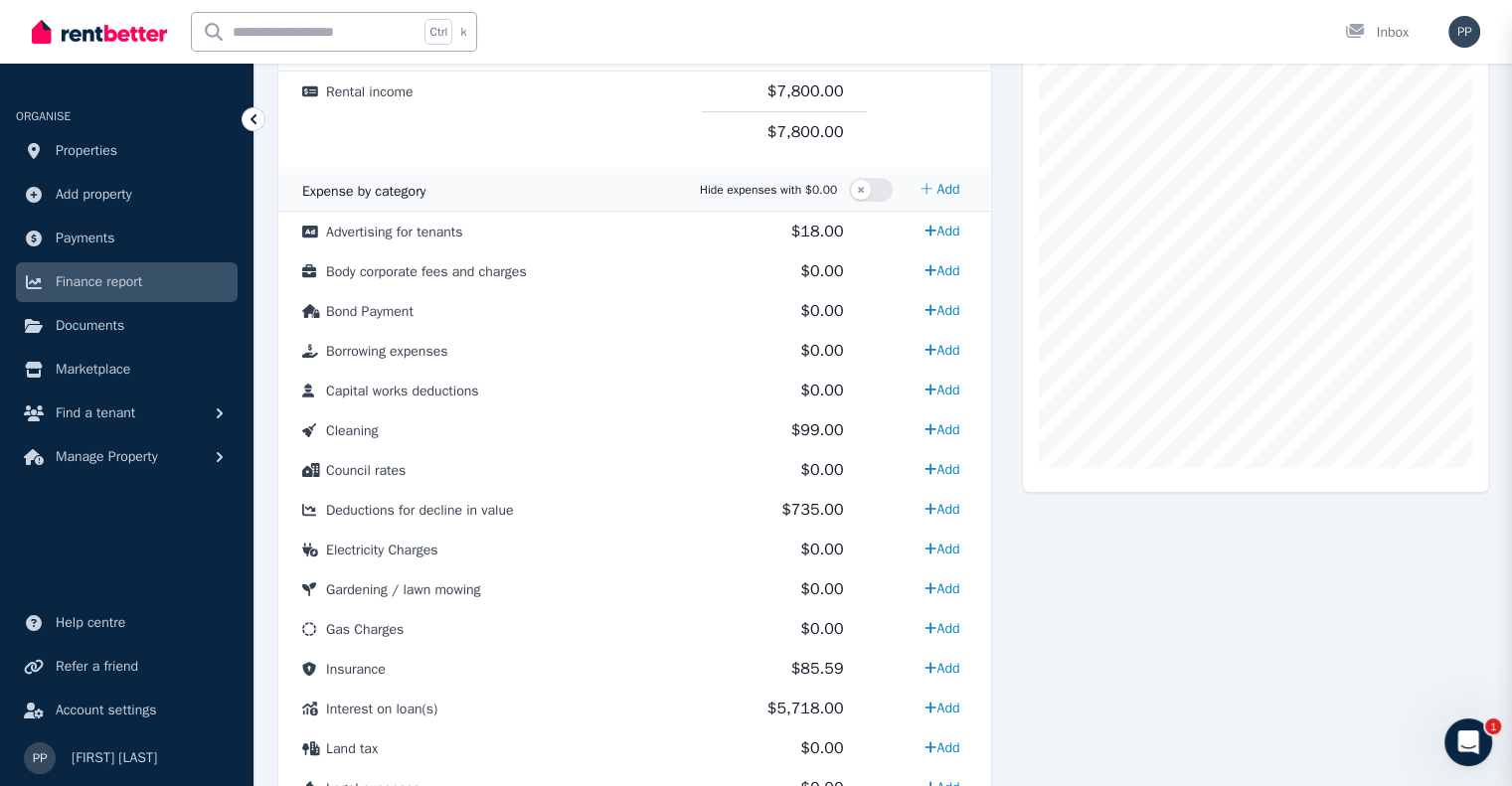 click on "Close panel Expense" at bounding box center [756, 393] 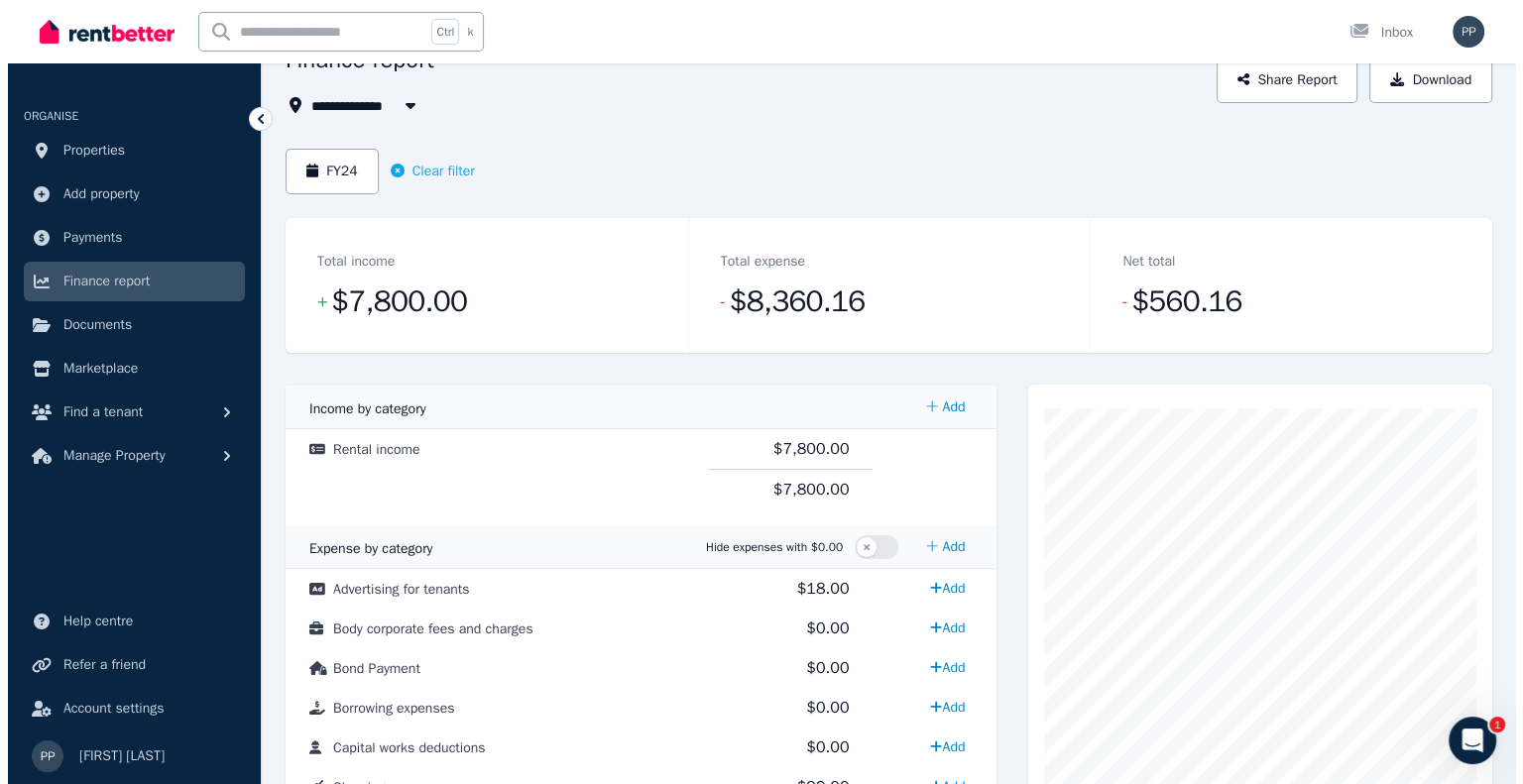 scroll, scrollTop: 106, scrollLeft: 0, axis: vertical 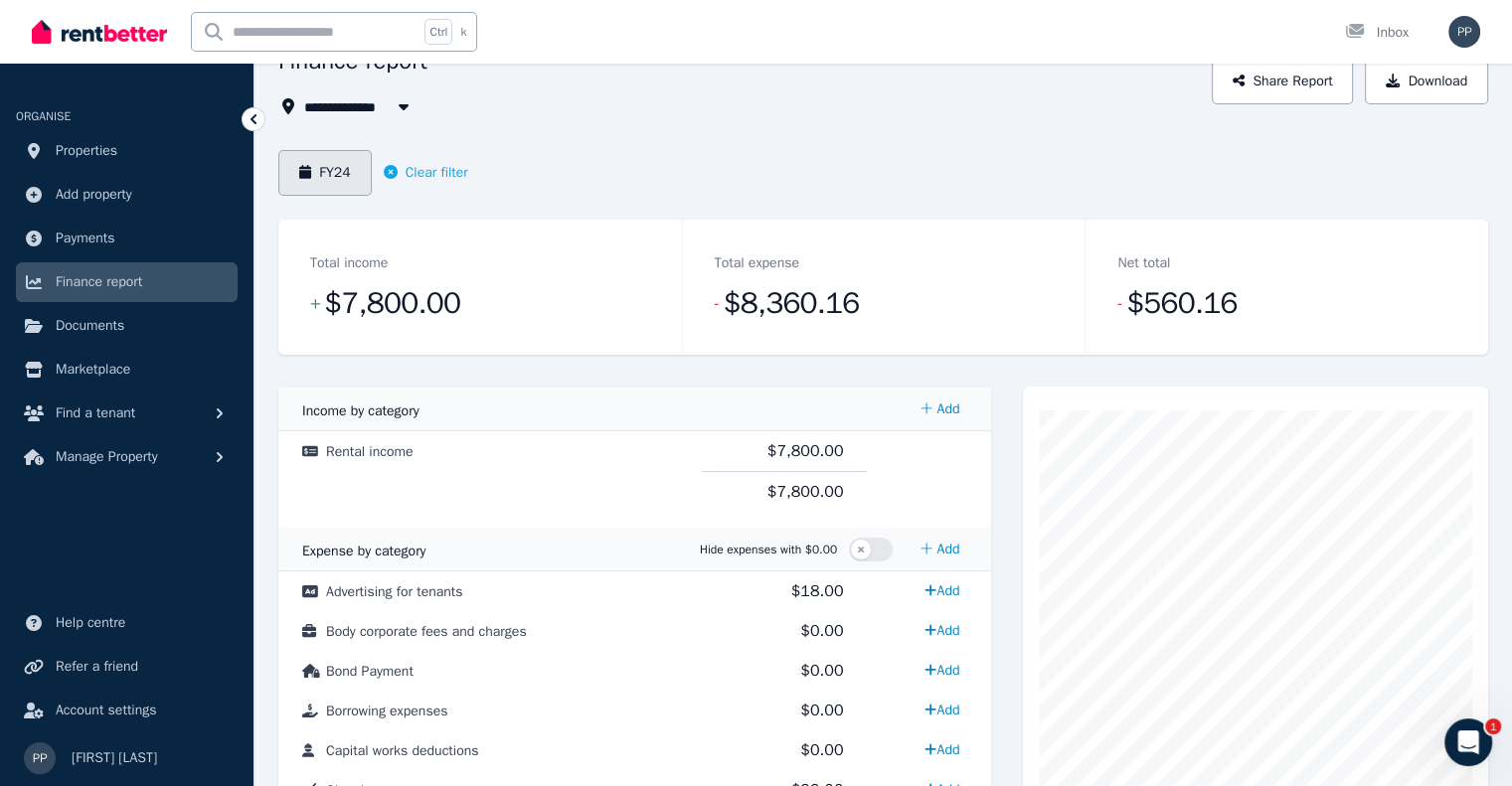 click on "FY24" at bounding box center [325, 173] 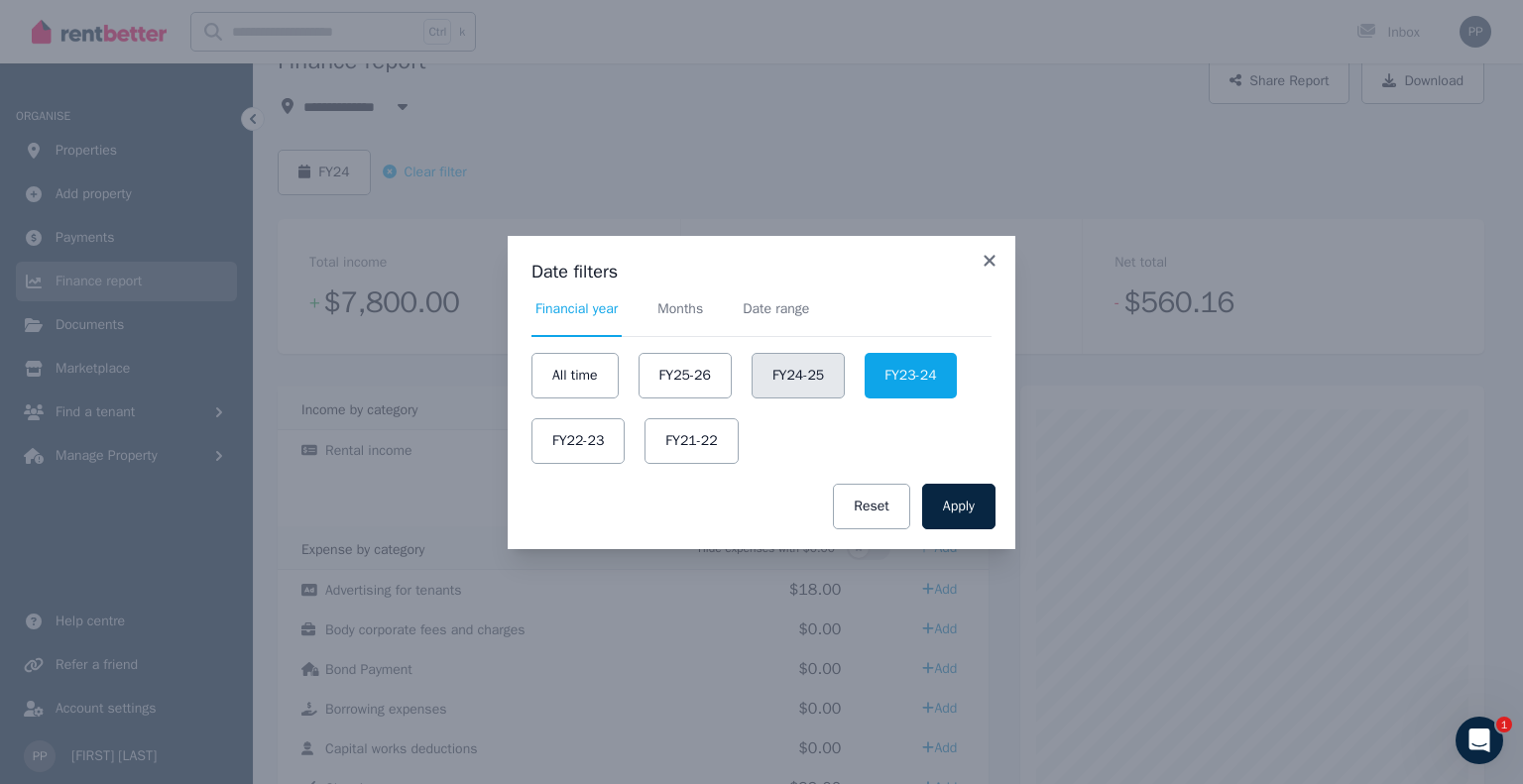 click on "FY24-25" at bounding box center (798, 376) 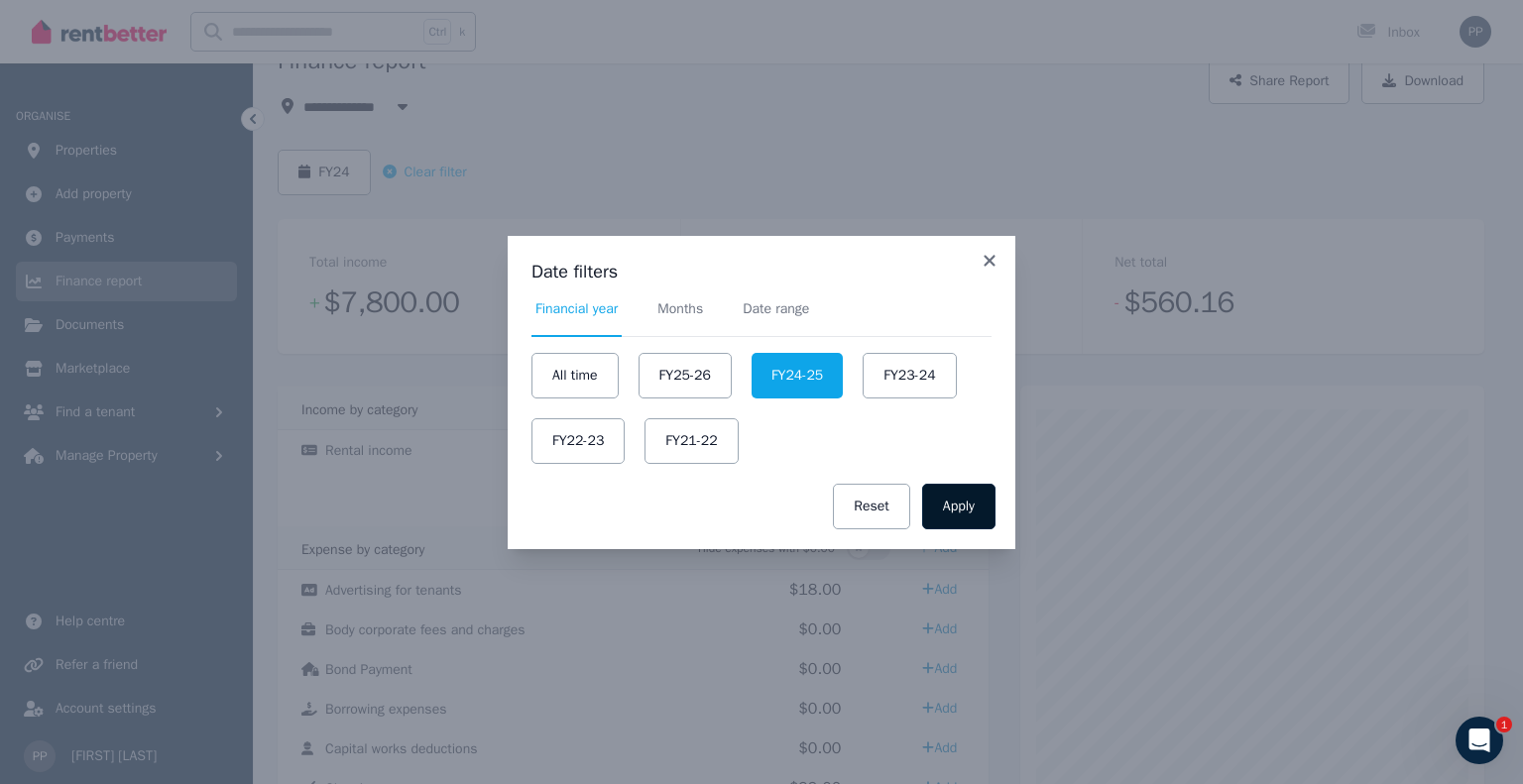 click on "Apply" at bounding box center (959, 506) 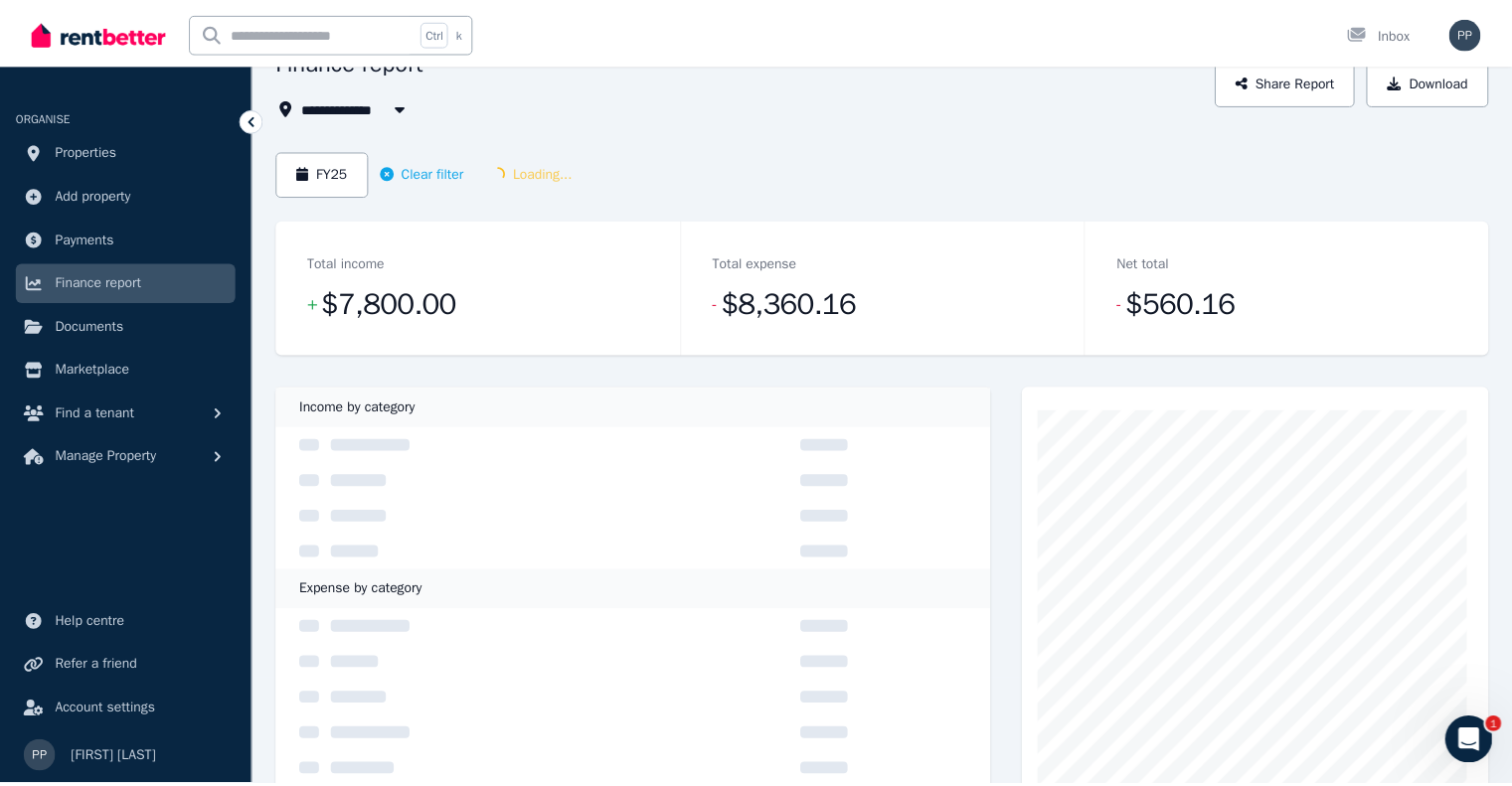 scroll, scrollTop: 0, scrollLeft: 0, axis: both 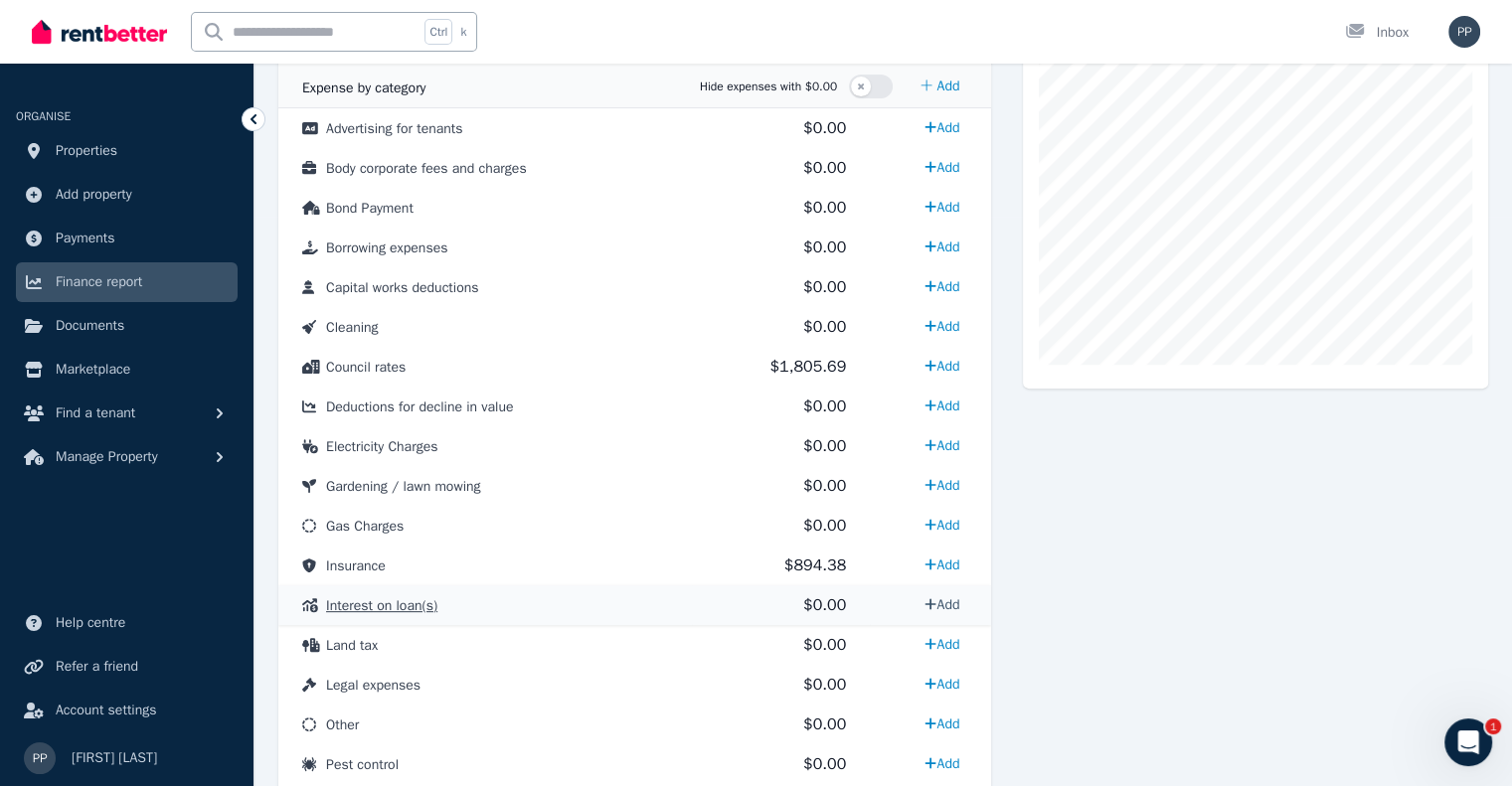 click on "Add" at bounding box center [941, 604] 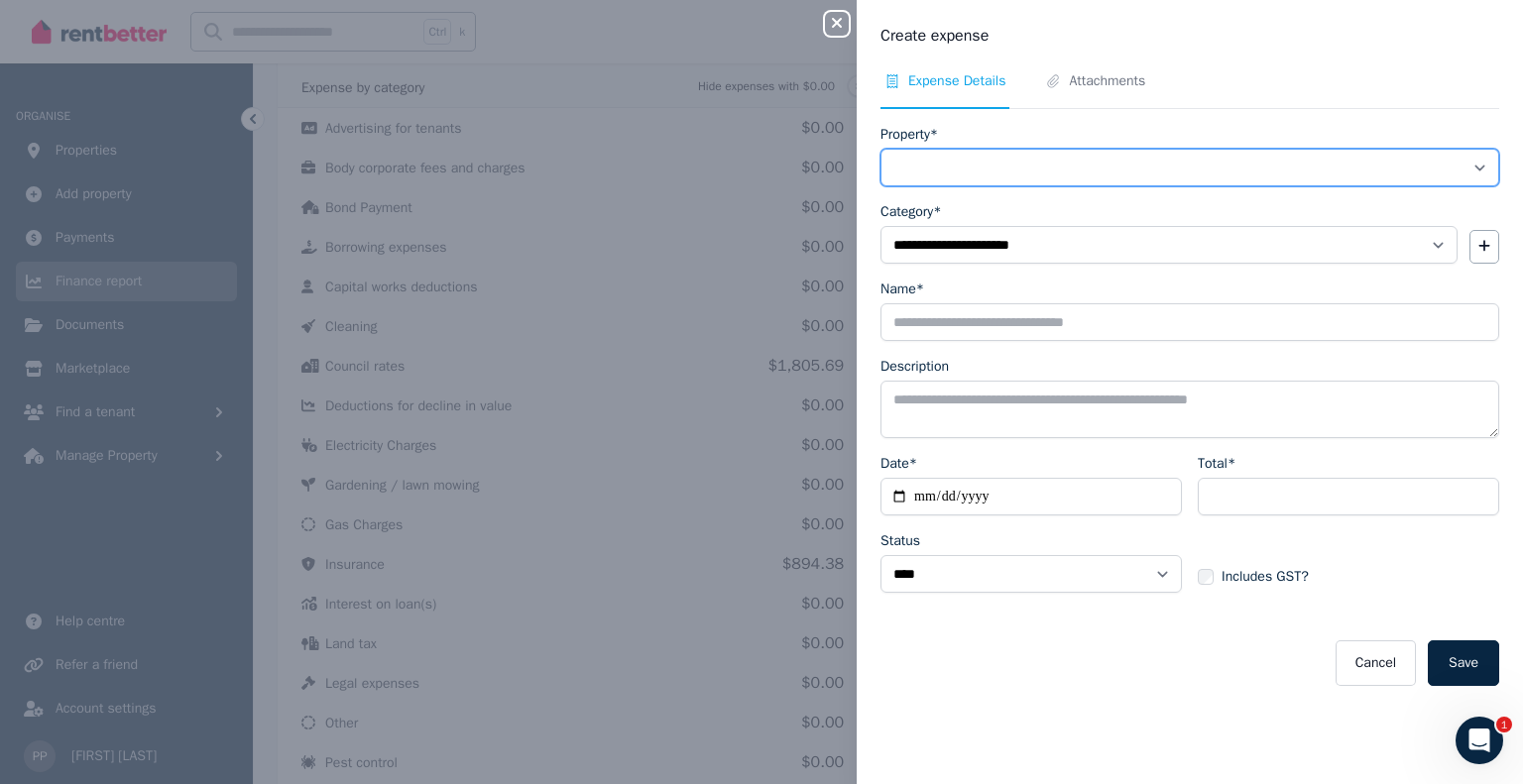 click on "**********" at bounding box center [1190, 168] 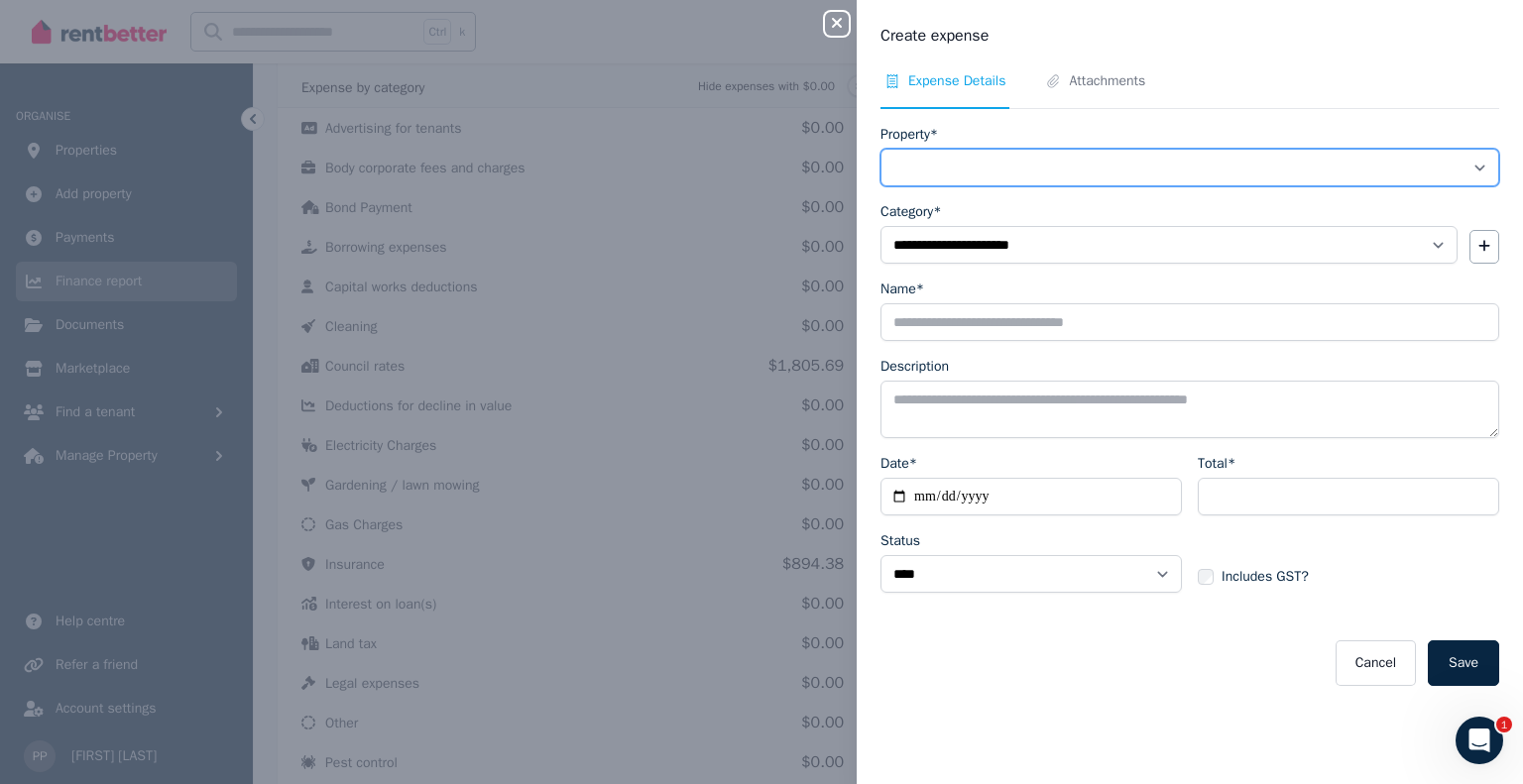 select on "**********" 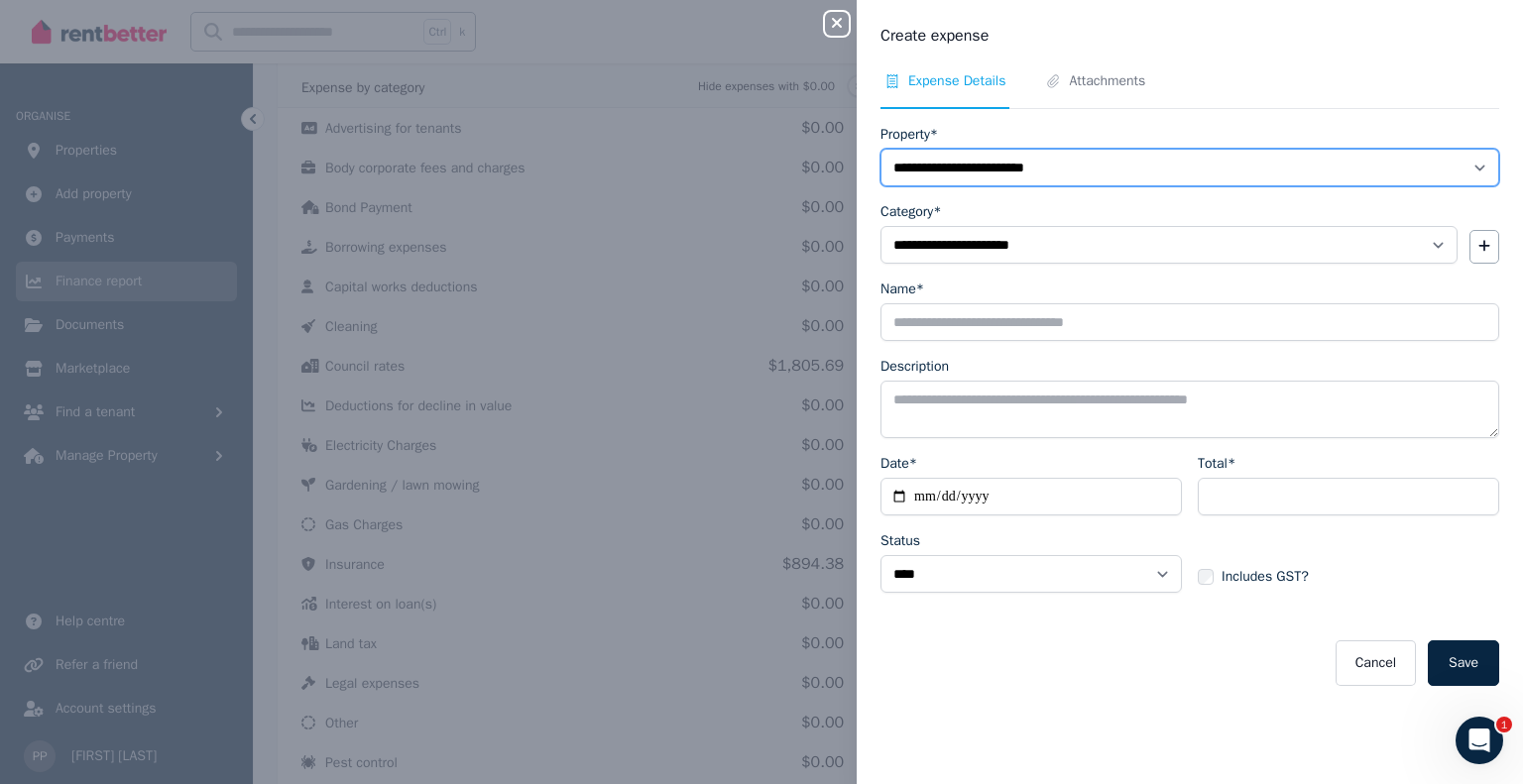 click on "**********" at bounding box center (1190, 168) 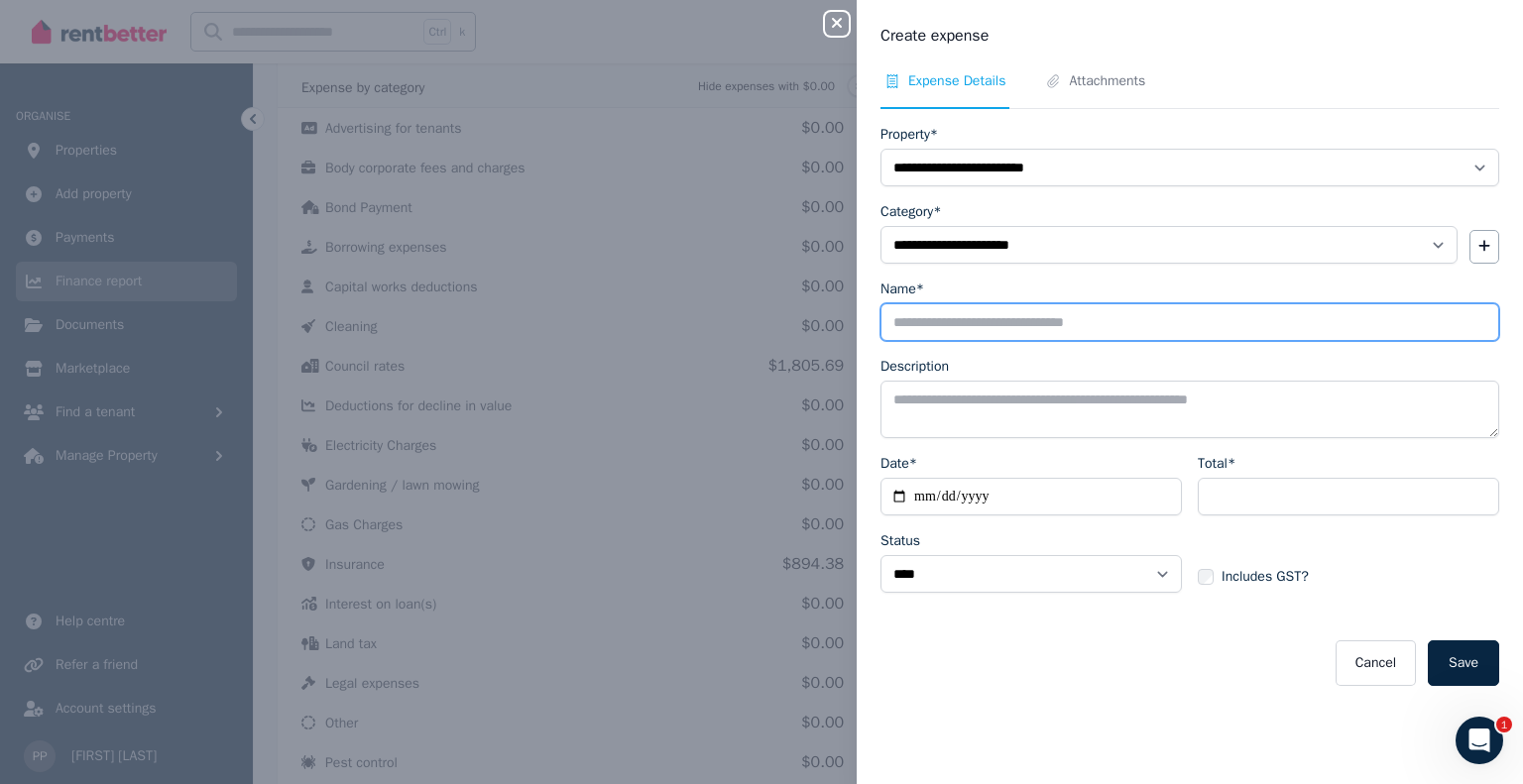 click on "Name*" at bounding box center [1190, 322] 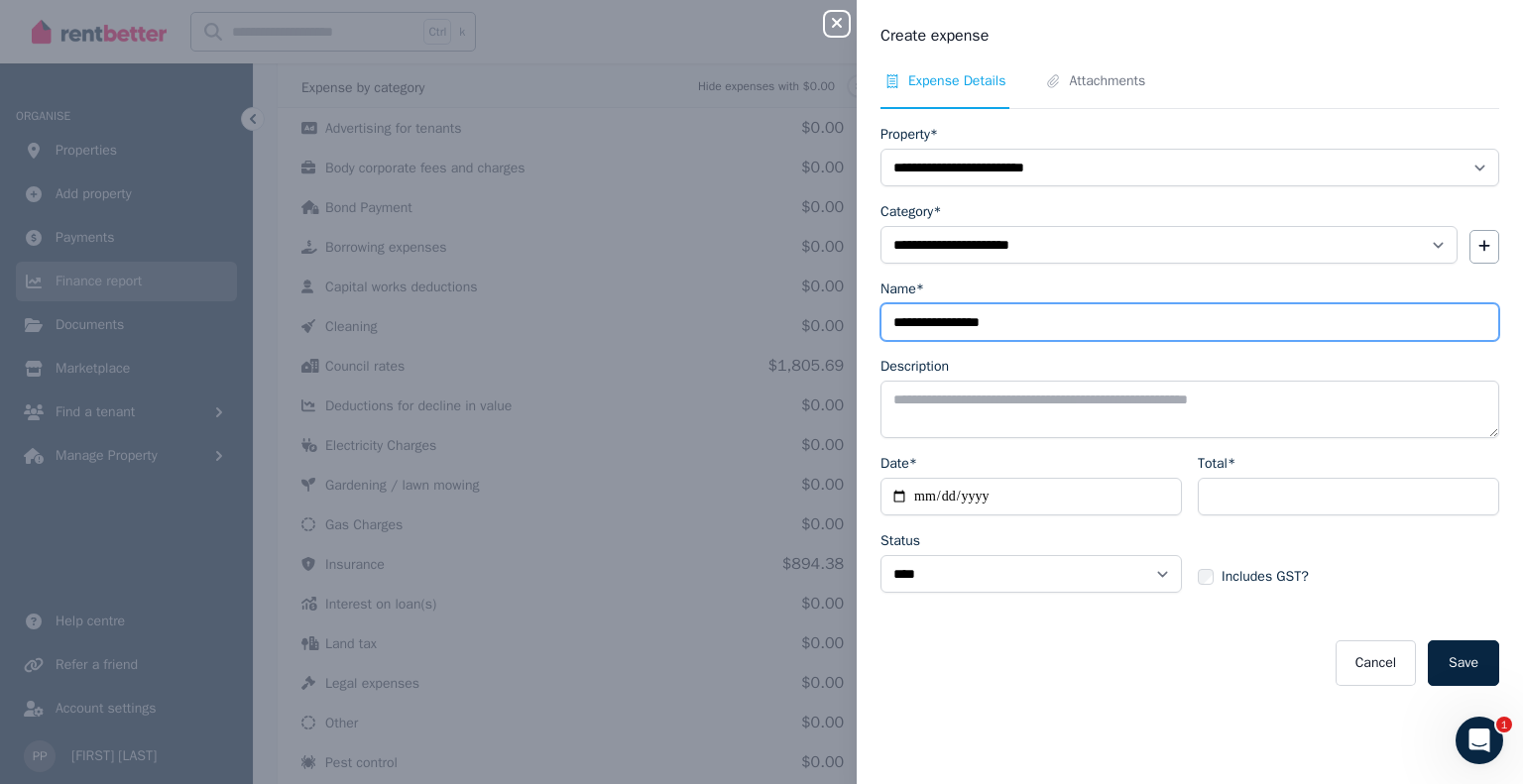 click on "**********" at bounding box center (1190, 322) 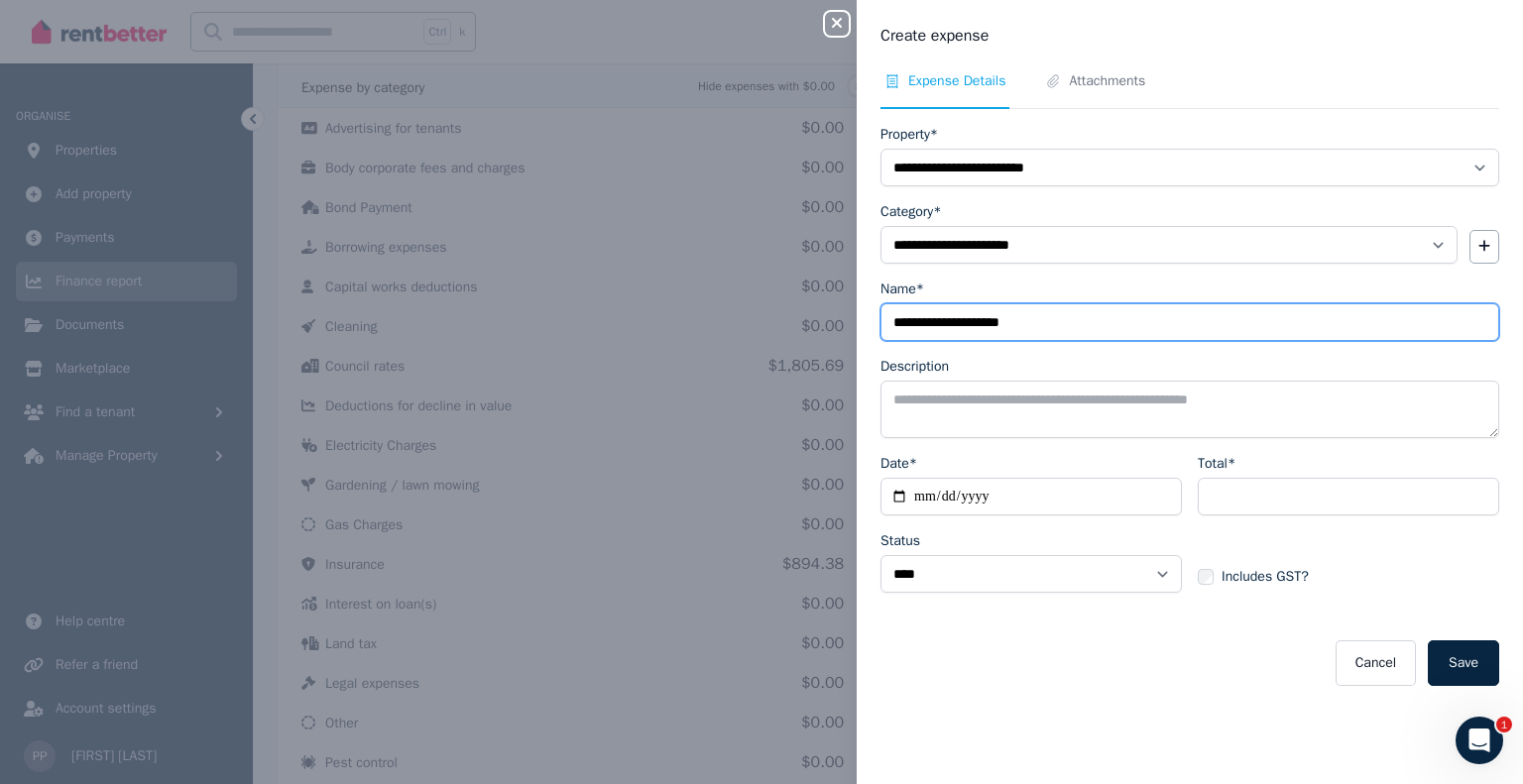 type on "**********" 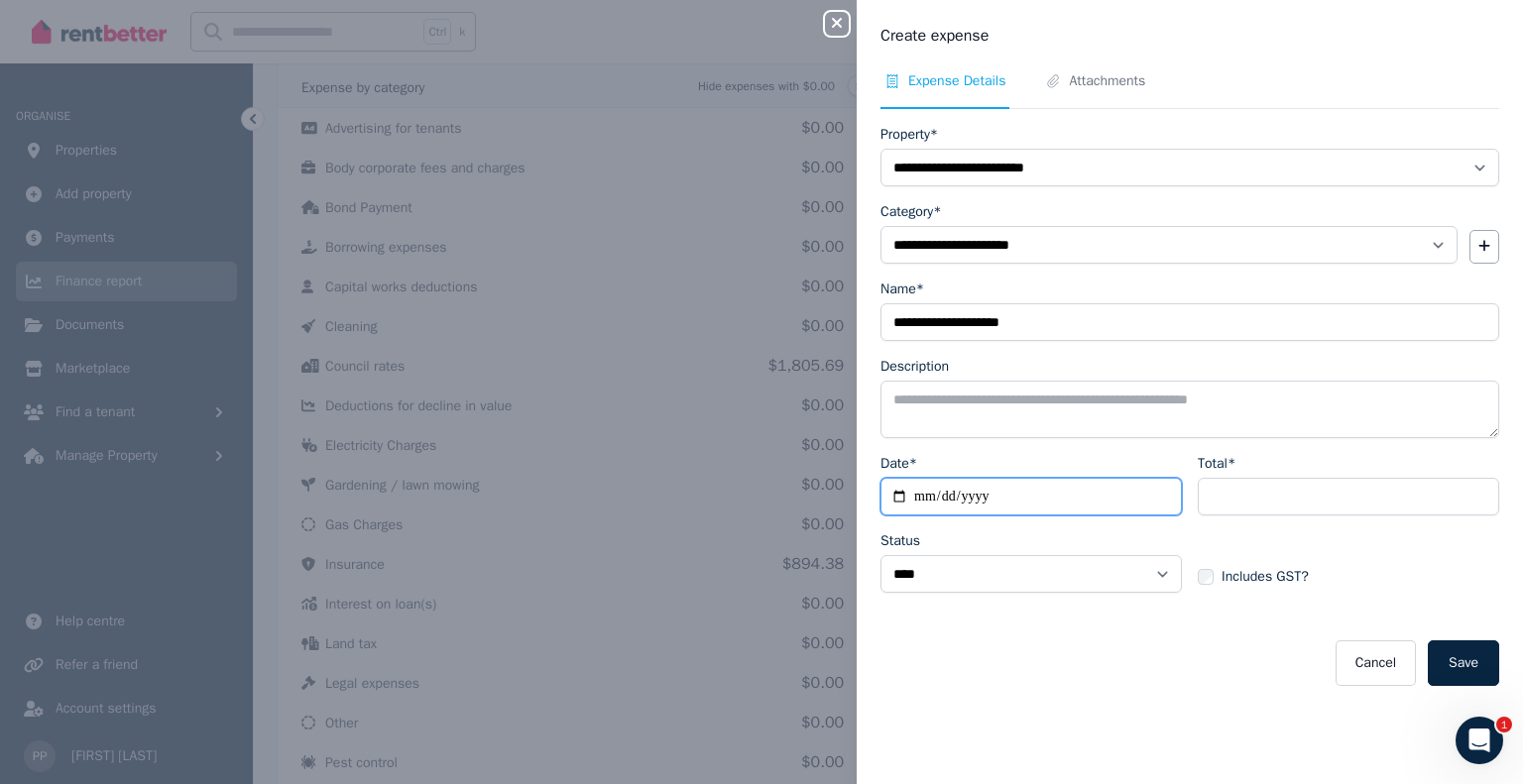 click on "Date*" at bounding box center [1031, 497] 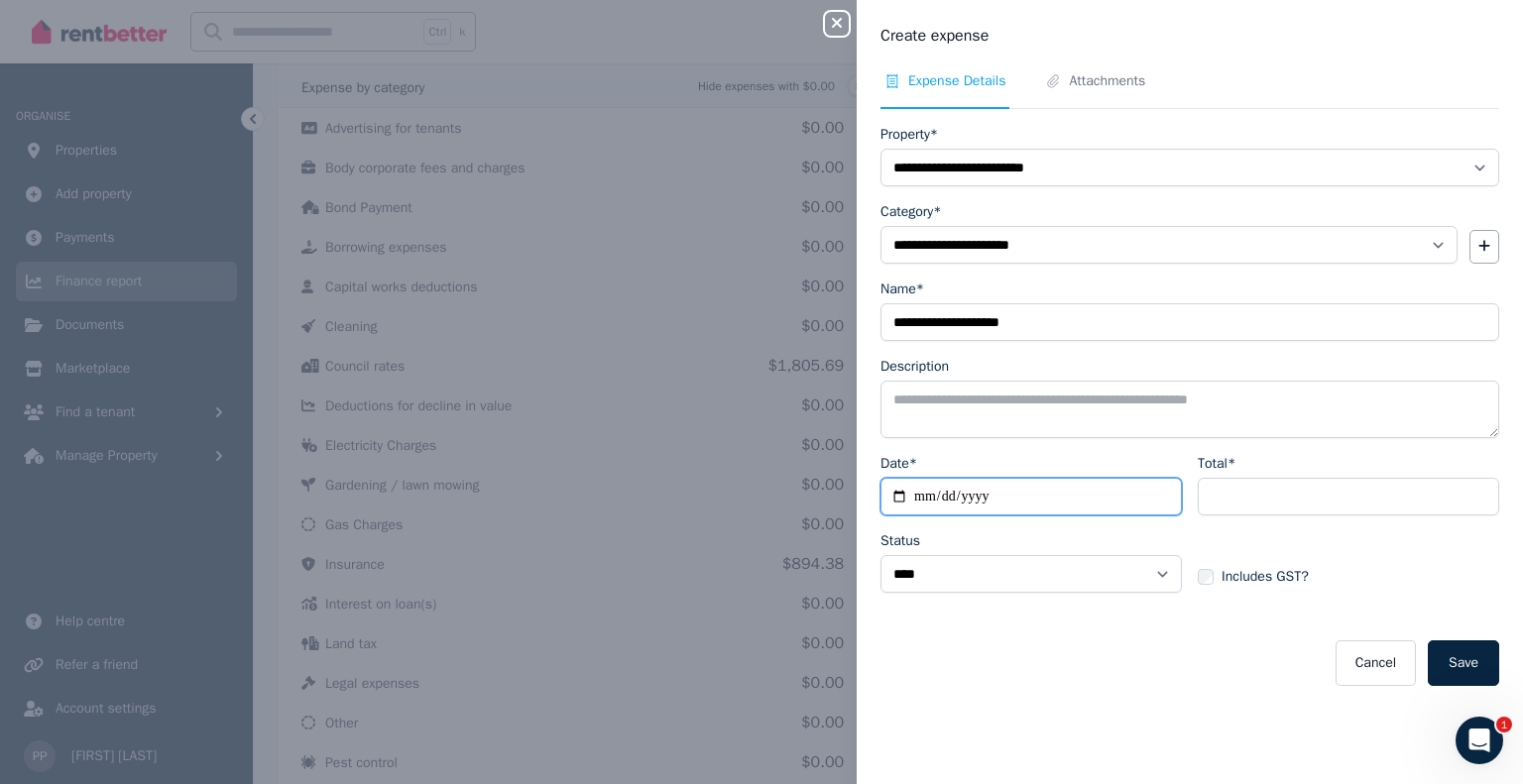type on "**********" 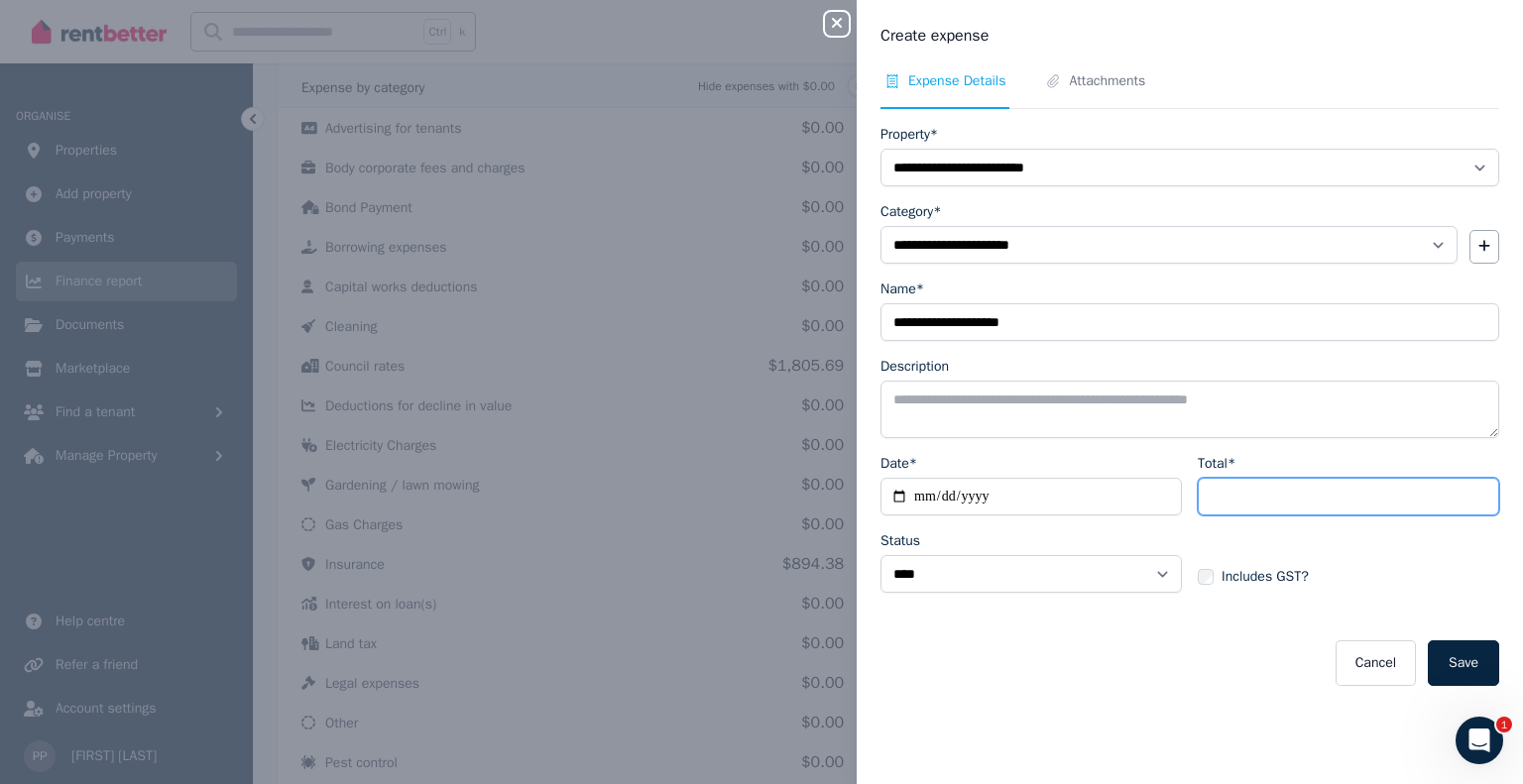 click on "Total*" at bounding box center [1348, 497] 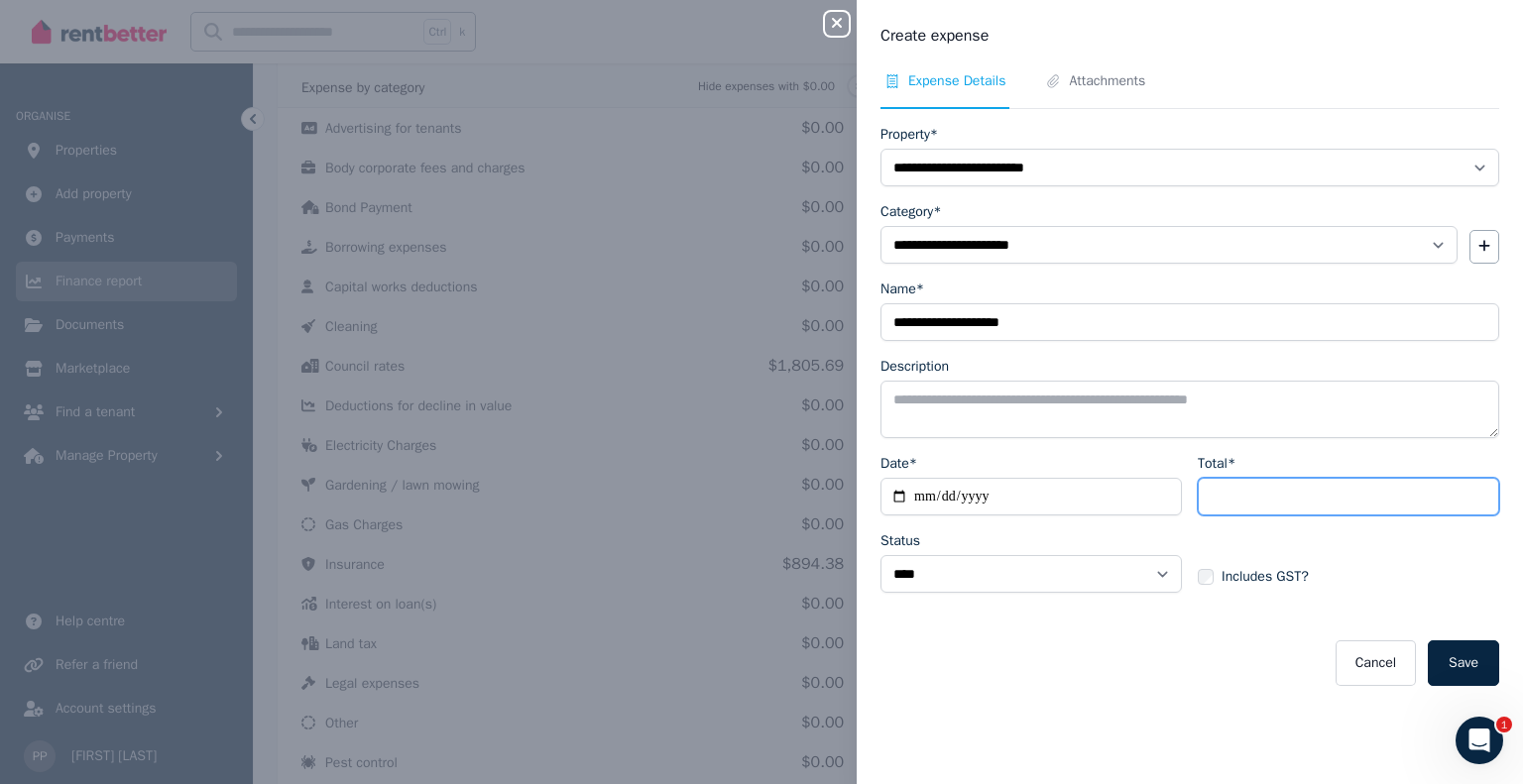 paste on "********" 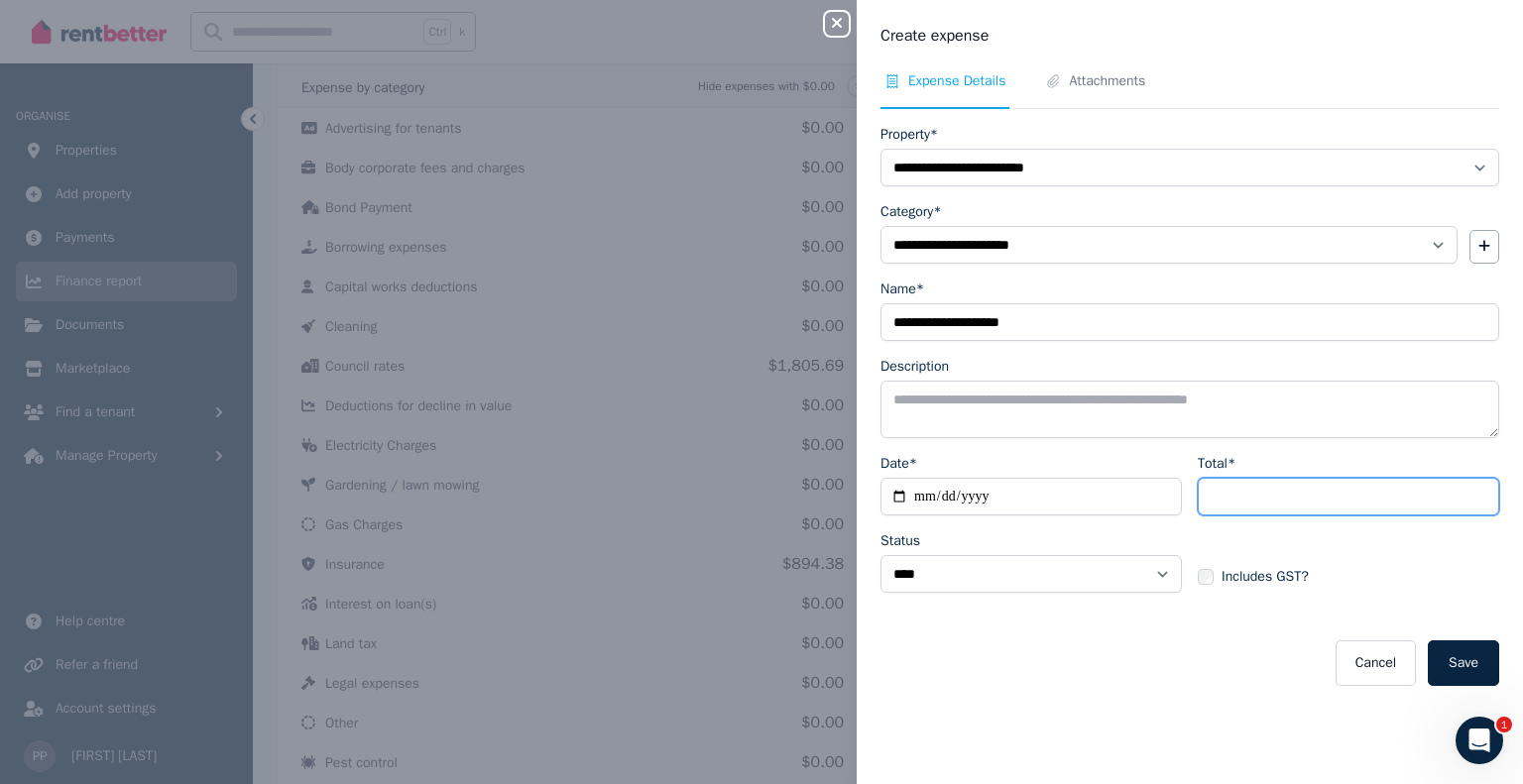 type on "********" 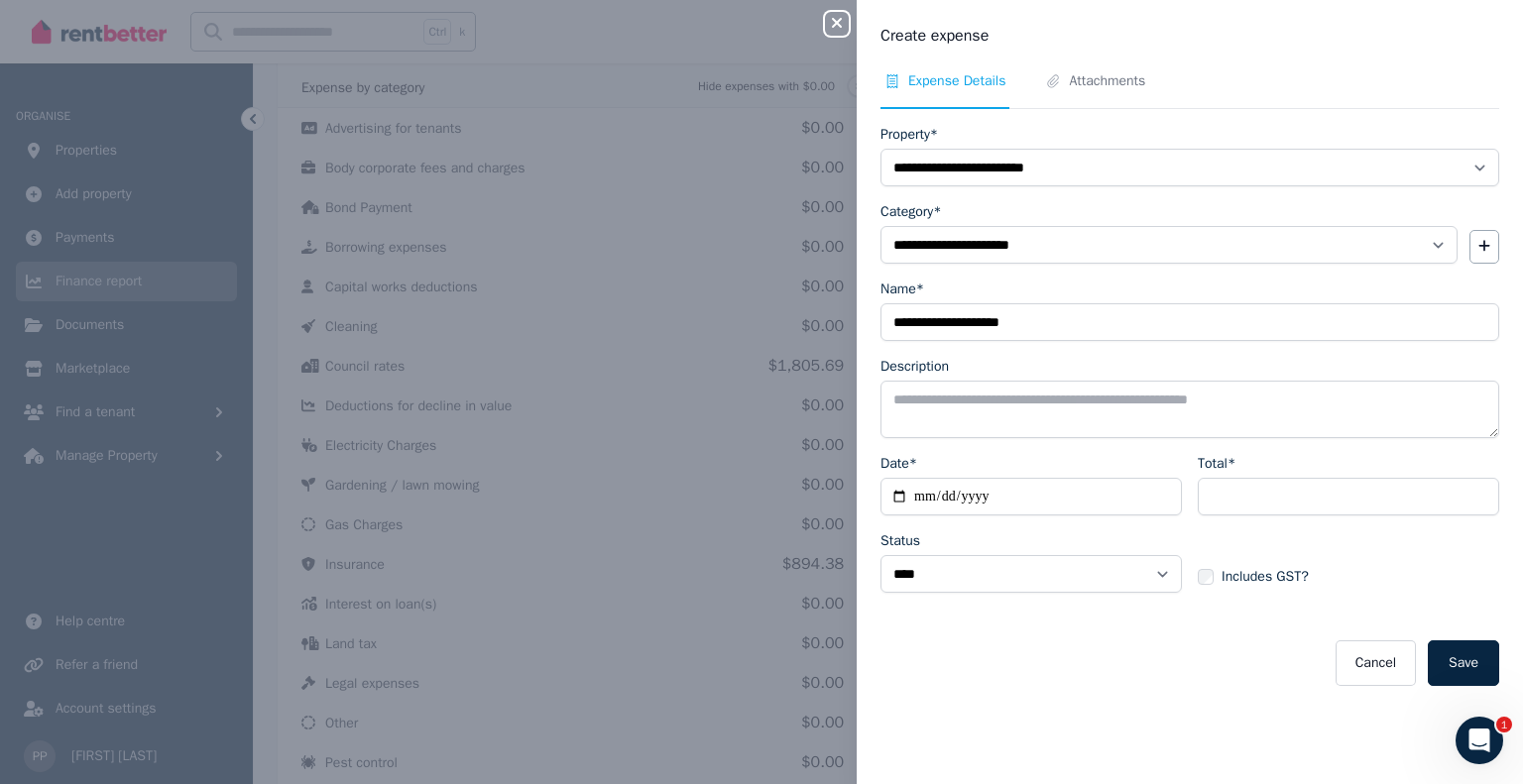 click on "Includes GST?" at bounding box center [1348, 559] 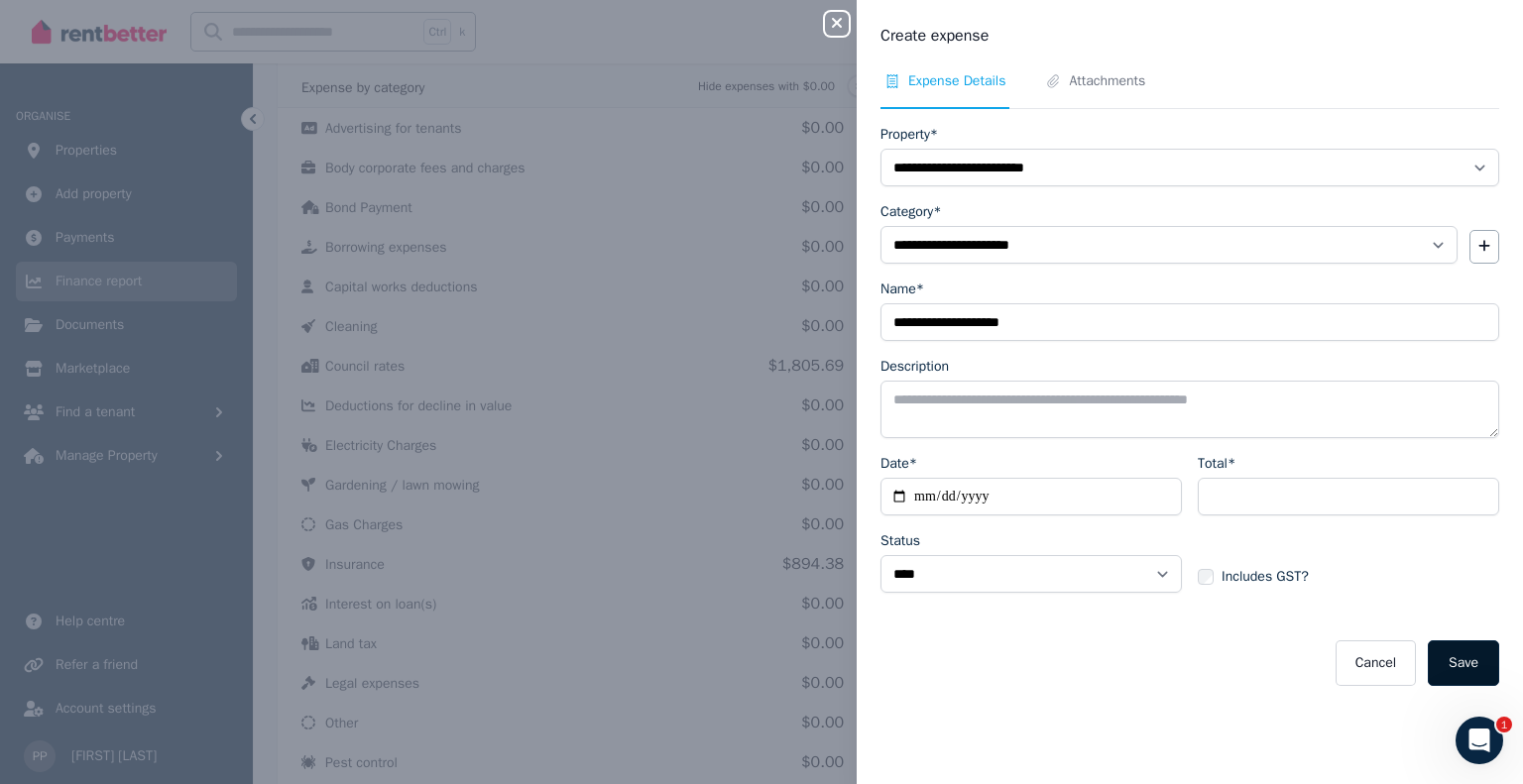click on "Save" at bounding box center [1464, 663] 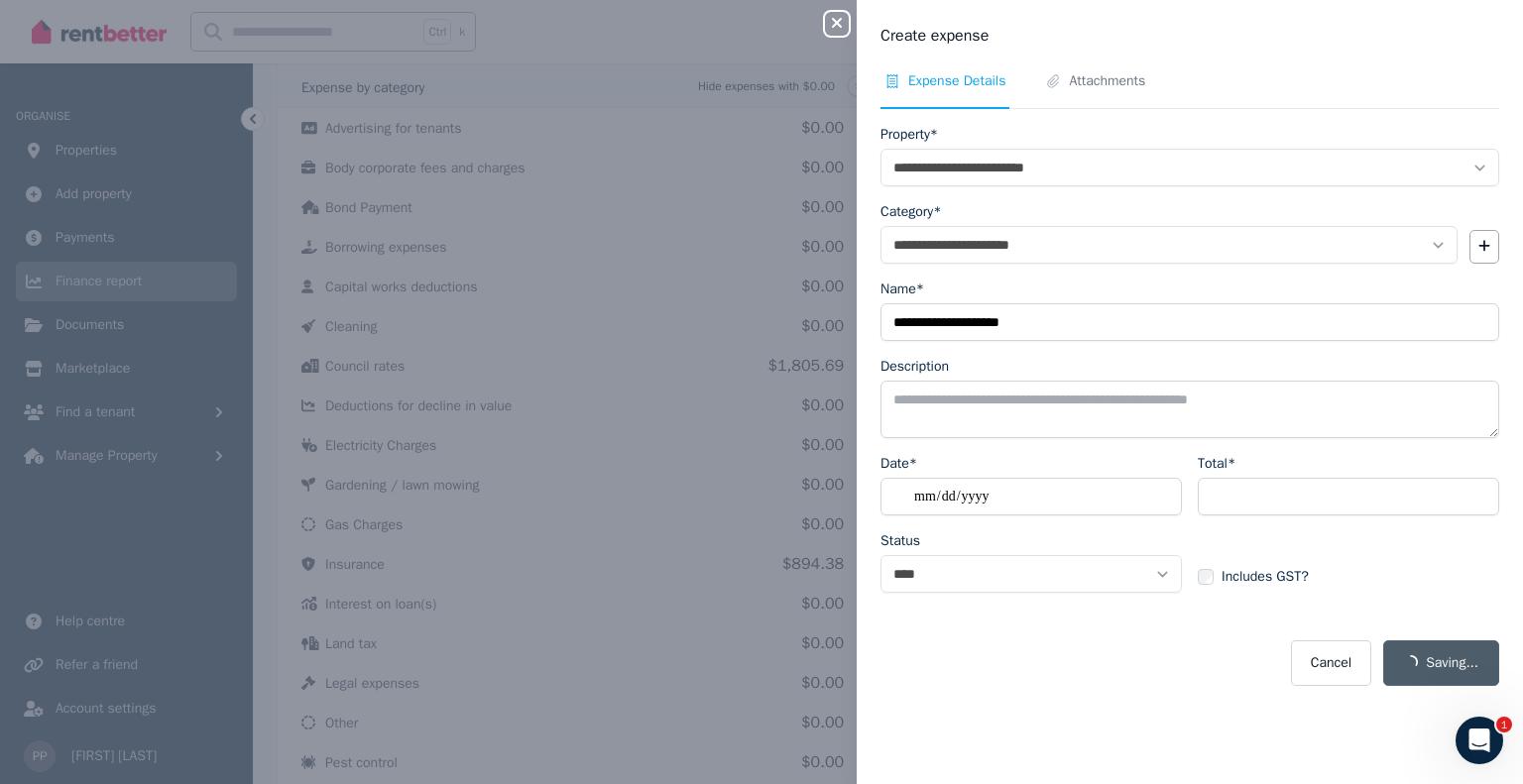 select 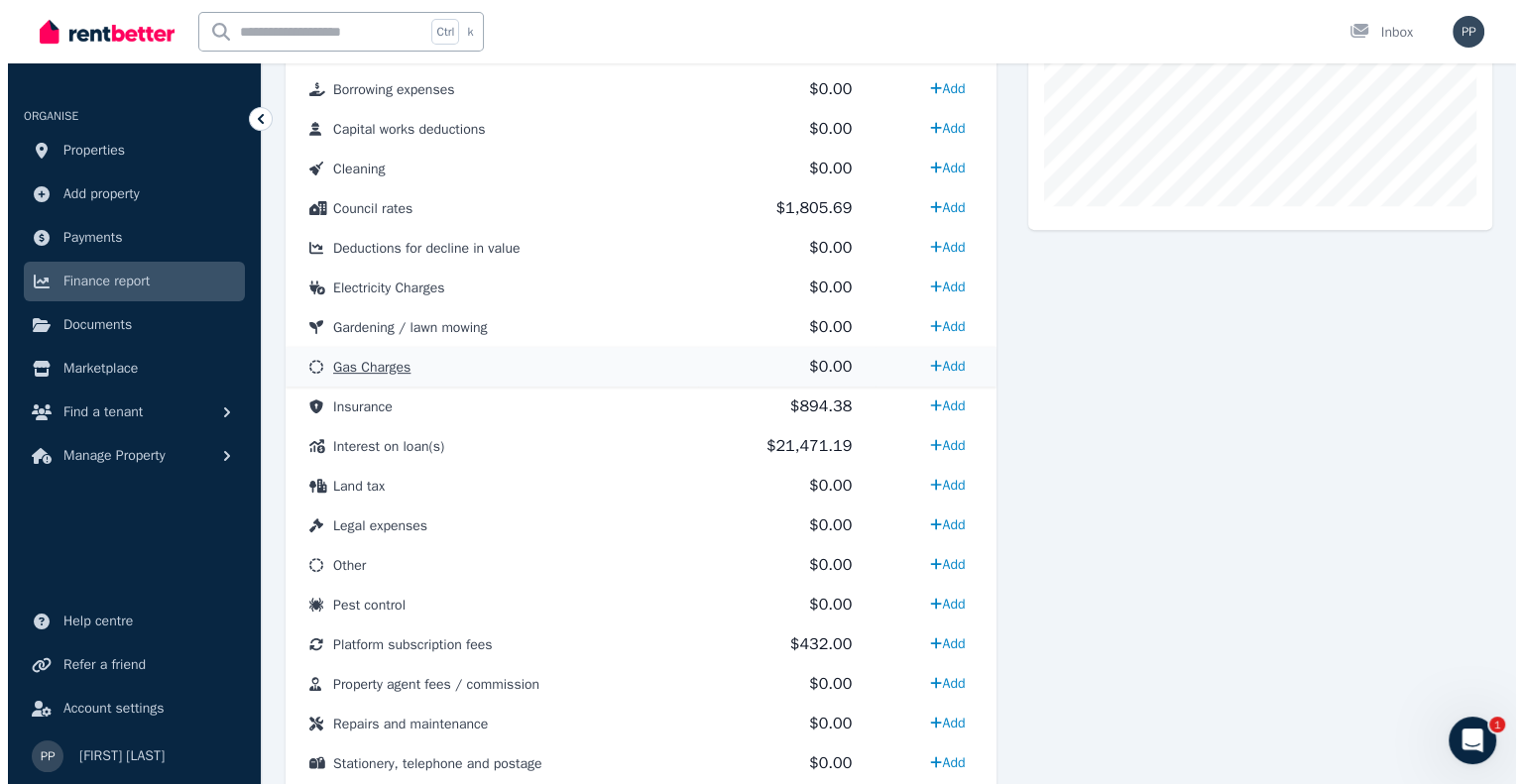 scroll, scrollTop: 727, scrollLeft: 0, axis: vertical 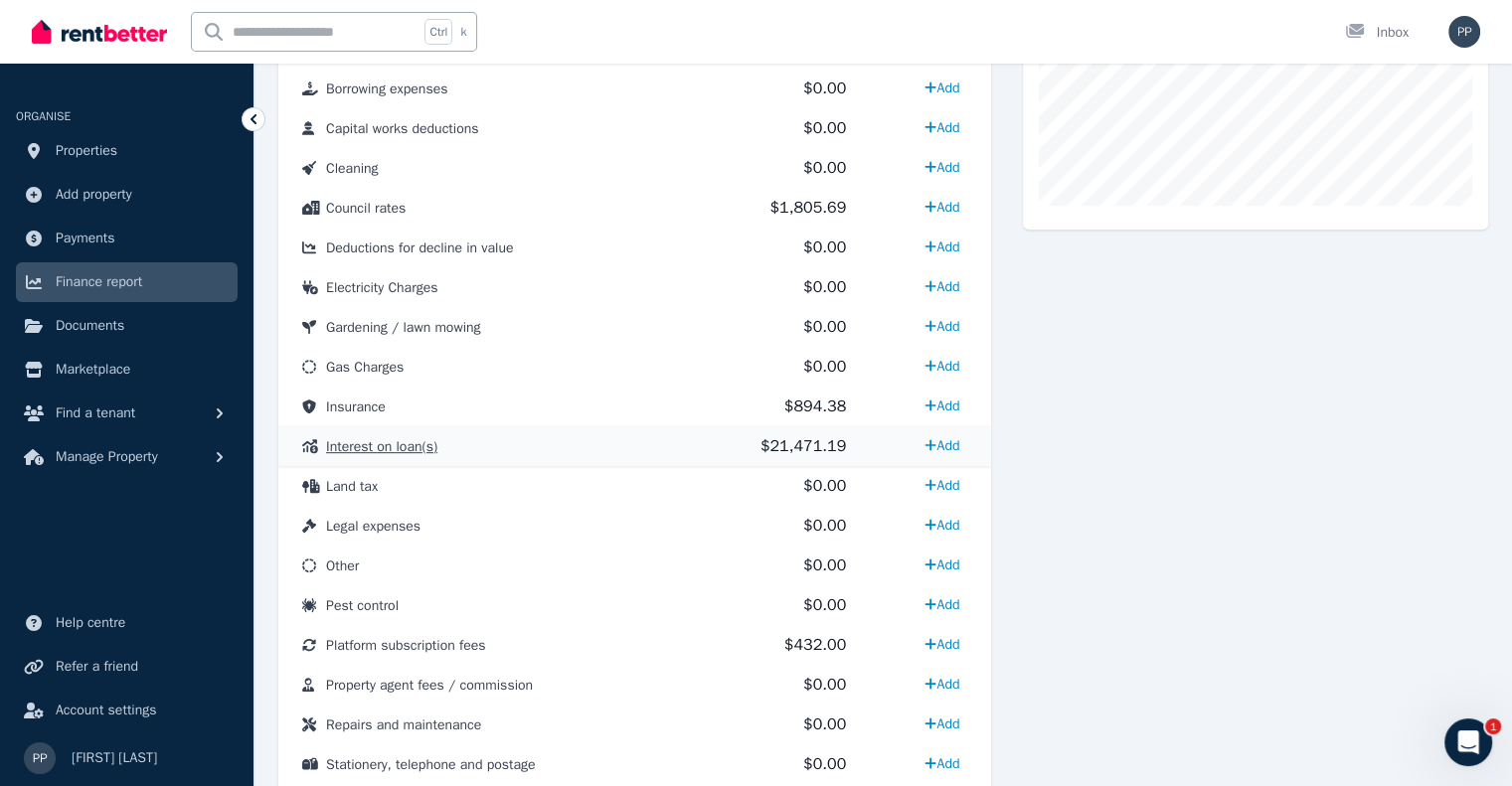 click on "Interest on loan(s)" at bounding box center (382, 446) 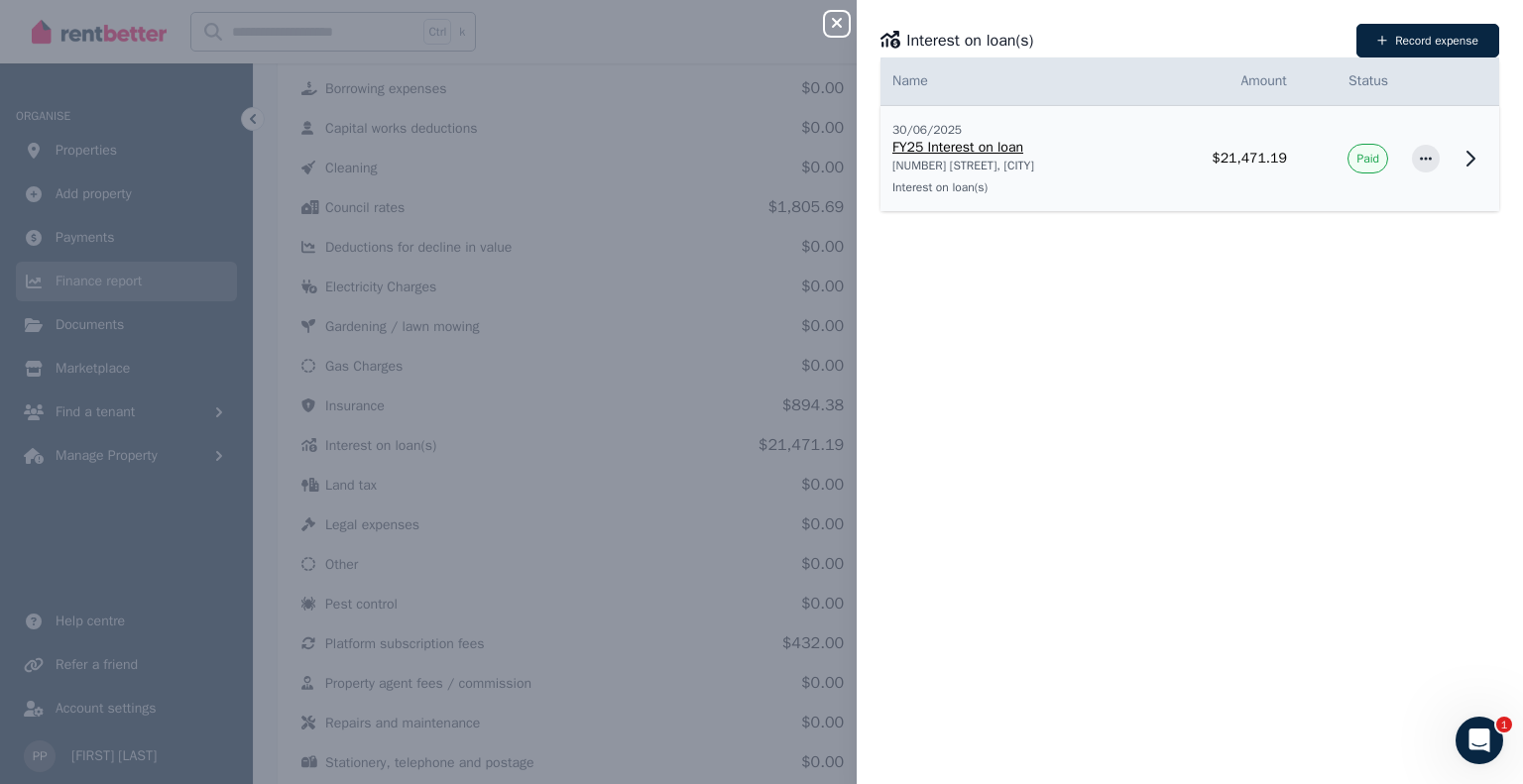 click 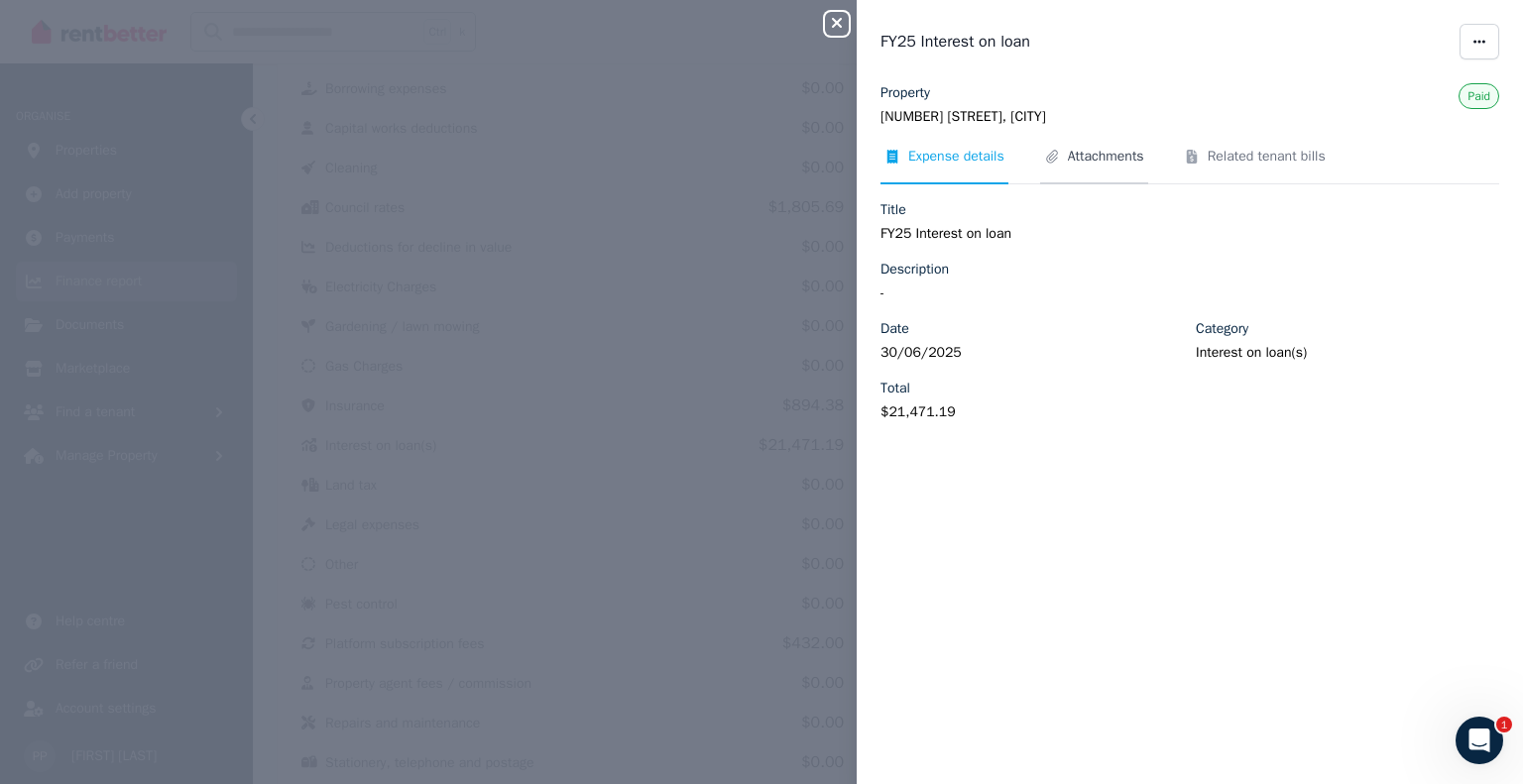 click on "Attachments" at bounding box center [1106, 157] 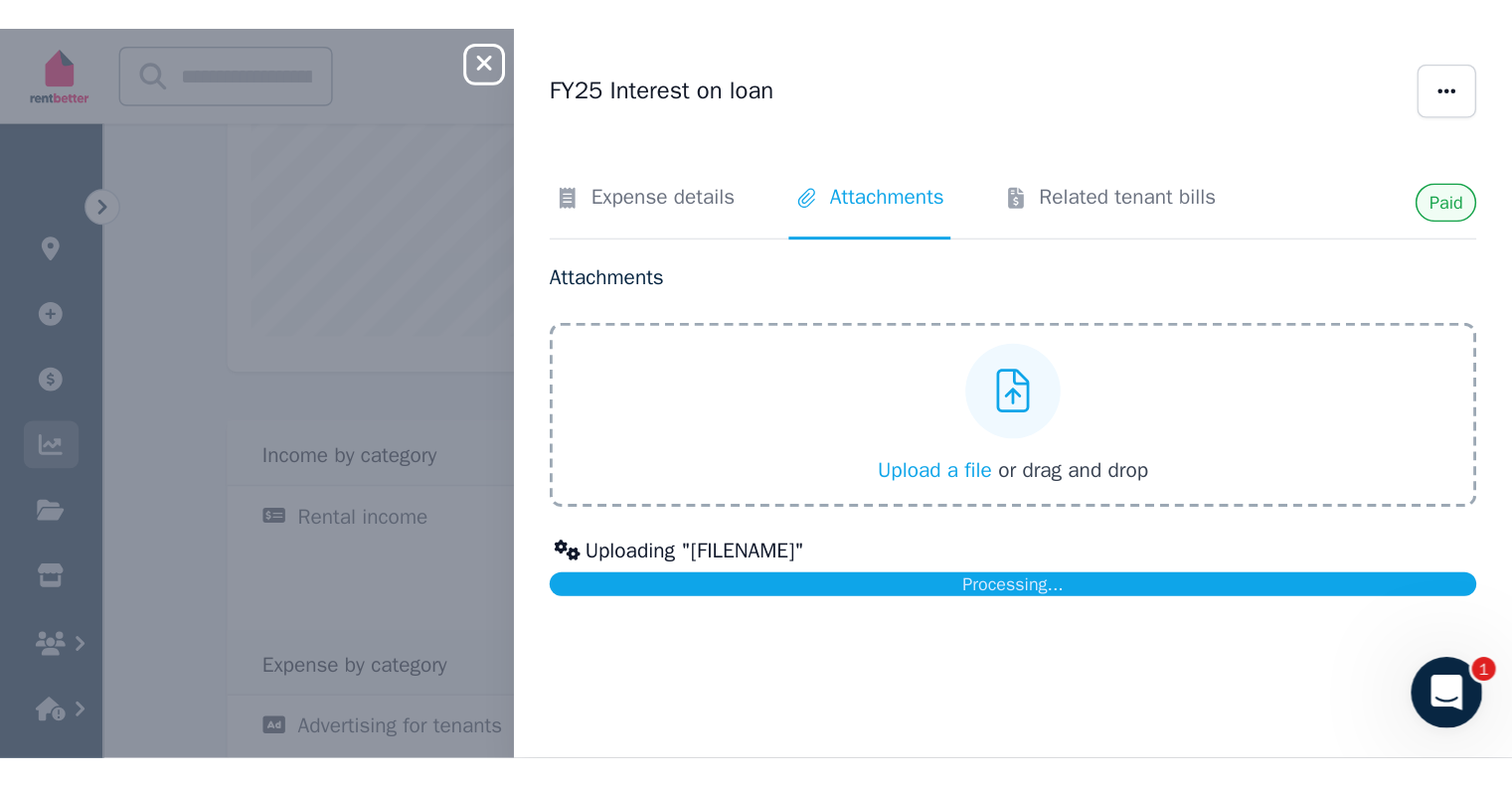 scroll, scrollTop: 728, scrollLeft: 0, axis: vertical 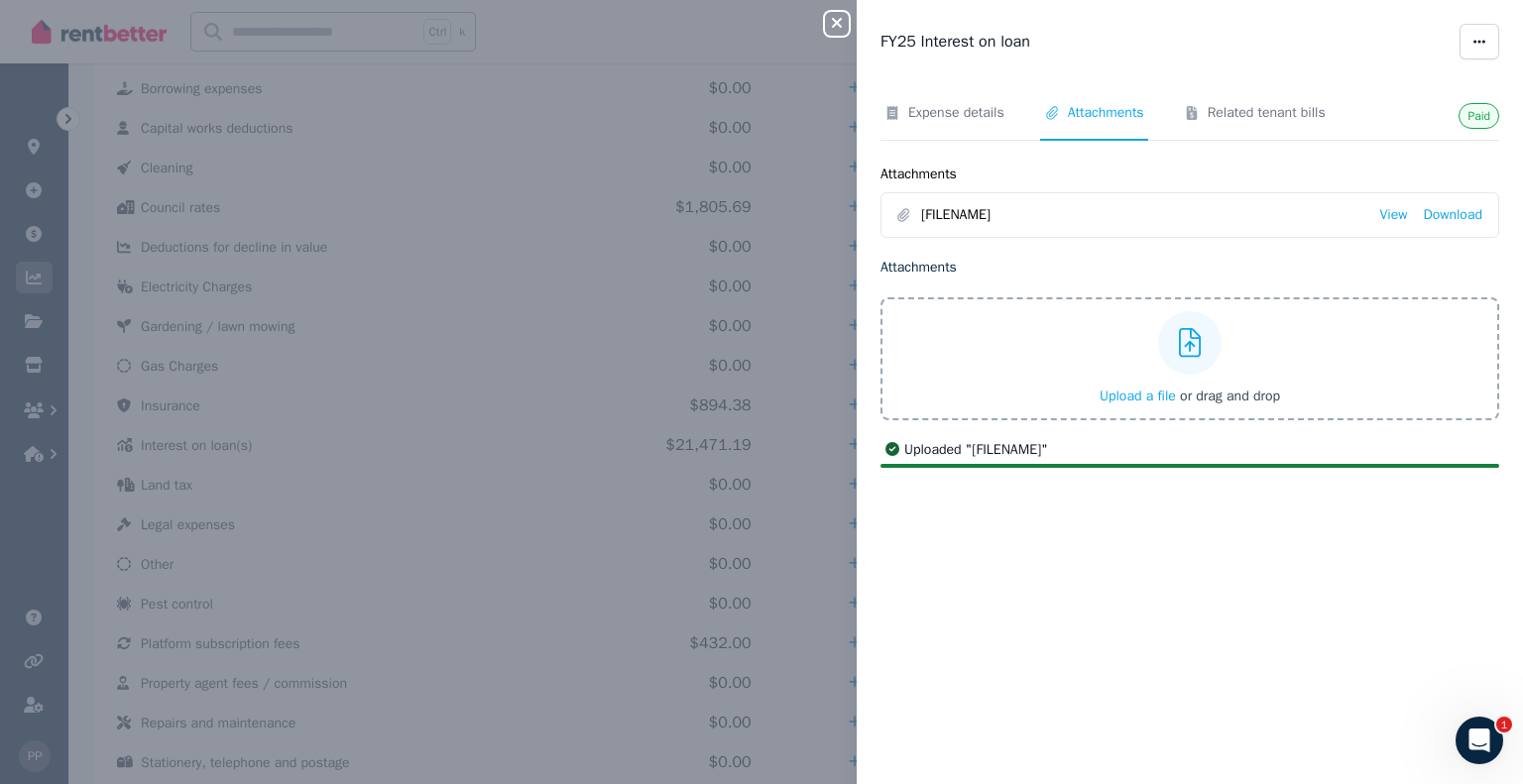 click 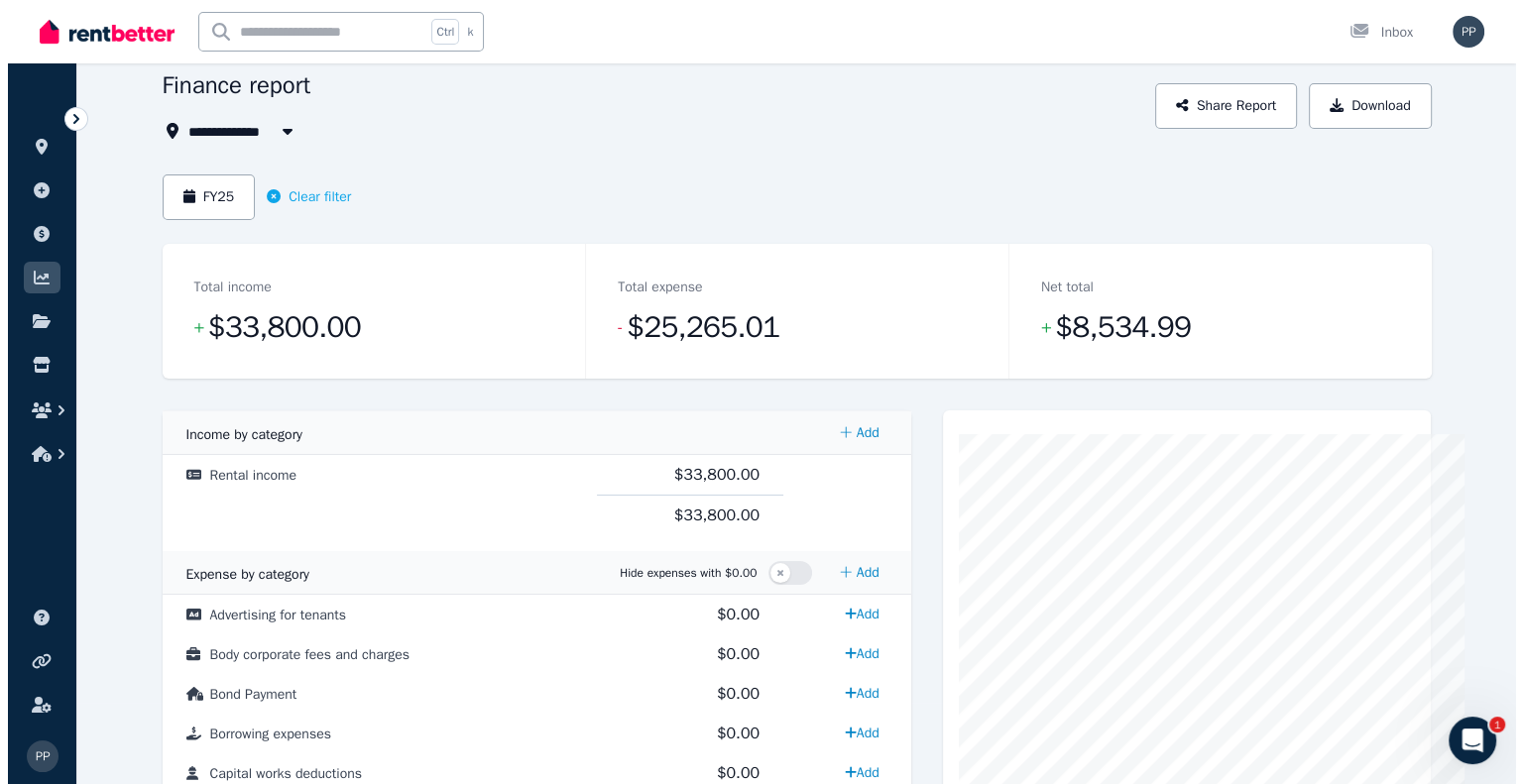 scroll, scrollTop: 80, scrollLeft: 0, axis: vertical 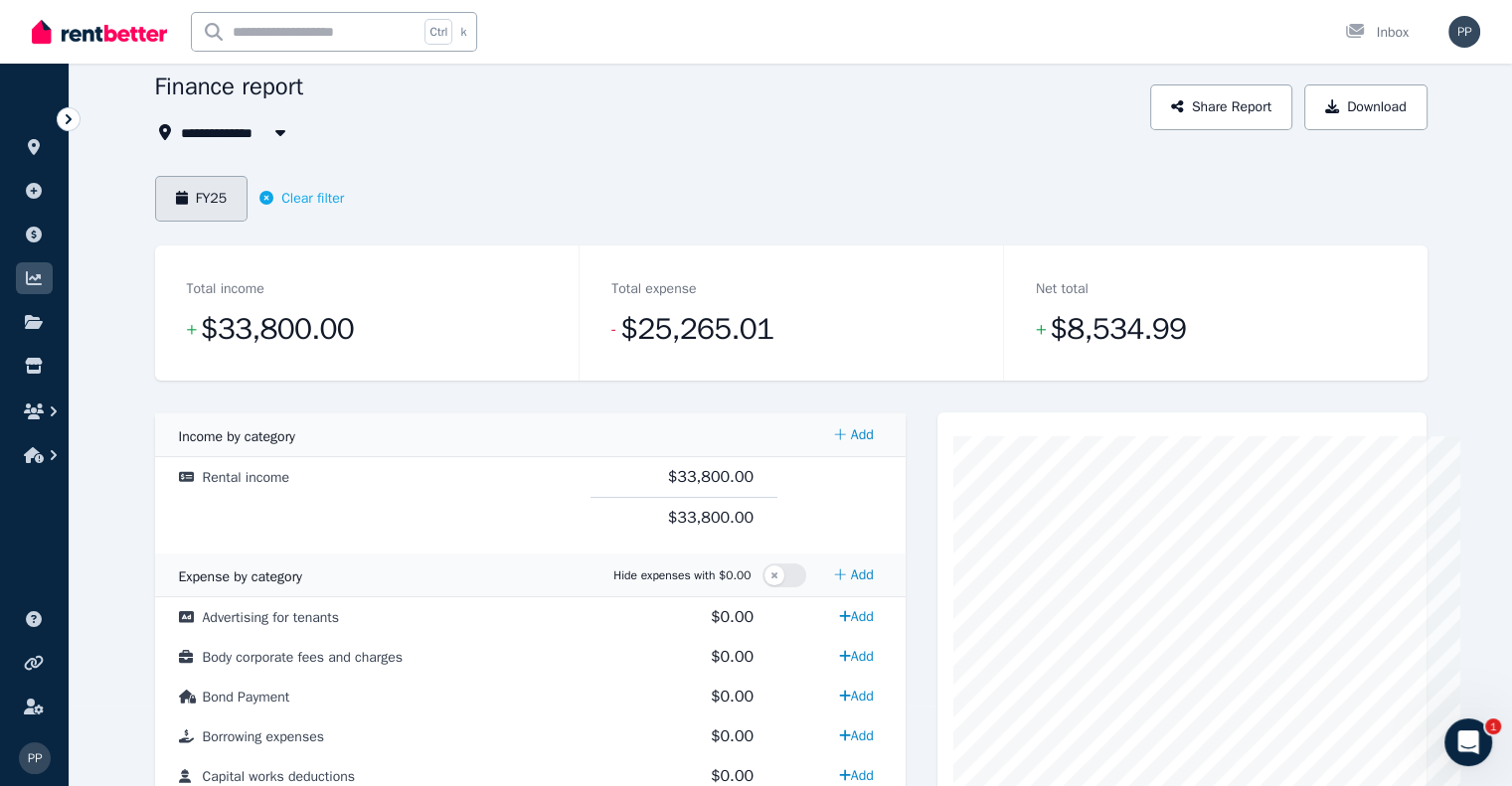 click on "FY25" at bounding box center (202, 199) 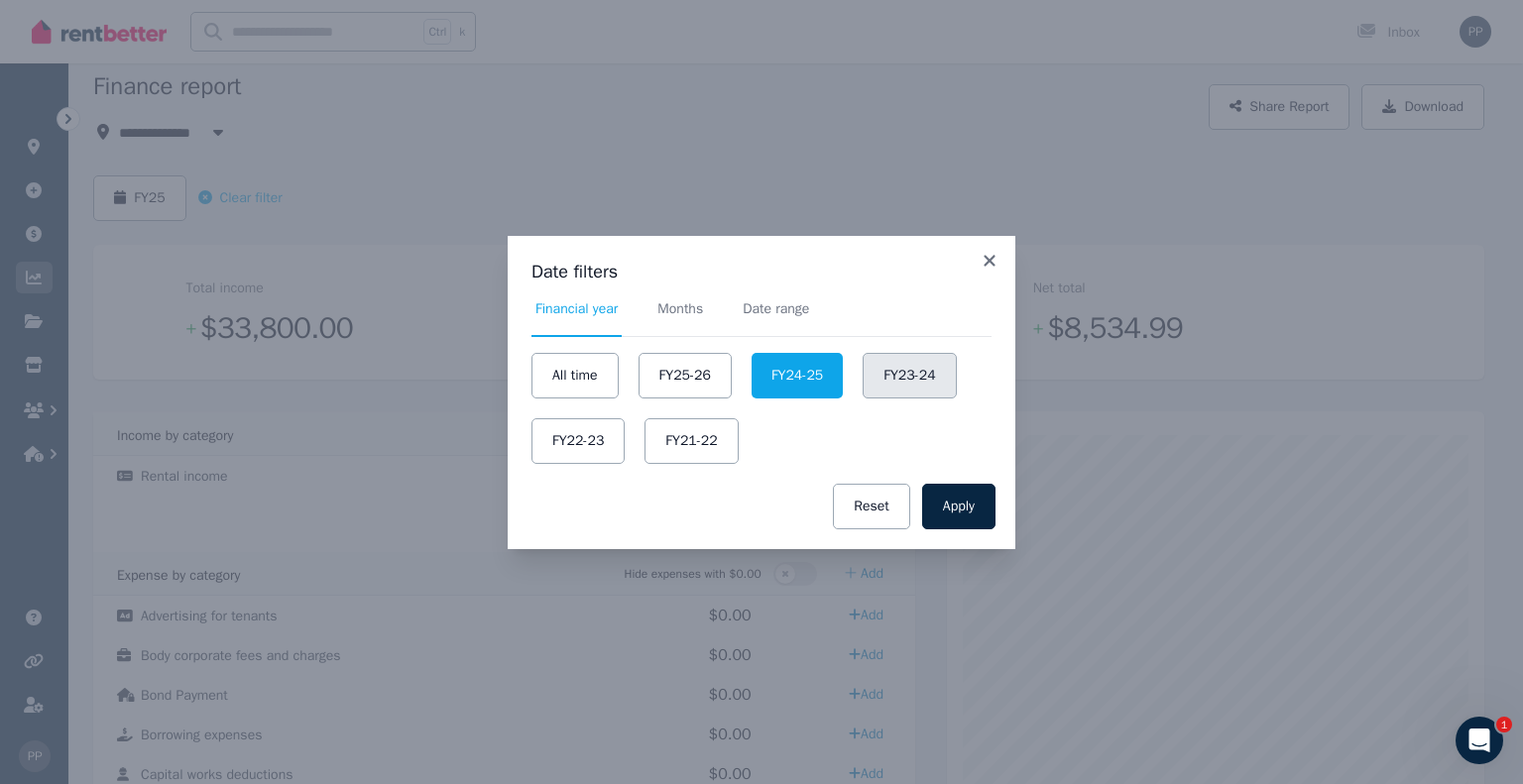 click on "FY23-24" at bounding box center [909, 376] 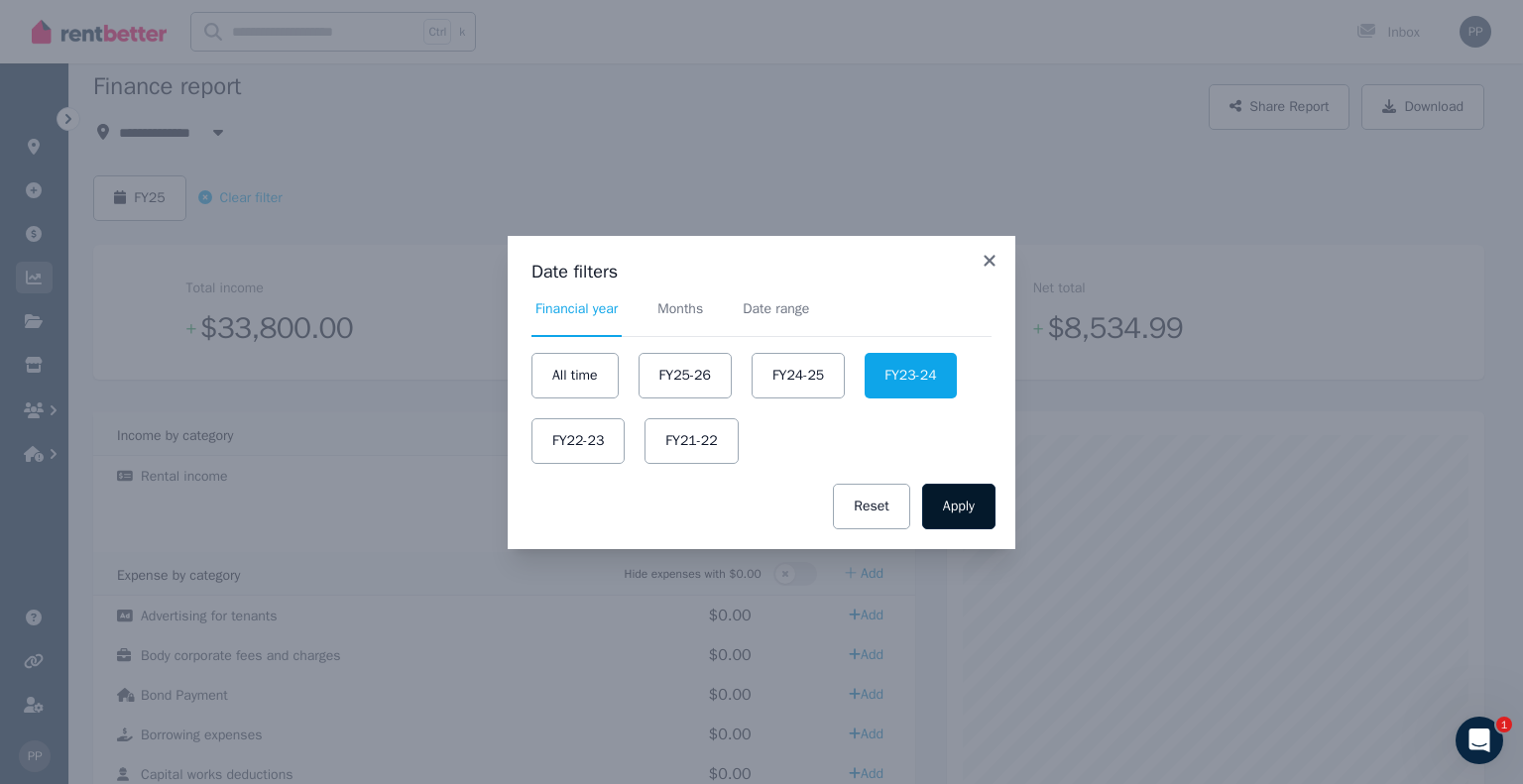 click on "Apply" at bounding box center [959, 506] 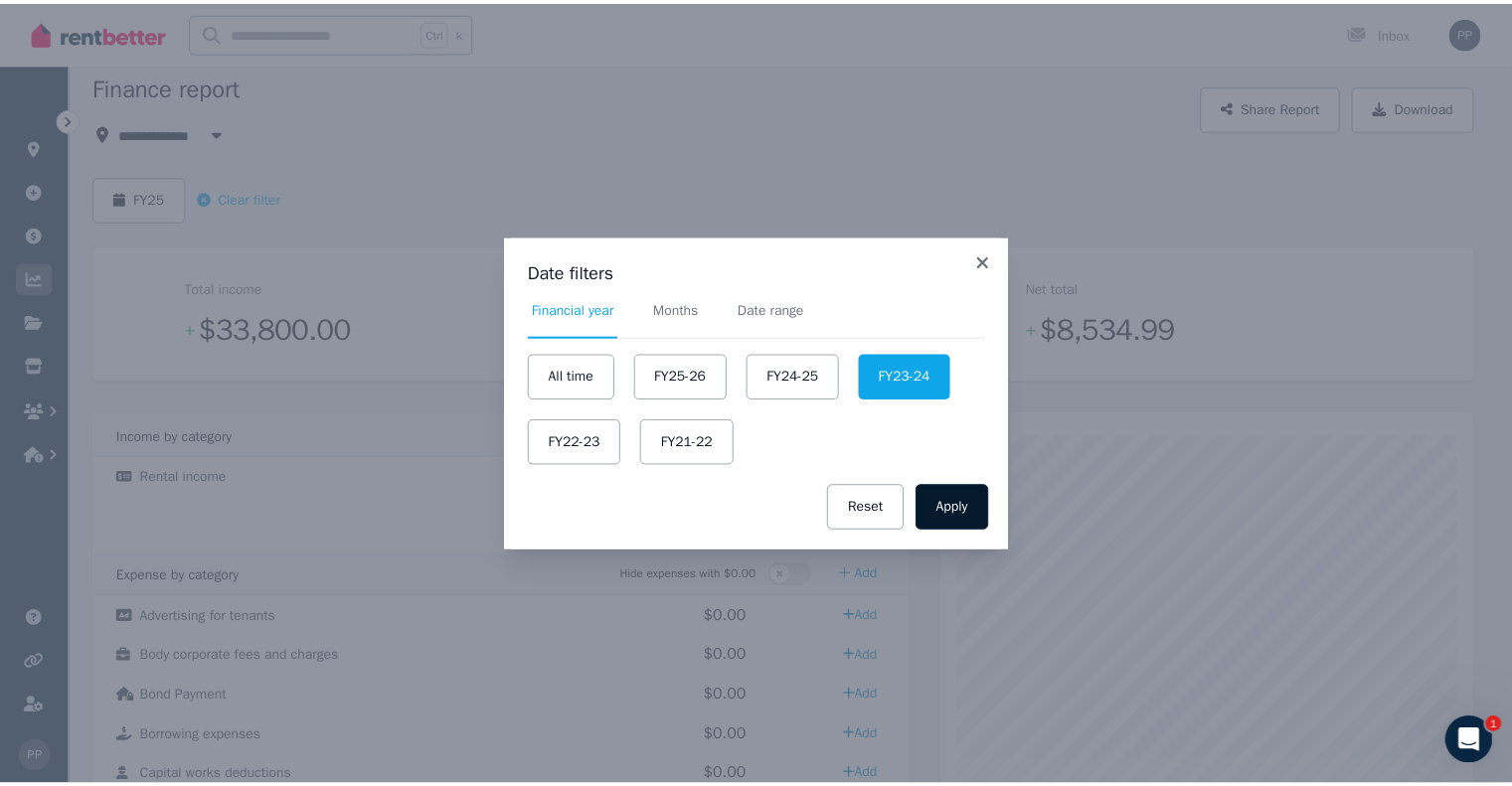 scroll, scrollTop: 0, scrollLeft: 0, axis: both 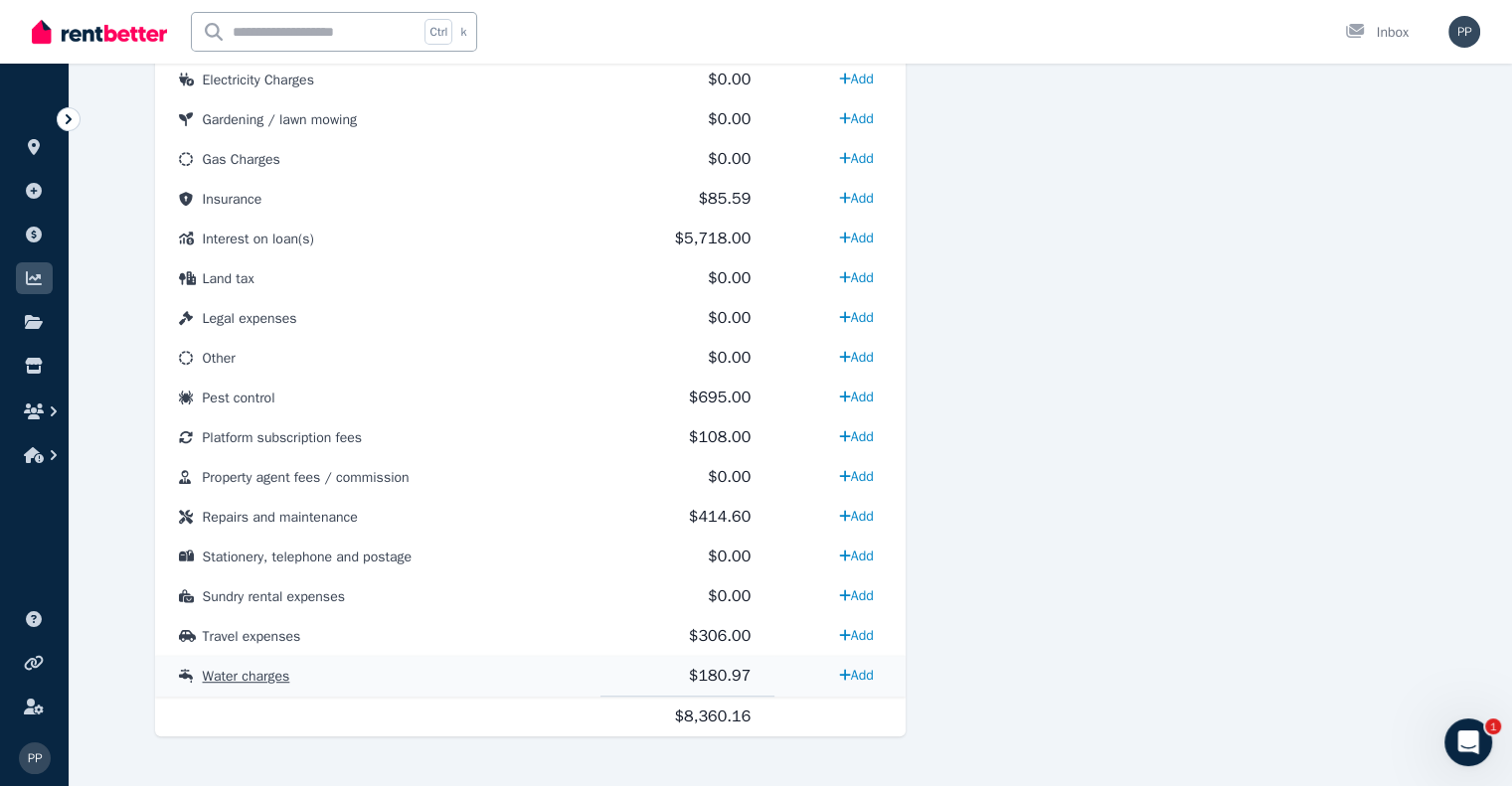 click on "Water charges" at bounding box center (247, 676) 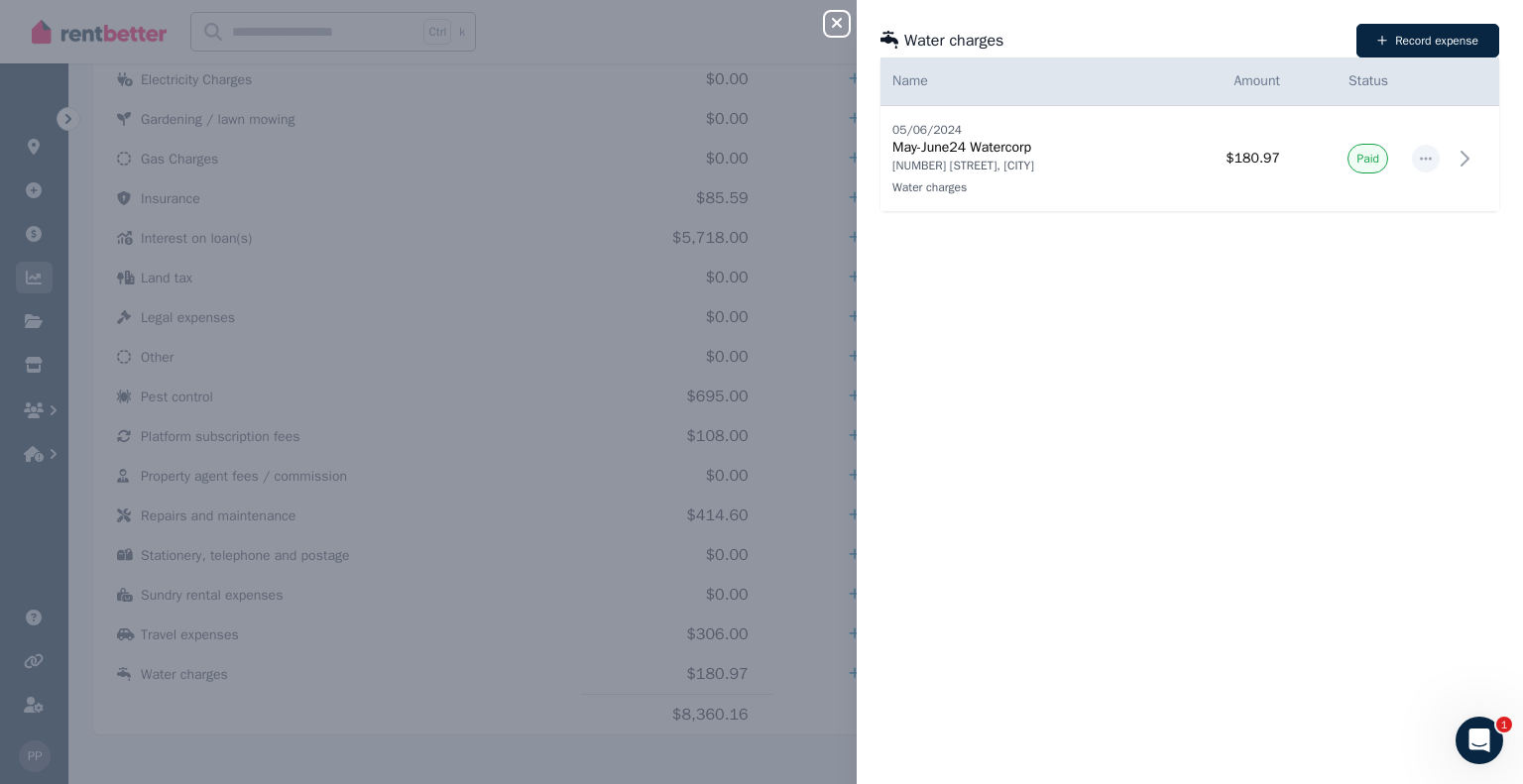 click 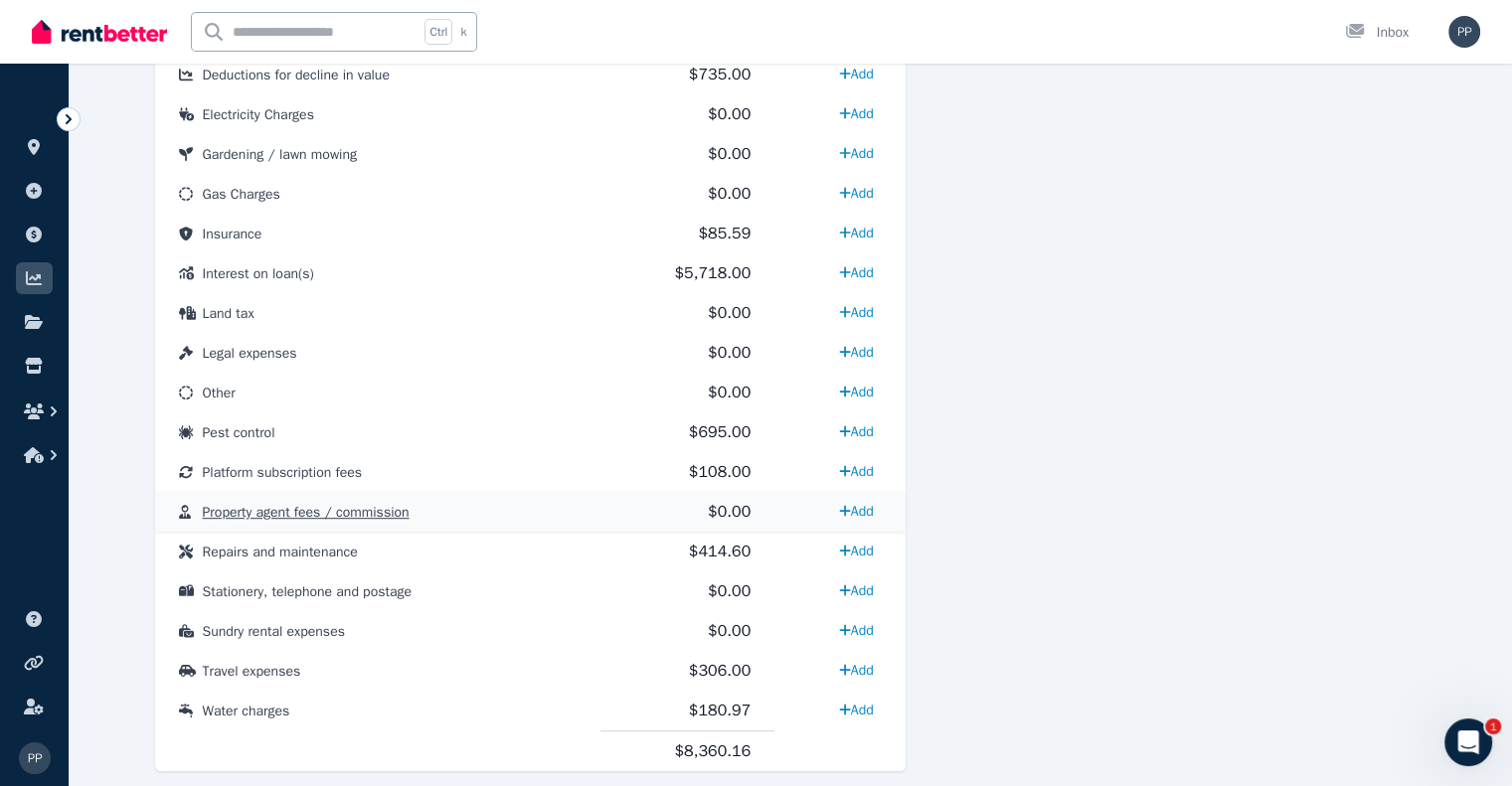 scroll, scrollTop: 905, scrollLeft: 0, axis: vertical 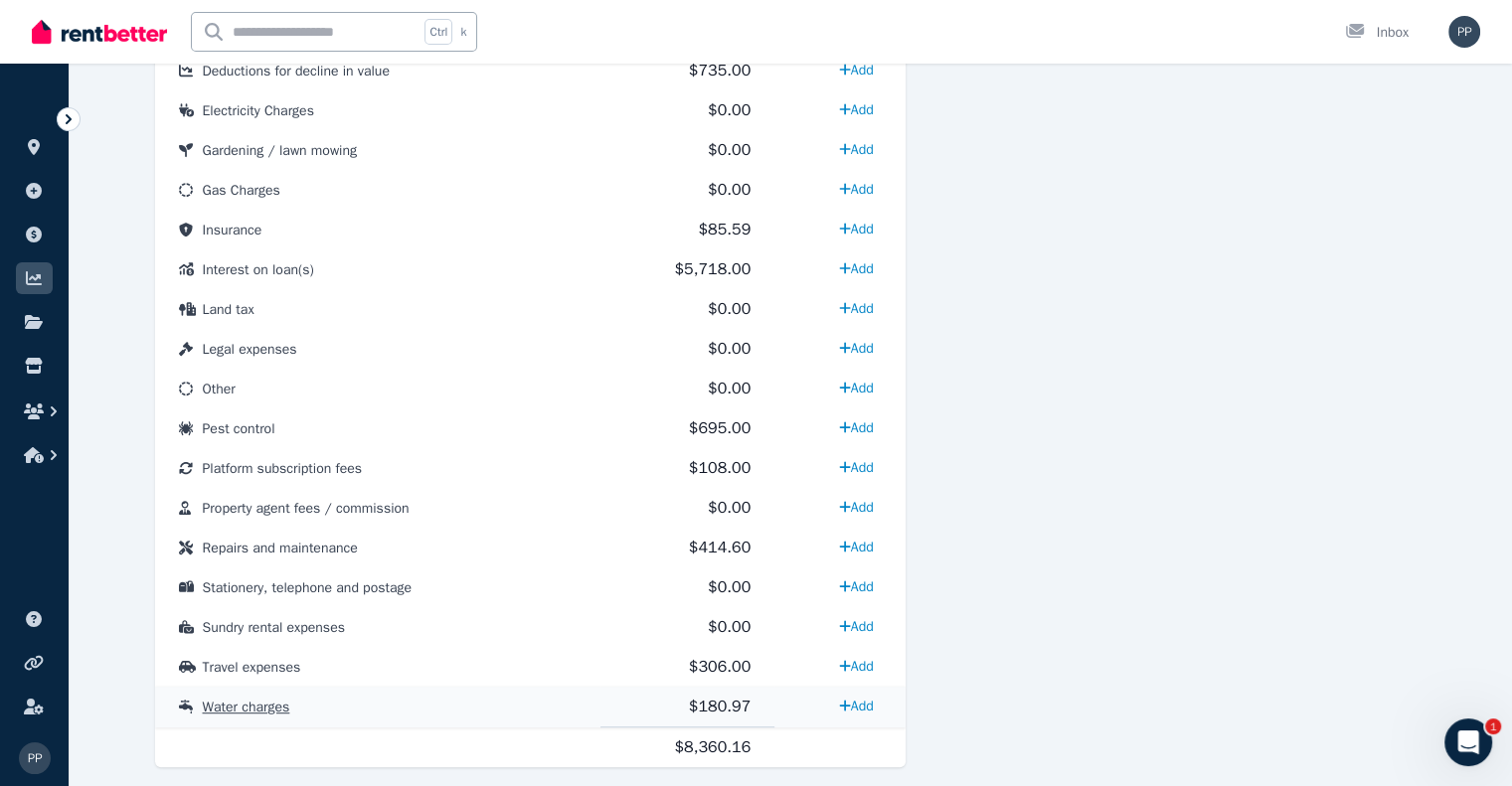 click on "Water charges" at bounding box center (247, 707) 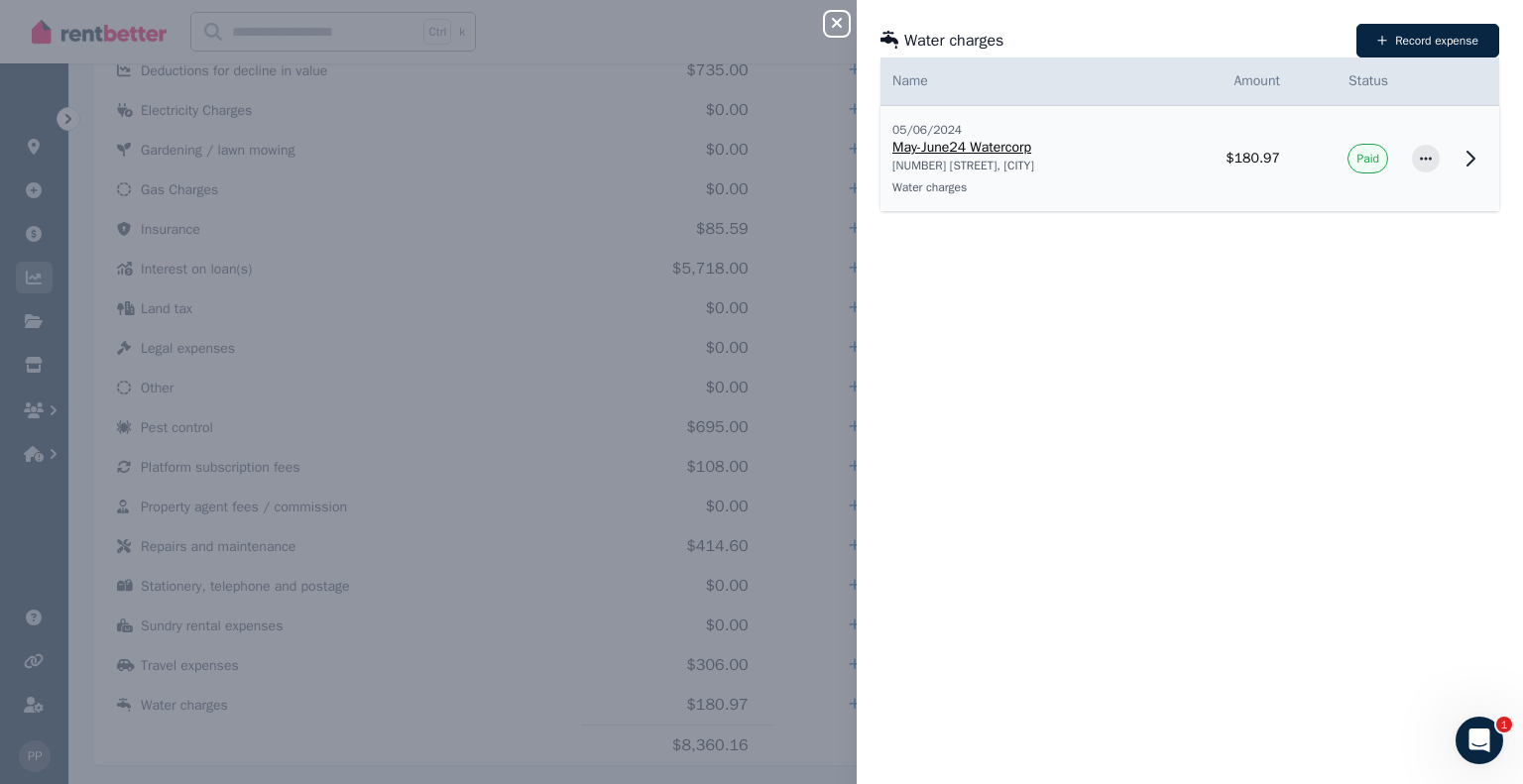 click on "[NUMBER] [STREET], [CITY]" at bounding box center (1020, 166) 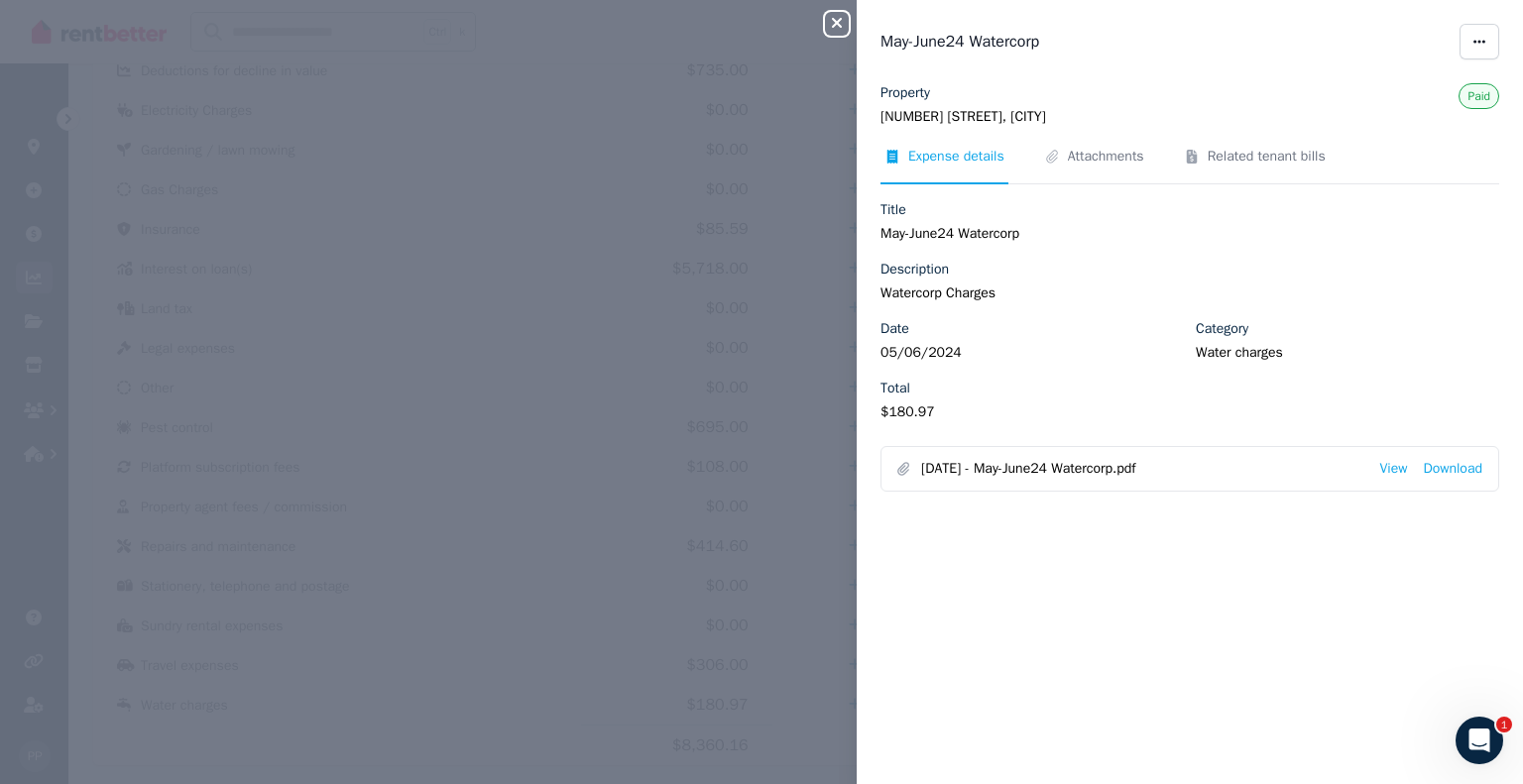 click 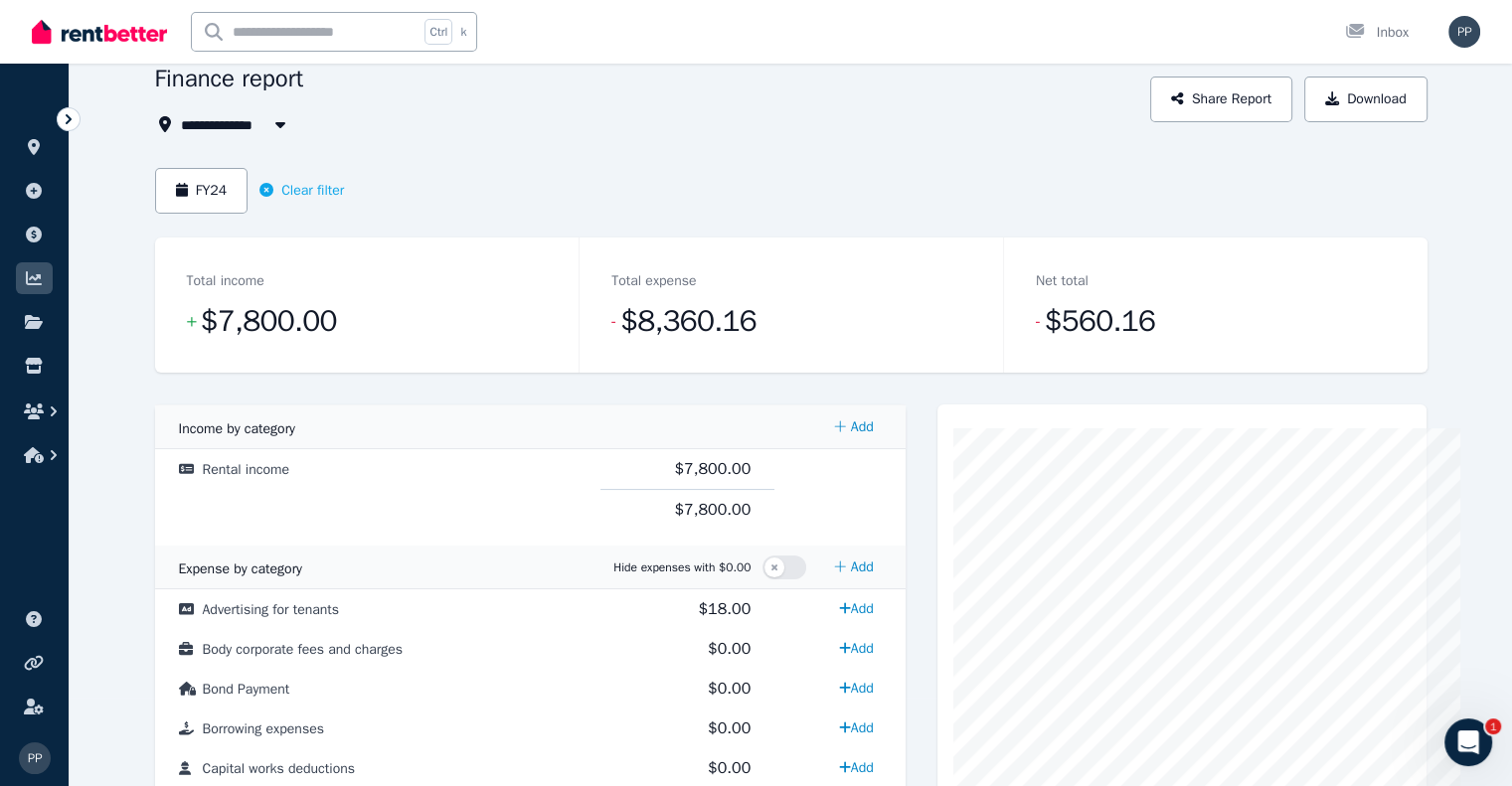 scroll, scrollTop: 0, scrollLeft: 0, axis: both 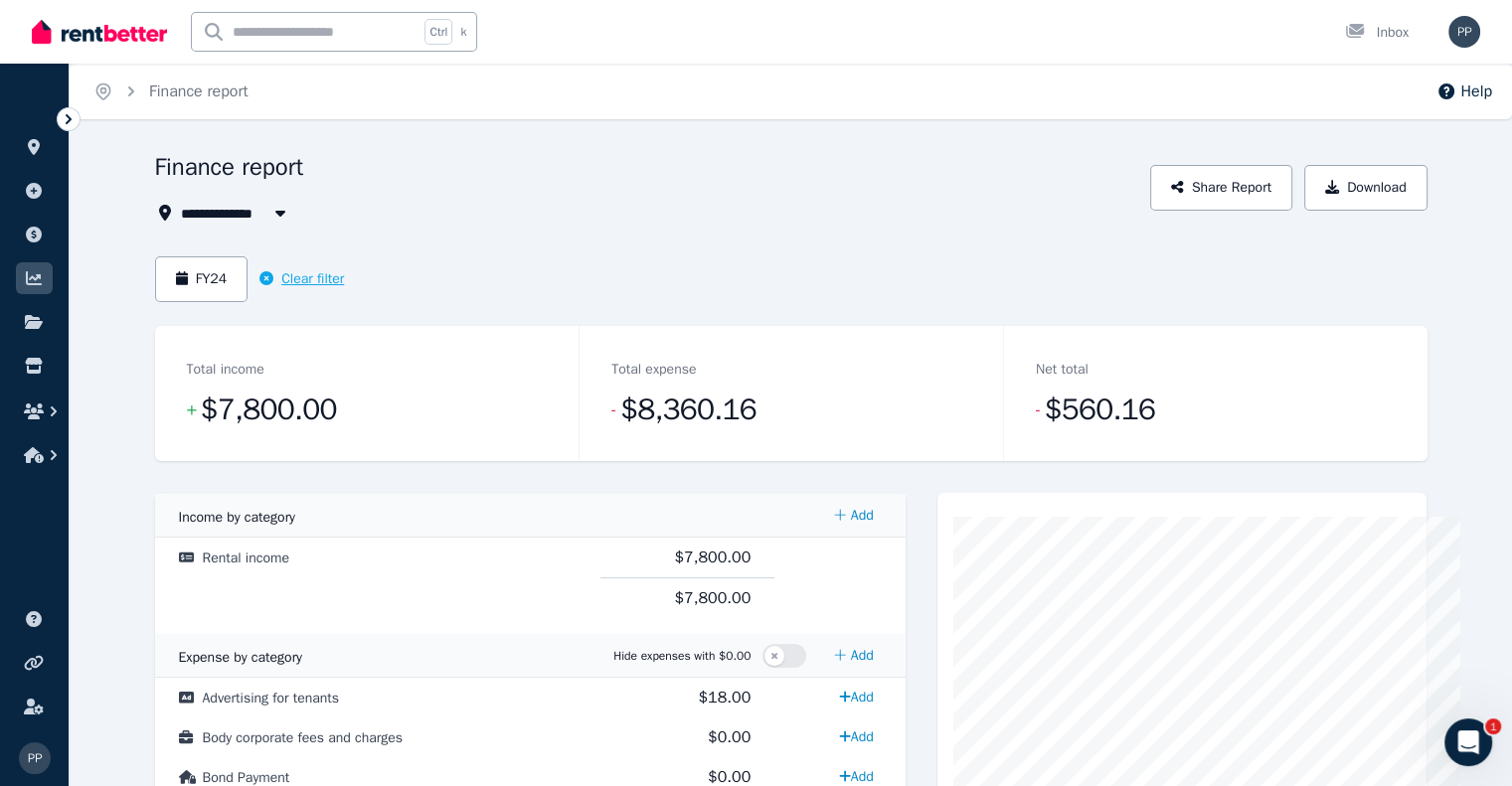 click on "Clear filter" at bounding box center [301, 279] 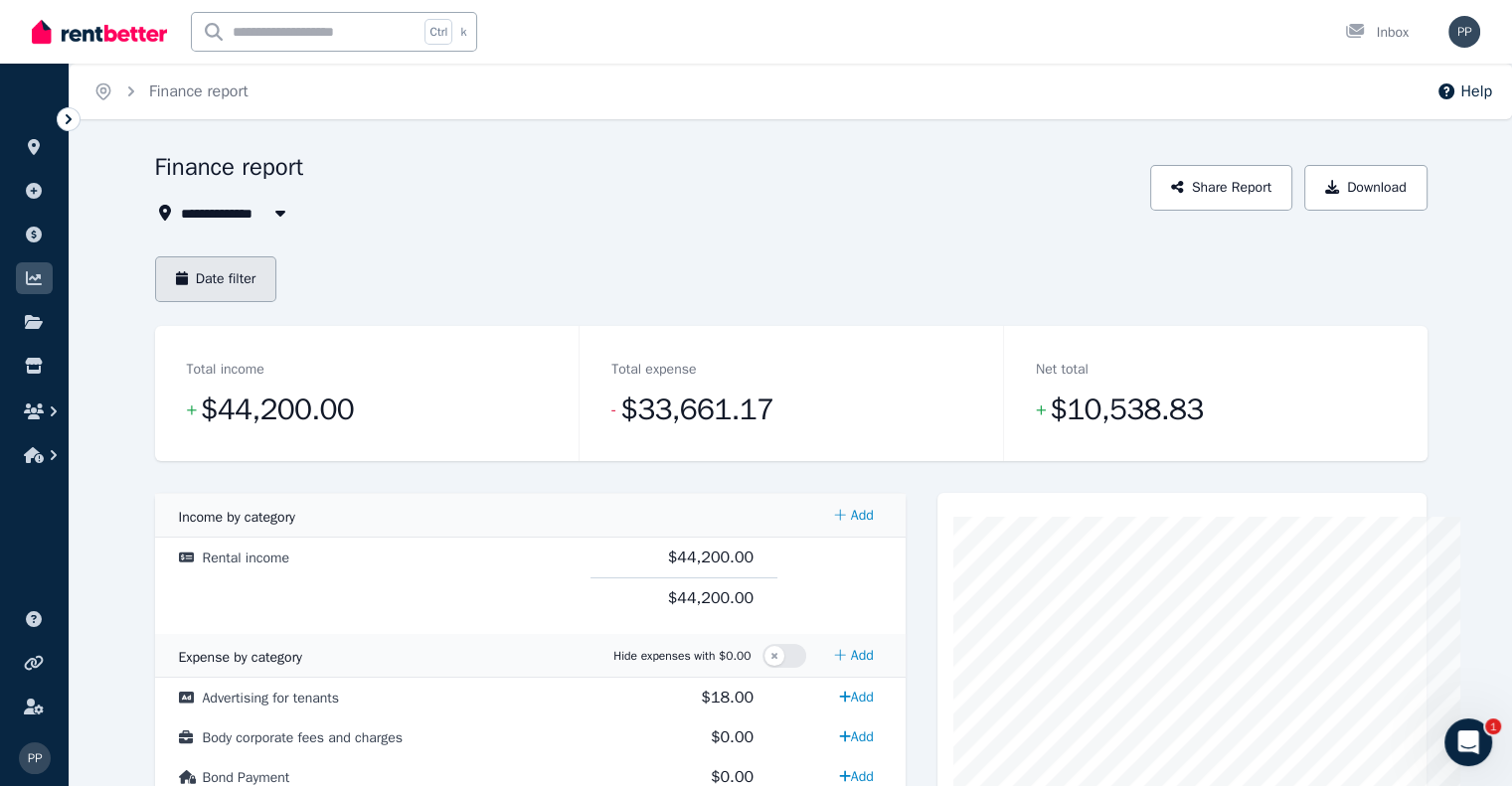 click on "Date filter" at bounding box center (216, 279) 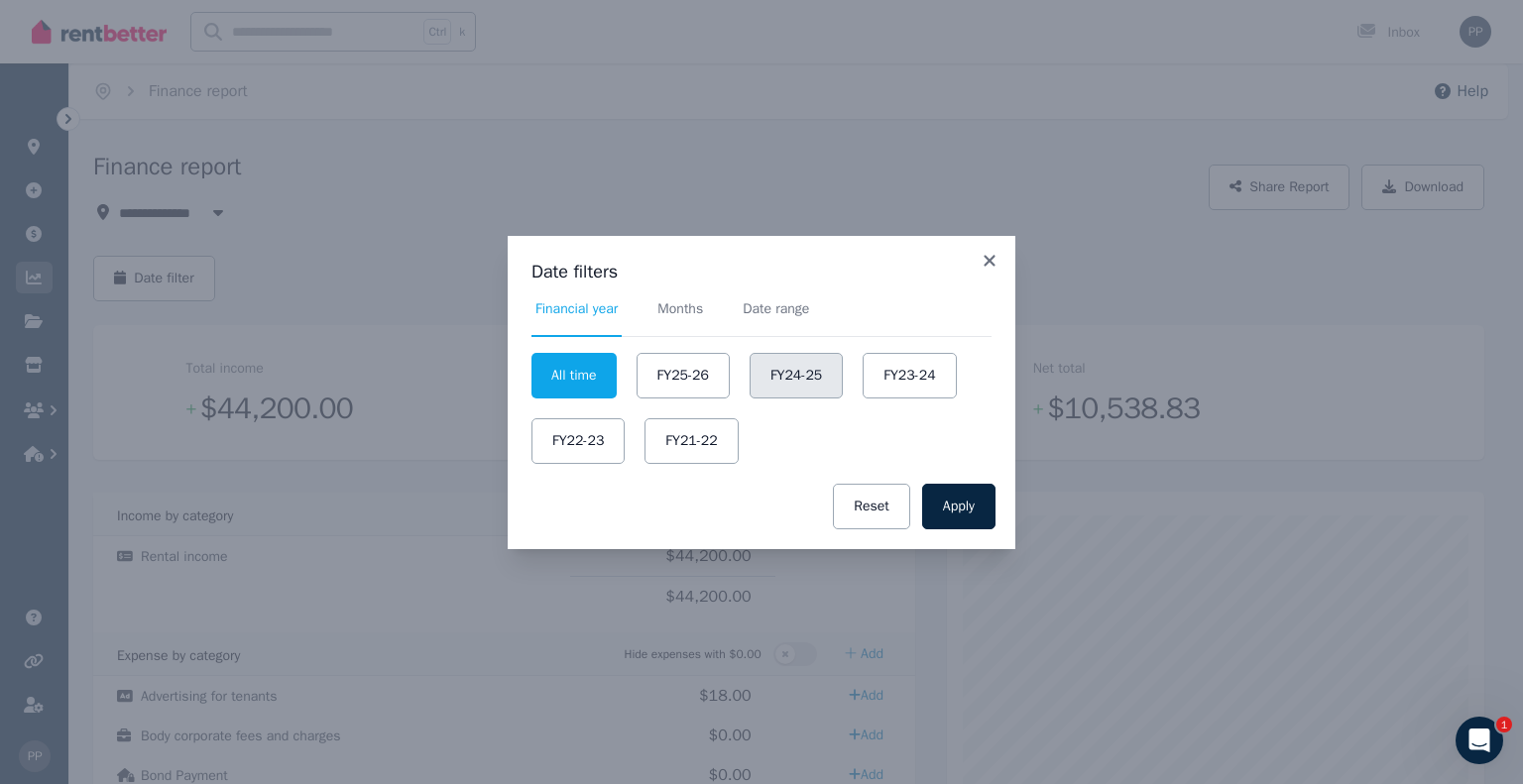 click on "FY24-25" at bounding box center [796, 376] 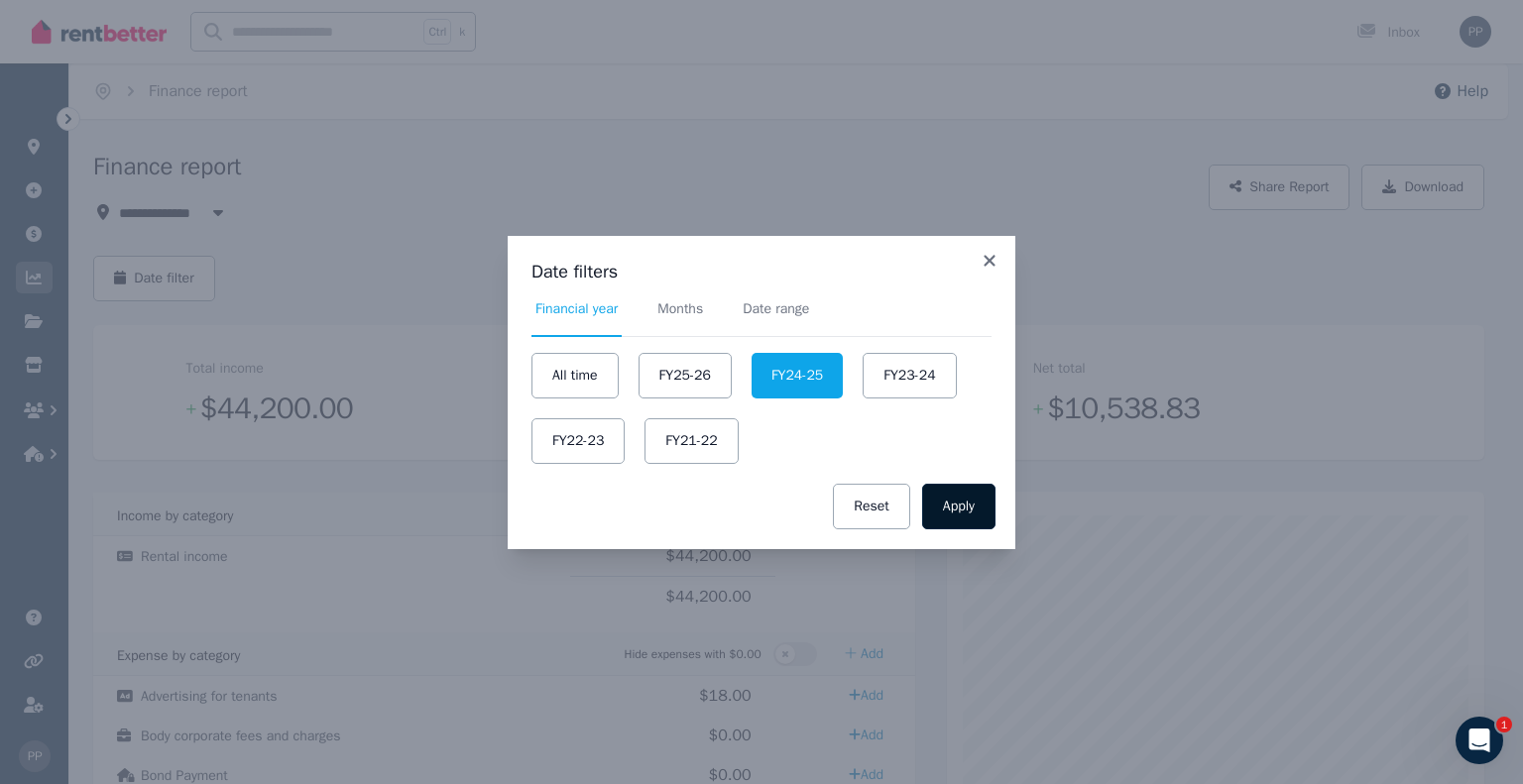 click on "Apply" at bounding box center (959, 506) 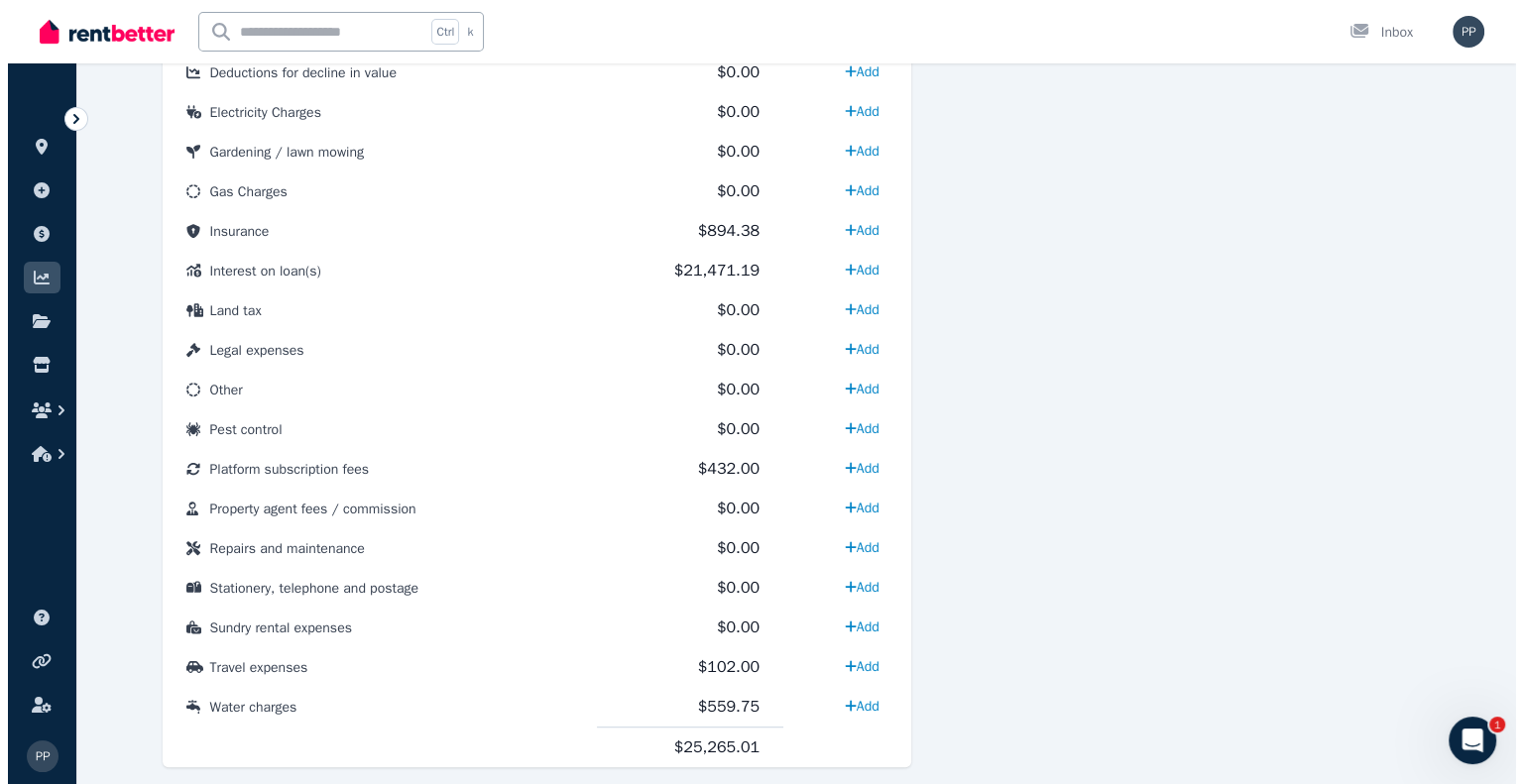 scroll, scrollTop: 950, scrollLeft: 0, axis: vertical 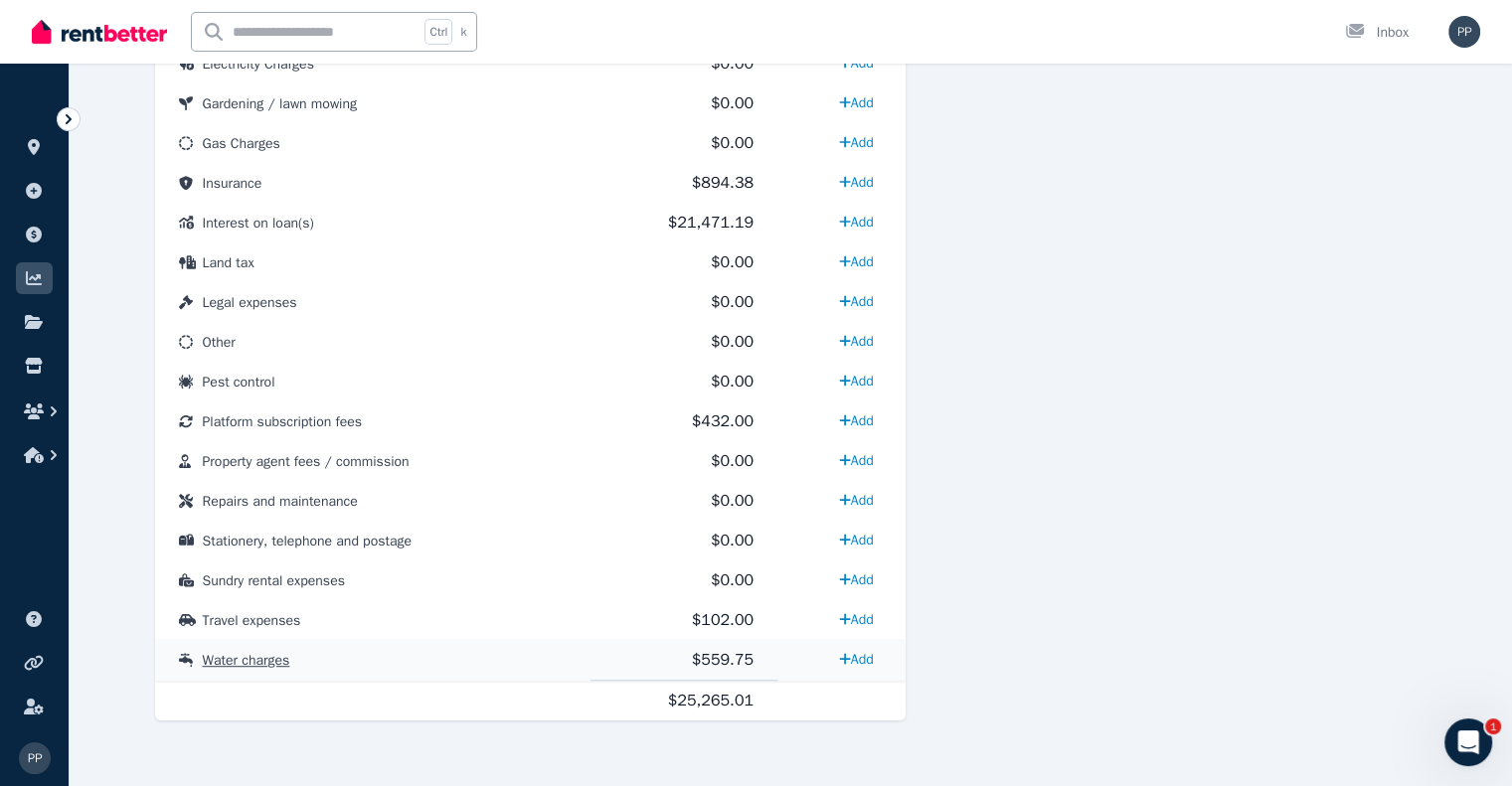 click on "Water charges" at bounding box center (247, 660) 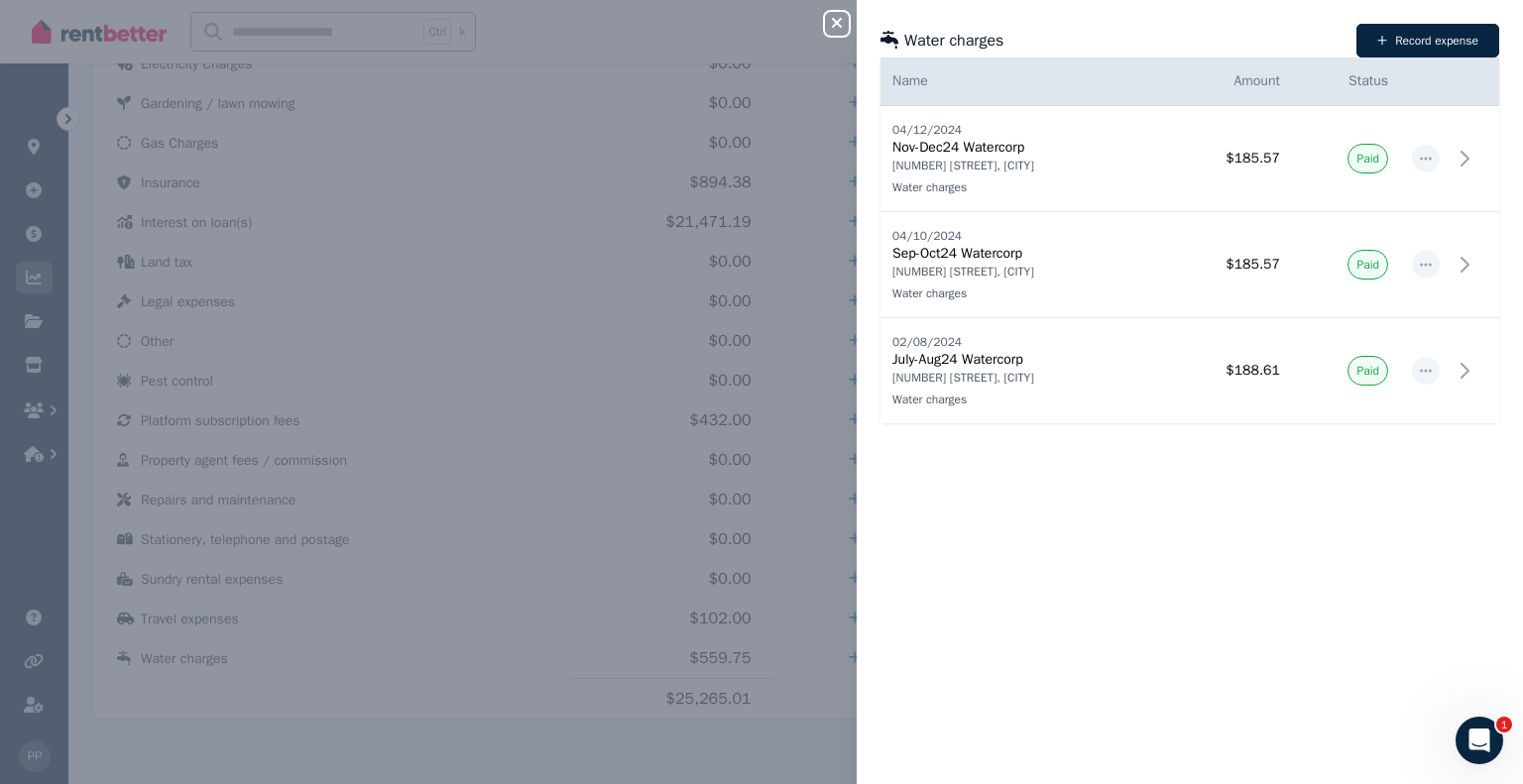click on "Date Name Address Category Amount Status 04/12/2024 04/12/2024 Nov-Dec24 Watercorp [NUMBER] [STREET], [CITY] Water charges [NUMBER] [STREET], [CITY] Water charges [PRICE] Paid 04/10/2024 04/10/2024 Sep-Oct24 Watercorp [NUMBER] [STREET], [CITY] Water charges [NUMBER] [STREET], [CITY] Water charges [PRICE] Paid 02/08/2024 02/08/2024 July-Aug24 Watercorp [NUMBER] [STREET], [CITY] Water charges [NUMBER] [STREET], [CITY] Water charges [PRICE] Paid" at bounding box center (1190, 420) 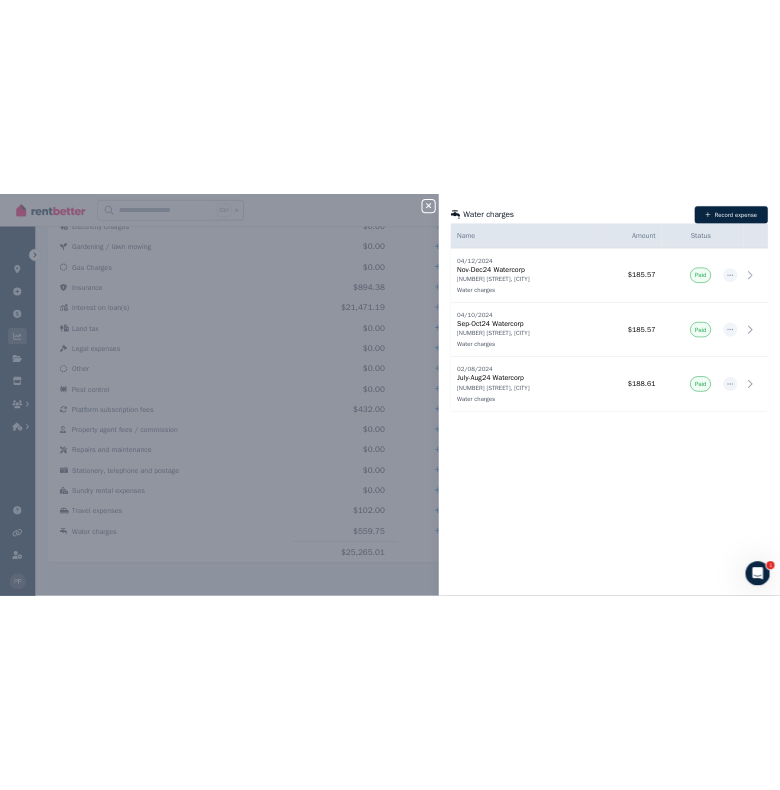 scroll, scrollTop: 959, scrollLeft: 0, axis: vertical 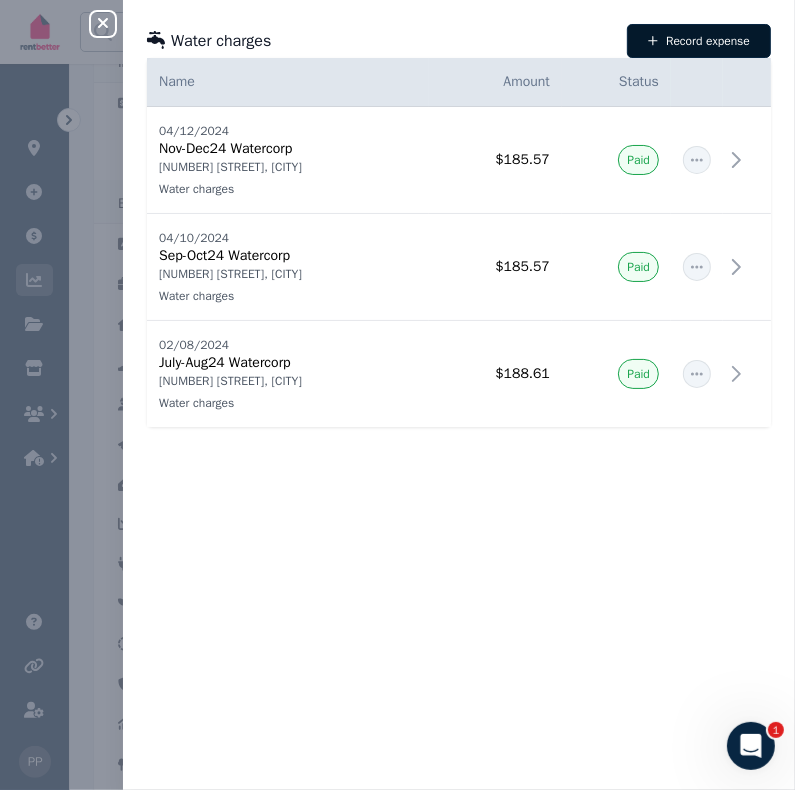 click on "Record expense" at bounding box center (699, 41) 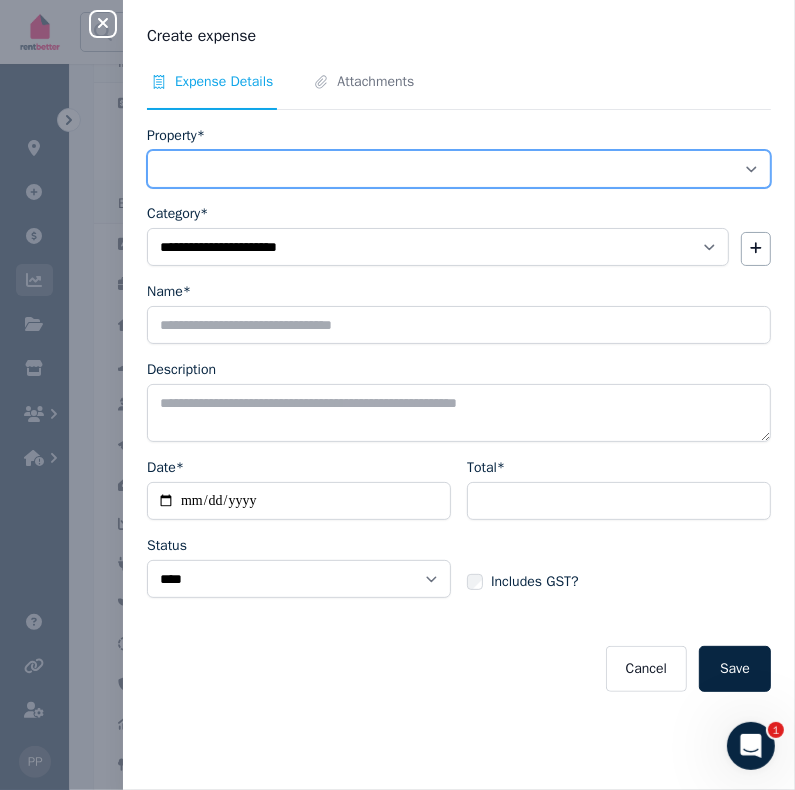 click on "**********" at bounding box center (459, 169) 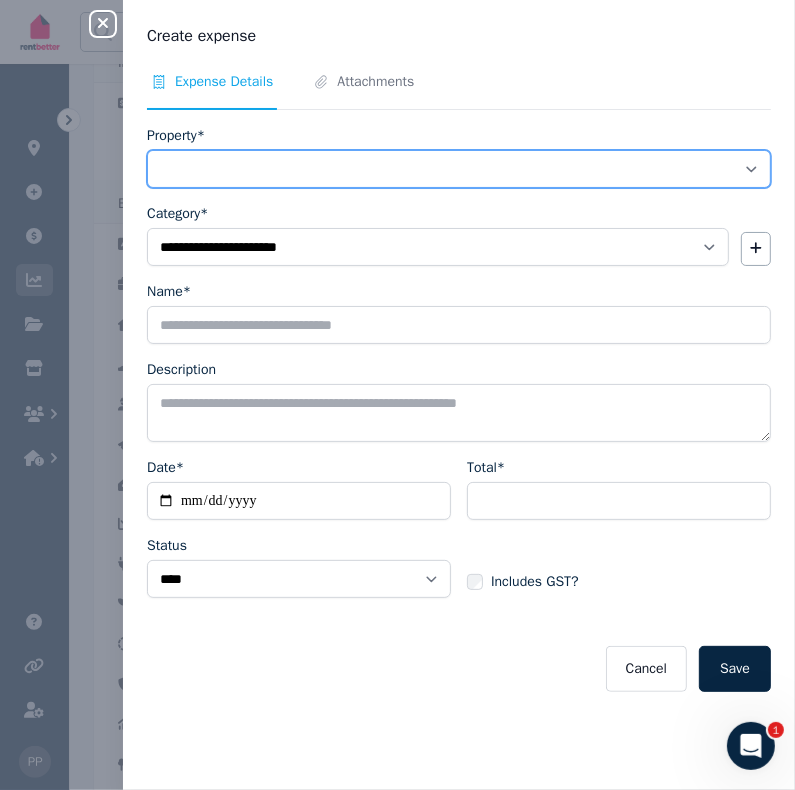 select on "**********" 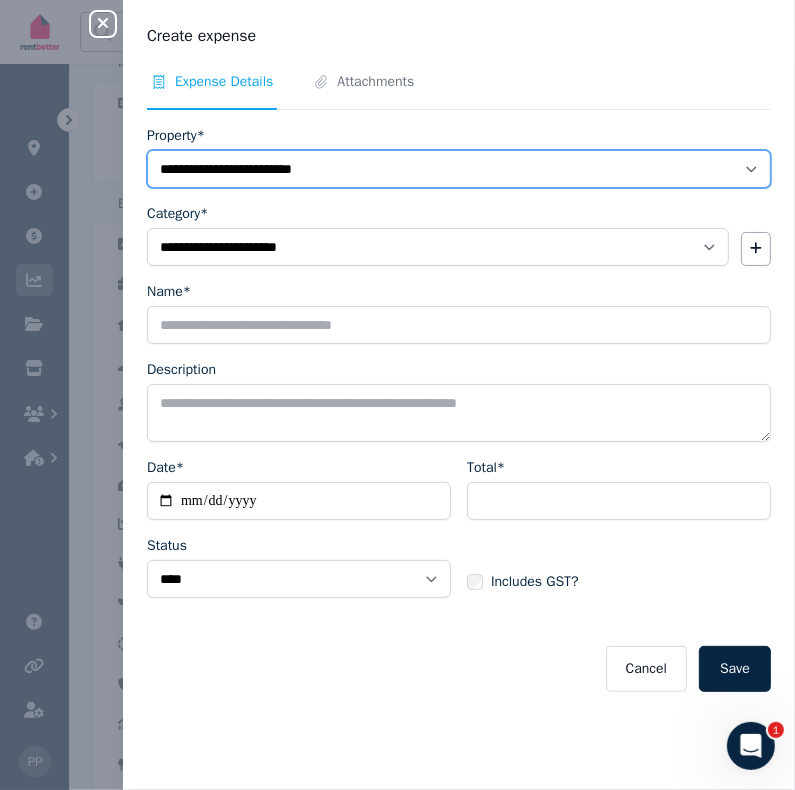 click on "**********" at bounding box center [459, 169] 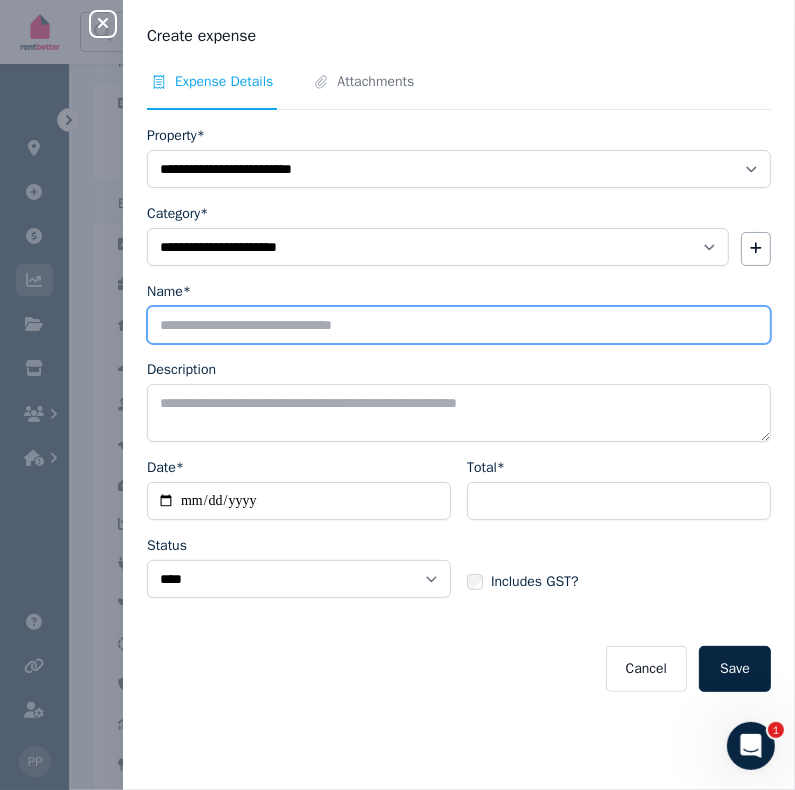 click on "Name*" at bounding box center [459, 325] 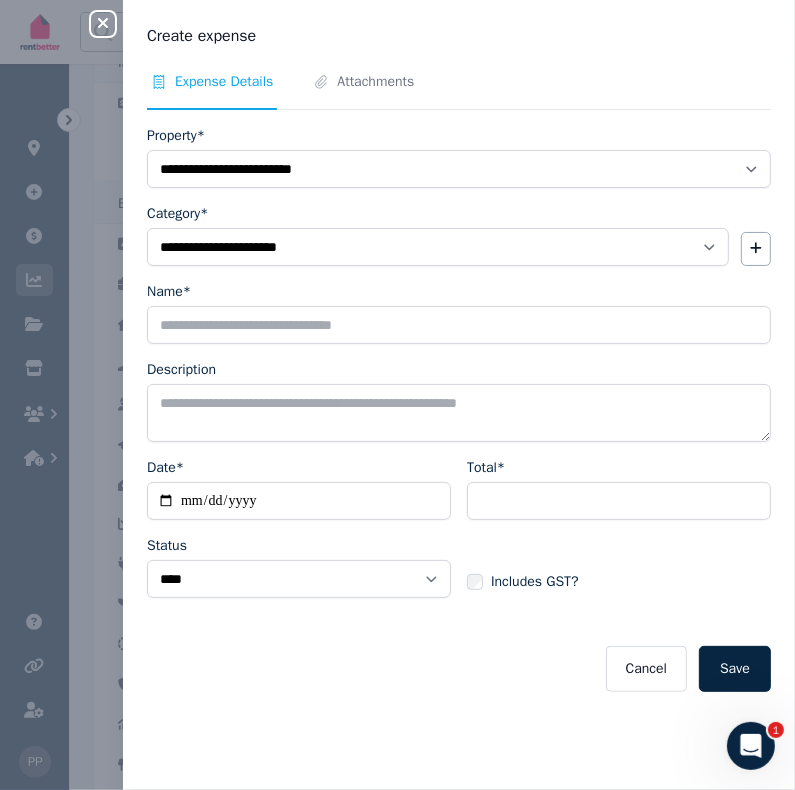 click 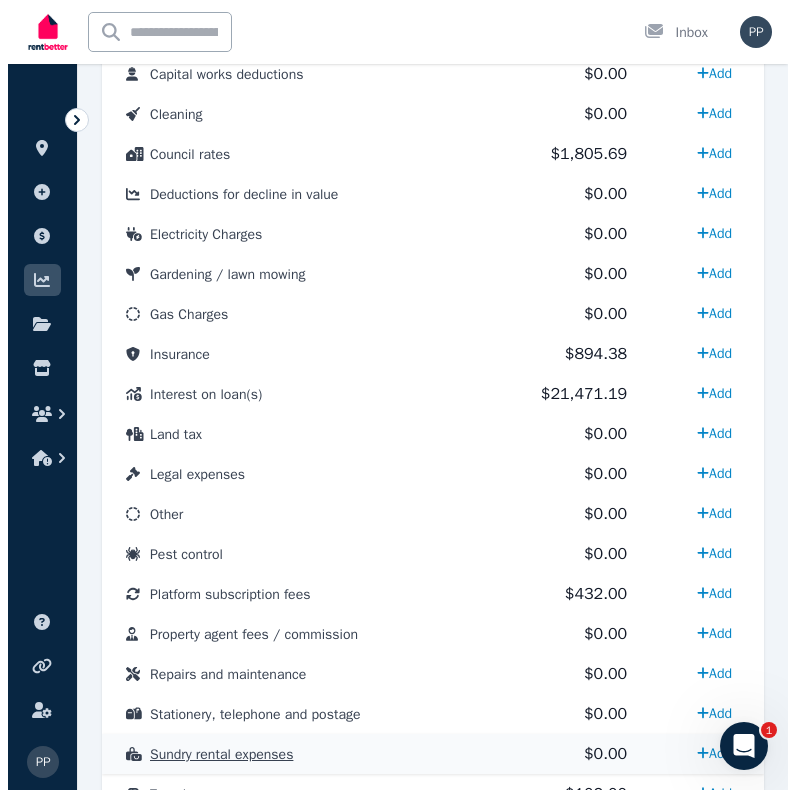 scroll, scrollTop: 1460, scrollLeft: 0, axis: vertical 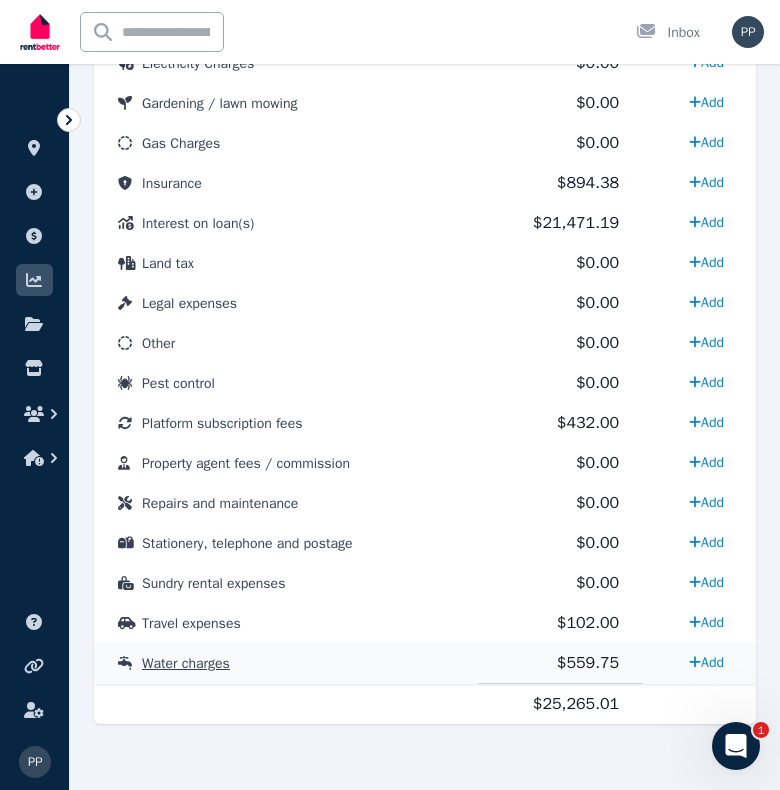 click on "Water charges" at bounding box center (186, 663) 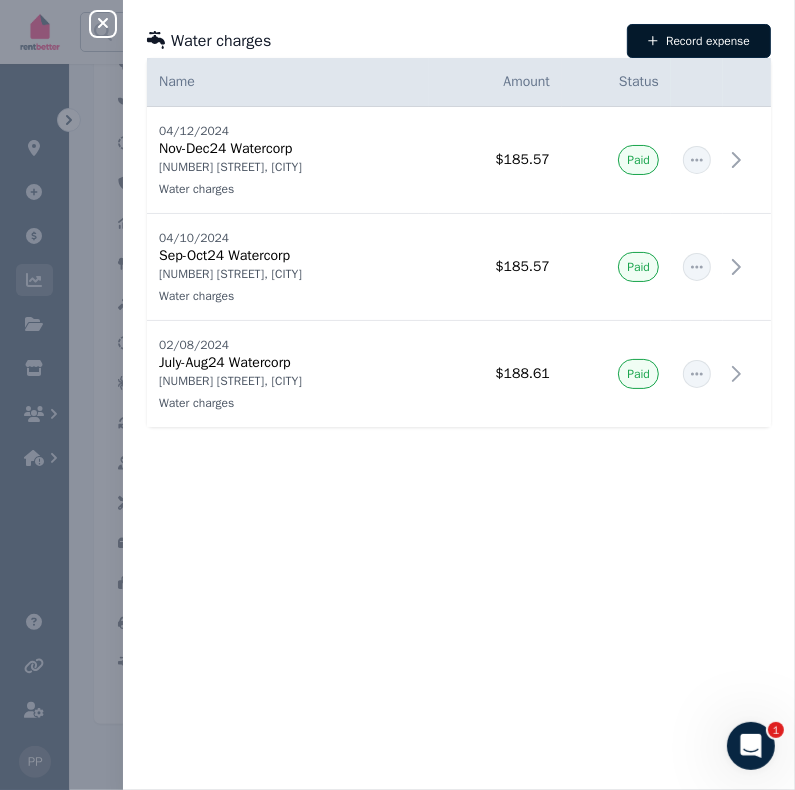 click on "Record expense" at bounding box center [699, 41] 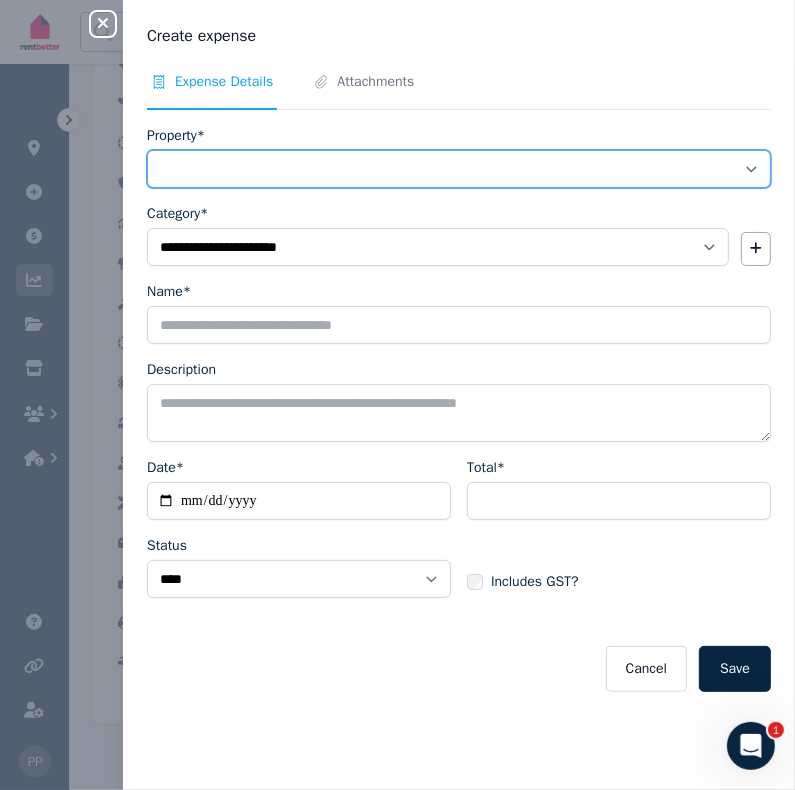 click on "**********" at bounding box center [459, 169] 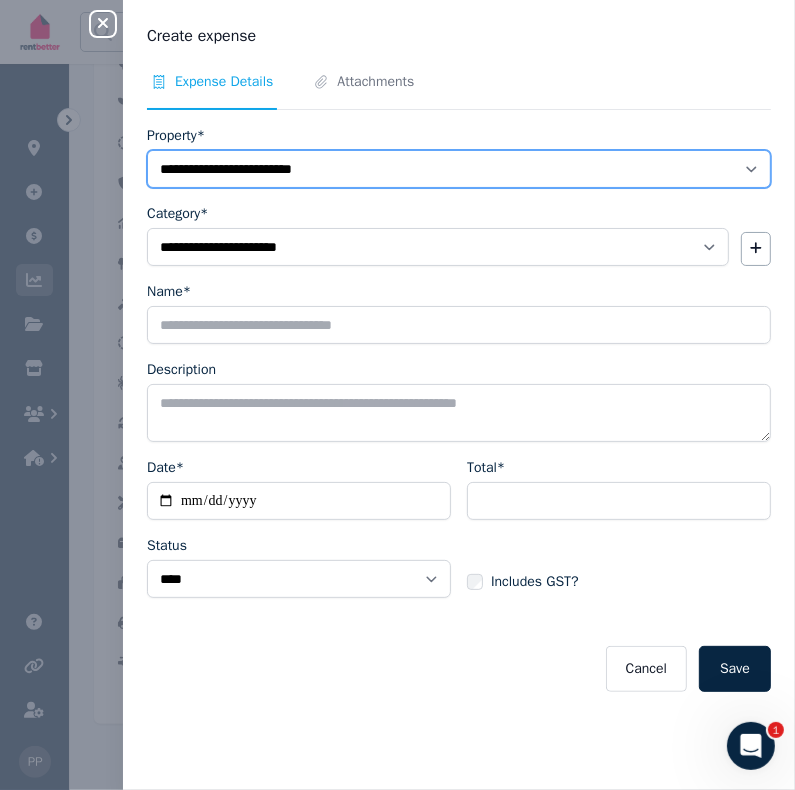 click on "**********" at bounding box center [459, 169] 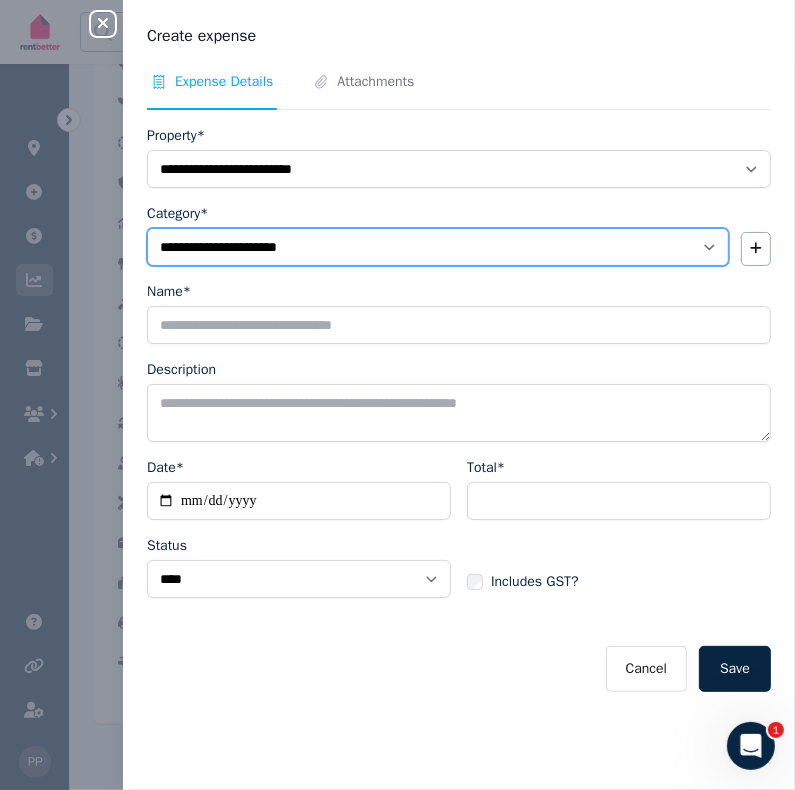 click on "**********" at bounding box center (438, 247) 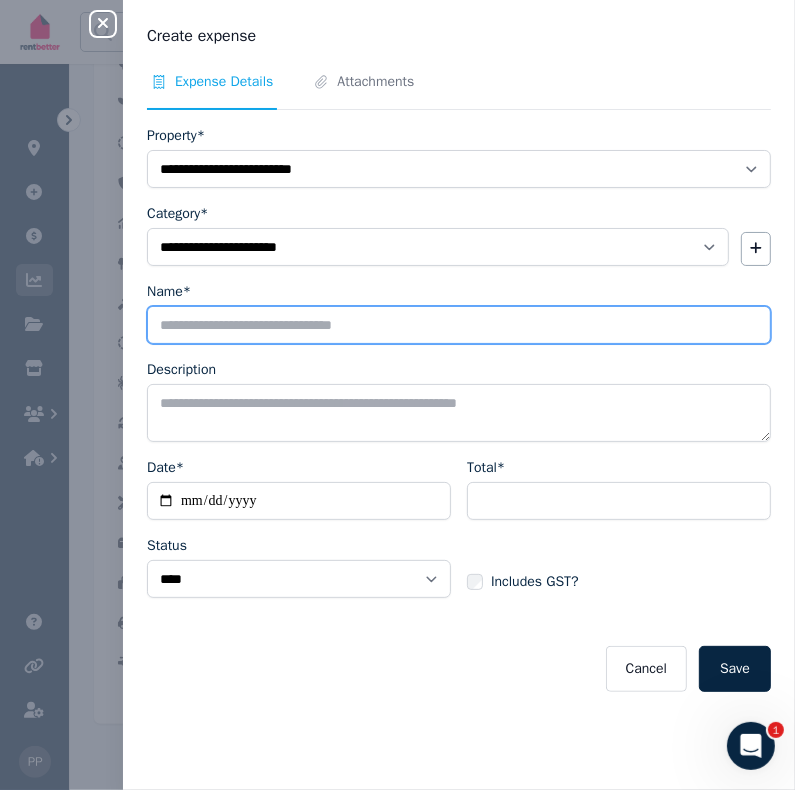 click on "Name*" at bounding box center (459, 325) 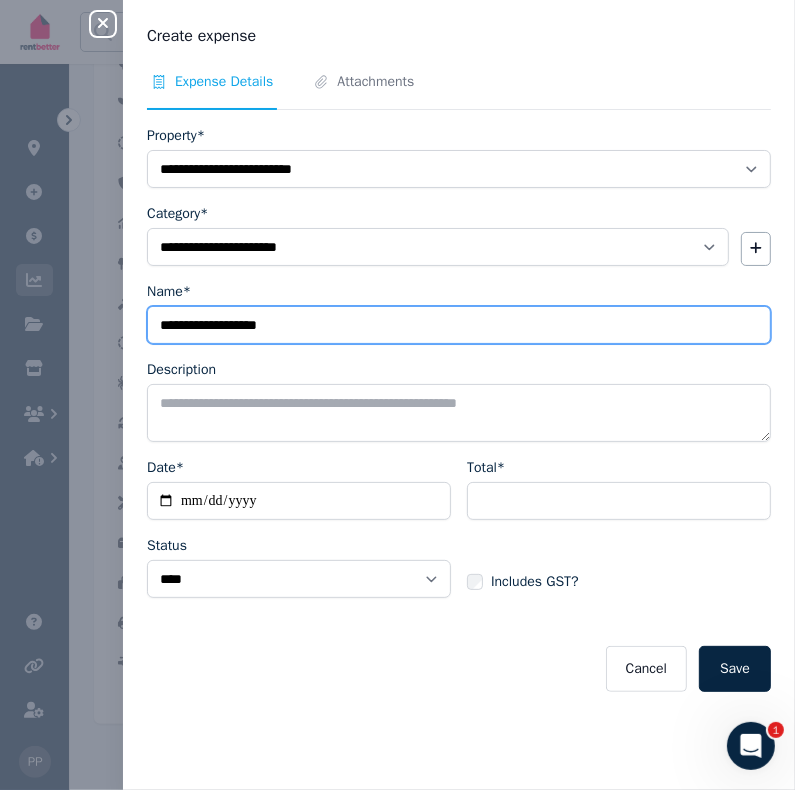 type on "**********" 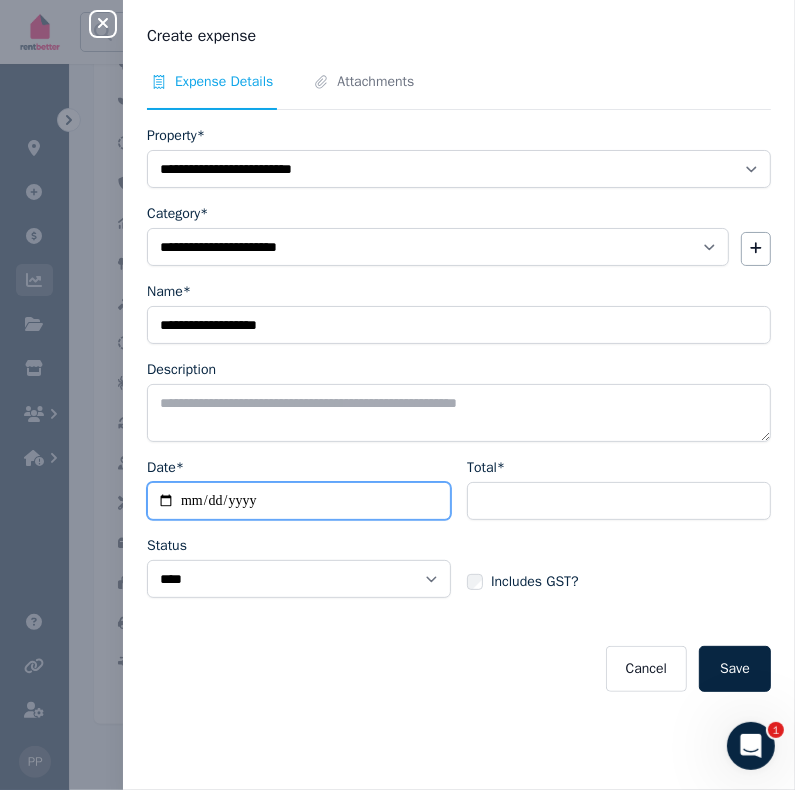 click on "Date*" at bounding box center (299, 501) 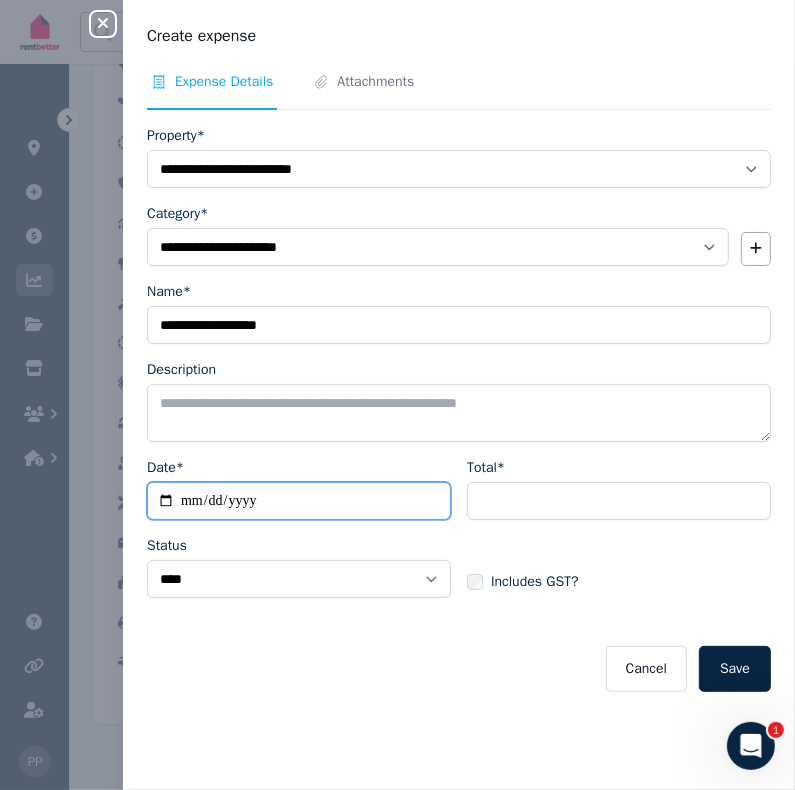 type on "**********" 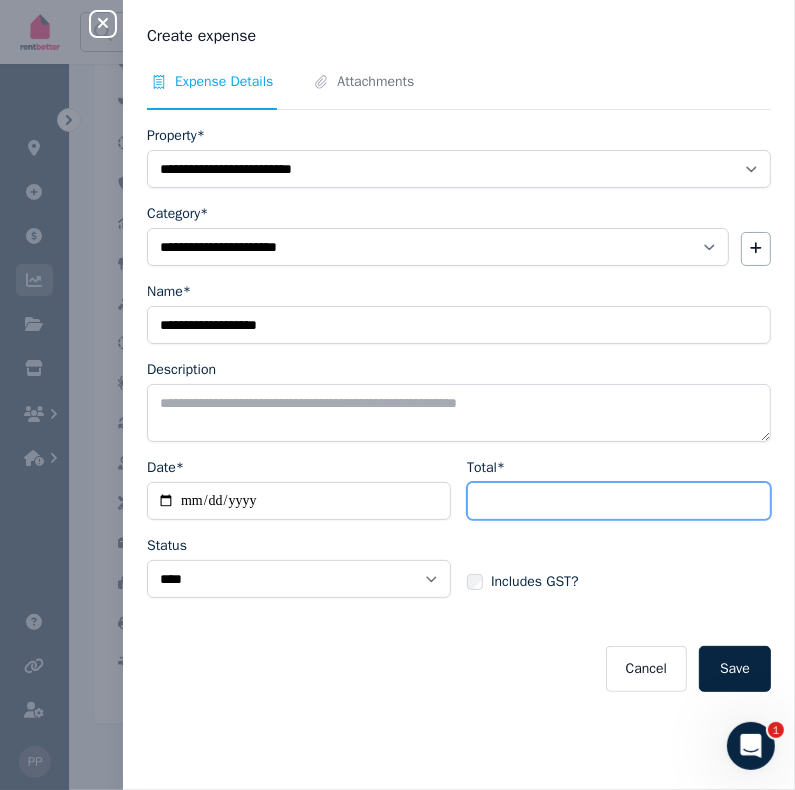 click on "Total*" at bounding box center [619, 501] 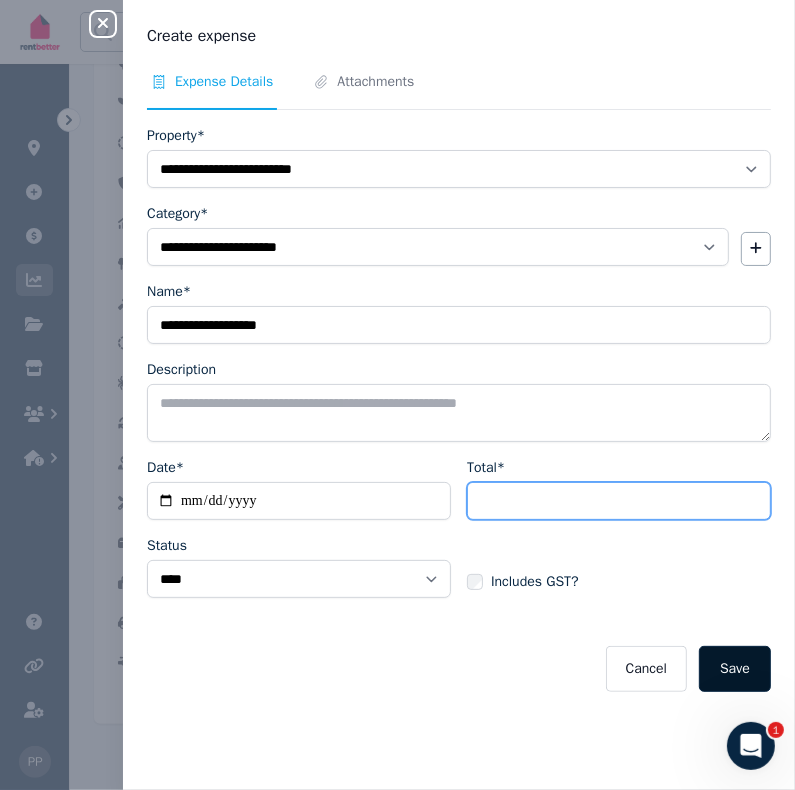 type on "******" 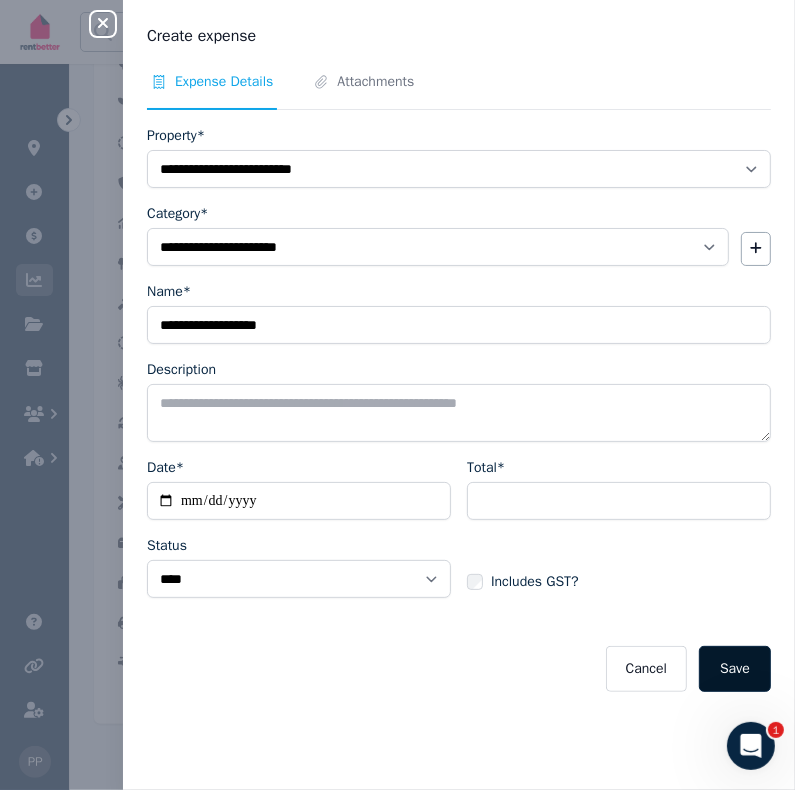 click on "Save" at bounding box center [735, 669] 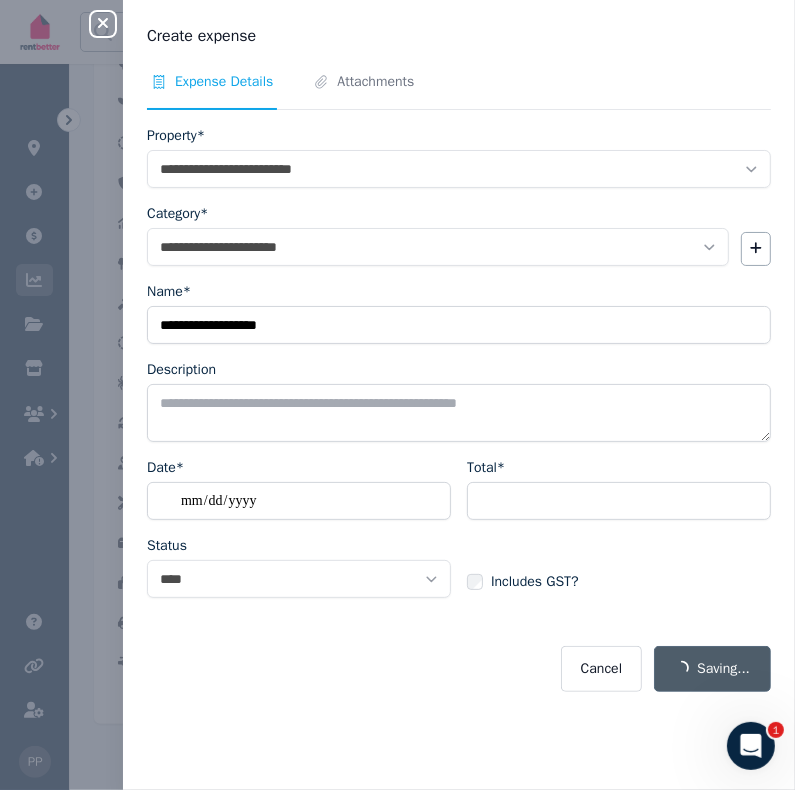 select 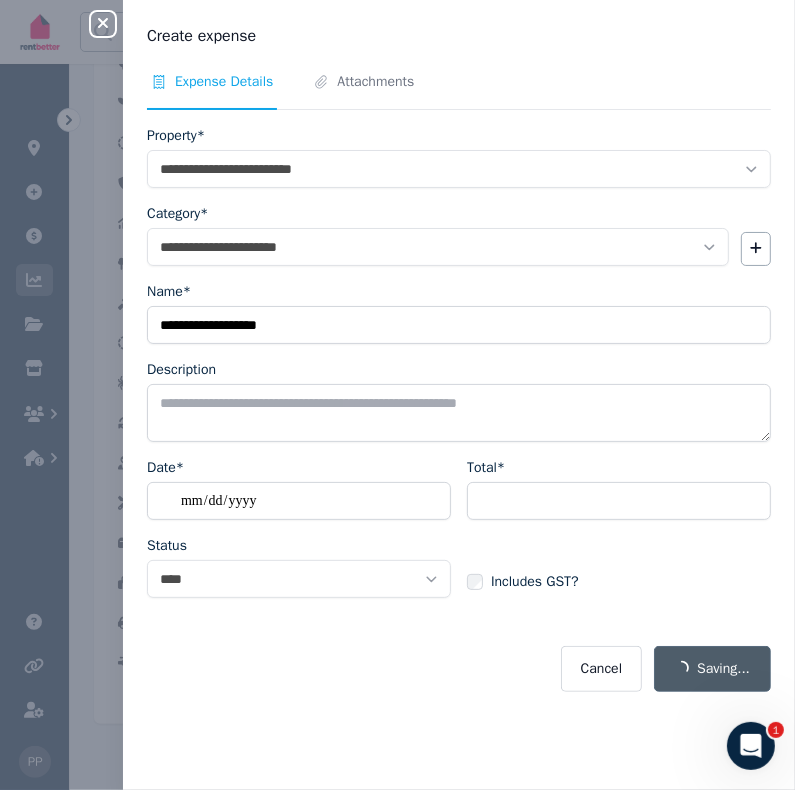 select 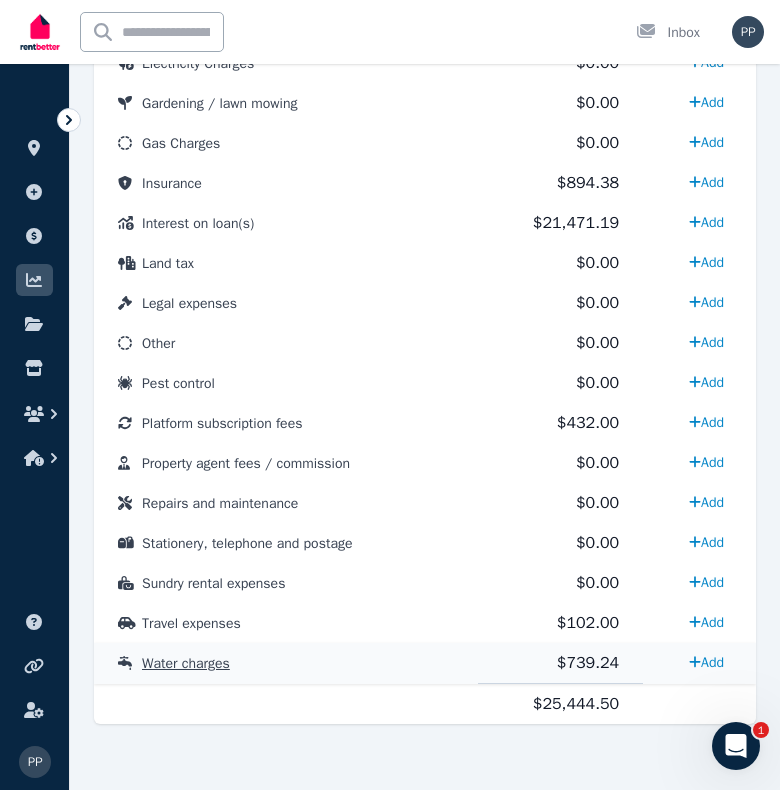 click on "Water charges" at bounding box center (186, 663) 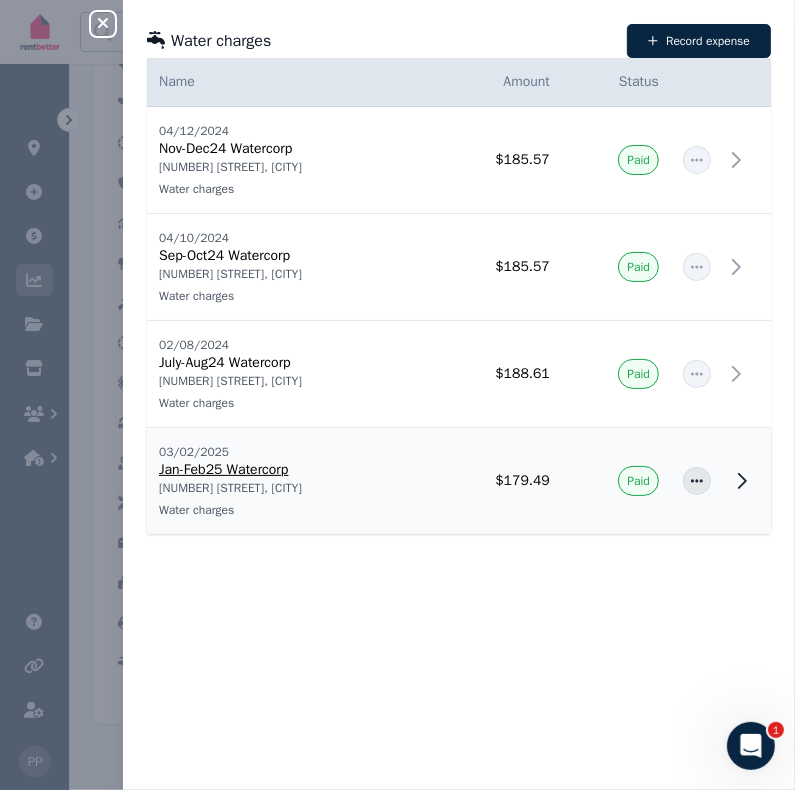 click on "[NUMBER] [STREET], [CITY]" at bounding box center (288, 488) 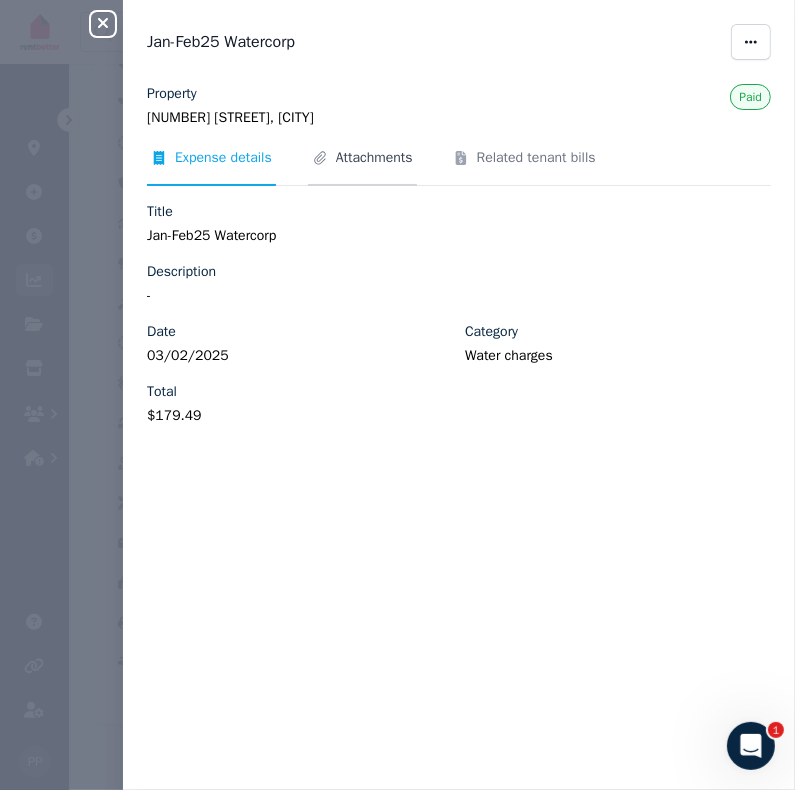 click on "Attachments" at bounding box center [374, 158] 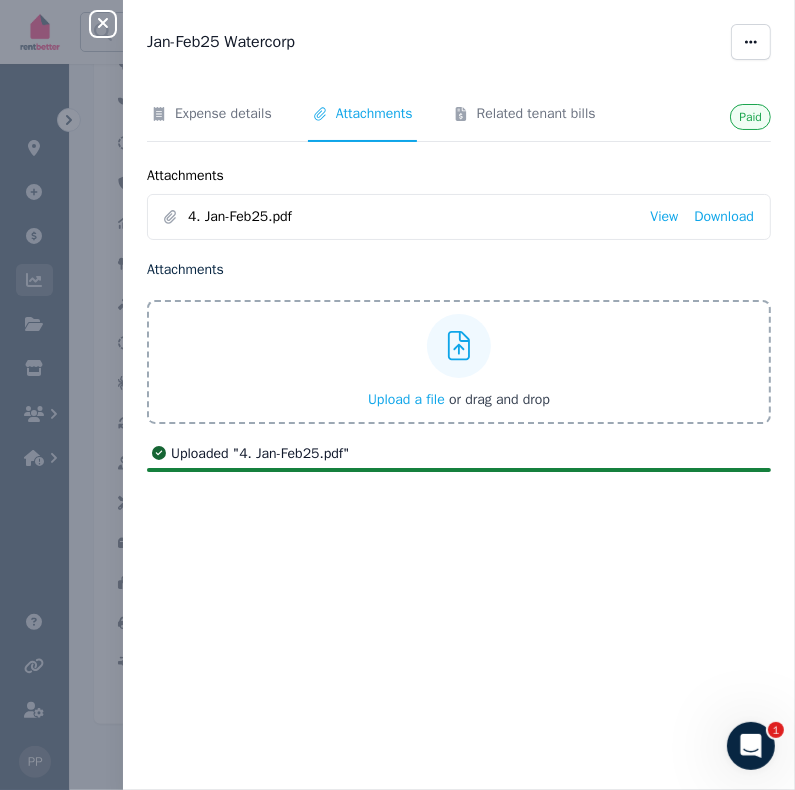 click 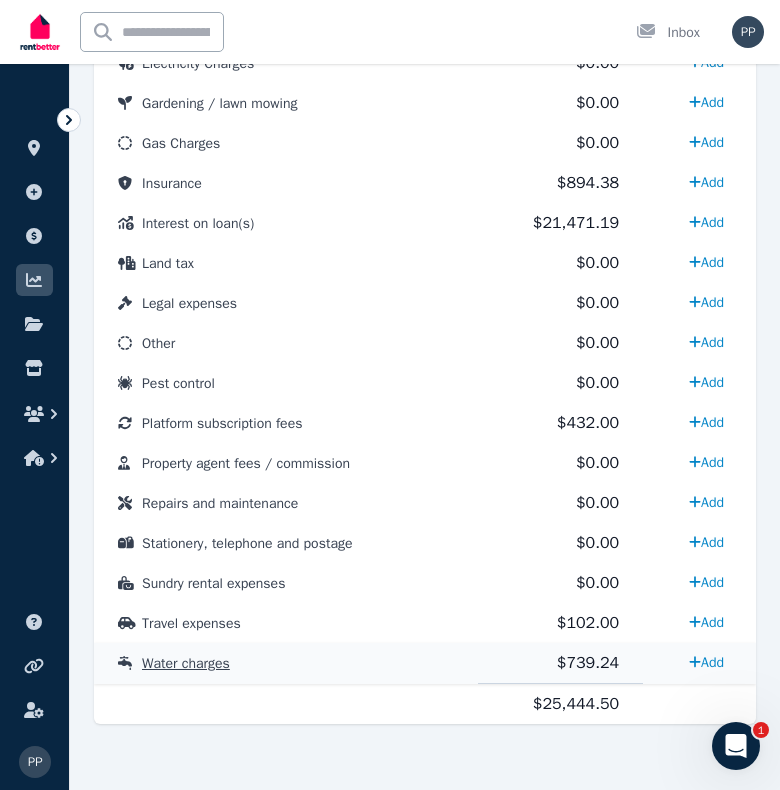 click on "Water charges" at bounding box center [186, 663] 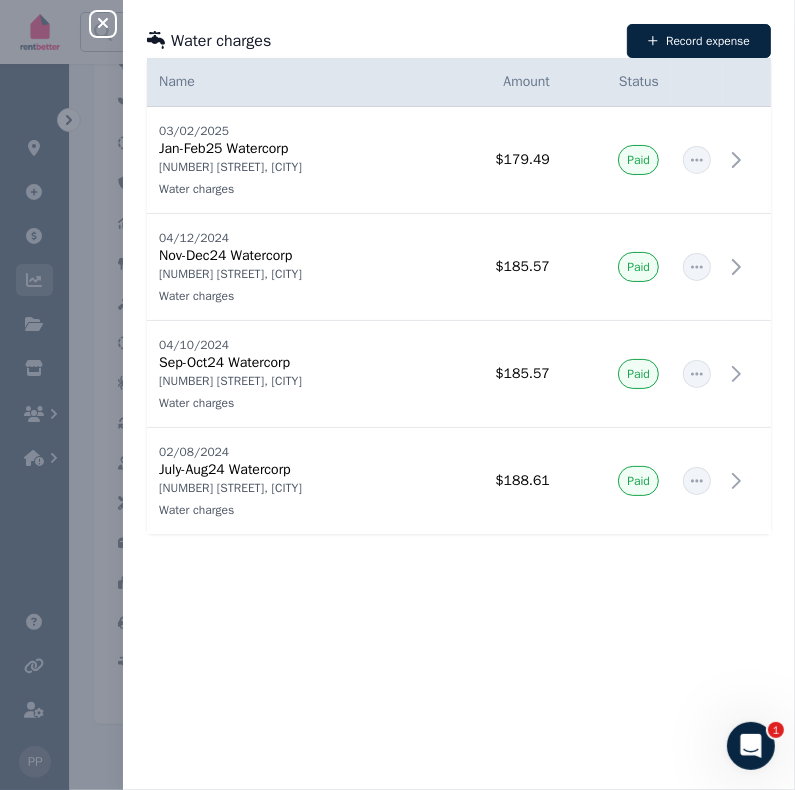 click on "Date Name Address Category Amount Status 03/02/2025 03/02/2025 Jan-Feb25 Watercorp [NUMBER] [STREET], [CITY] Water charges [NUMBER] [STREET], [CITY] Water charges [PRICE] Paid 04/12/2024 04/12/2024 Nov-Dec24 Watercorp [NUMBER] [STREET], [CITY] Water charges [NUMBER] [STREET], [CITY] Water charges [PRICE] Paid 04/10/2024 04/10/2024 Sep-Oct24 Watercorp [NUMBER] [STREET], [CITY] Water charges [NUMBER] [STREET], [CITY] Water charges [PRICE] Paid 02/08/2024 02/08/2024 July-Aug24 Watercorp [NUMBER] [STREET], [CITY] Water charges [NUMBER] [STREET], [CITY] Water charges [PRICE] Paid" at bounding box center (459, 424) 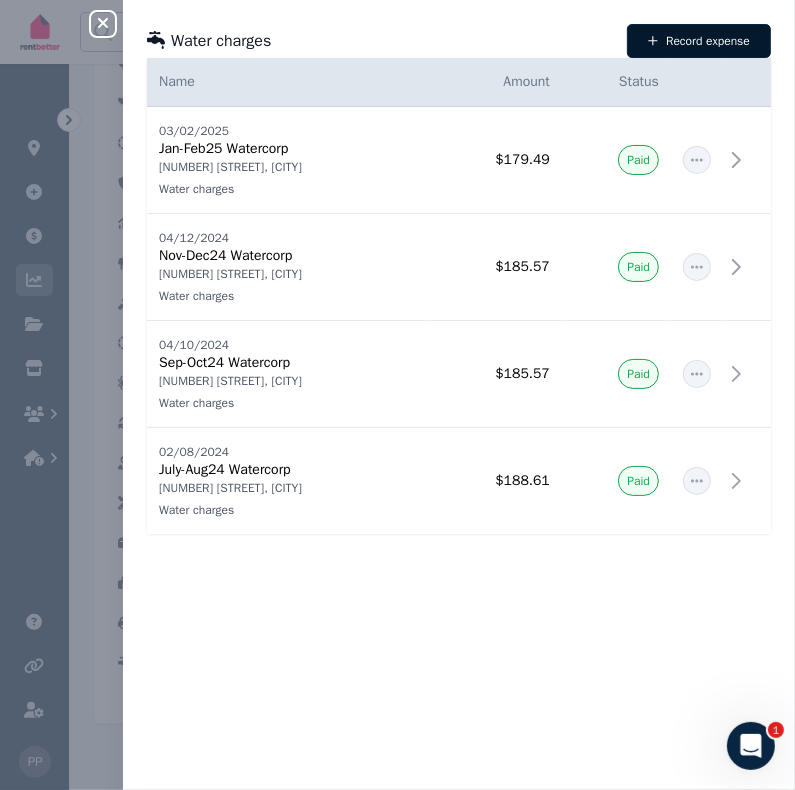 click on "Record expense" at bounding box center [699, 41] 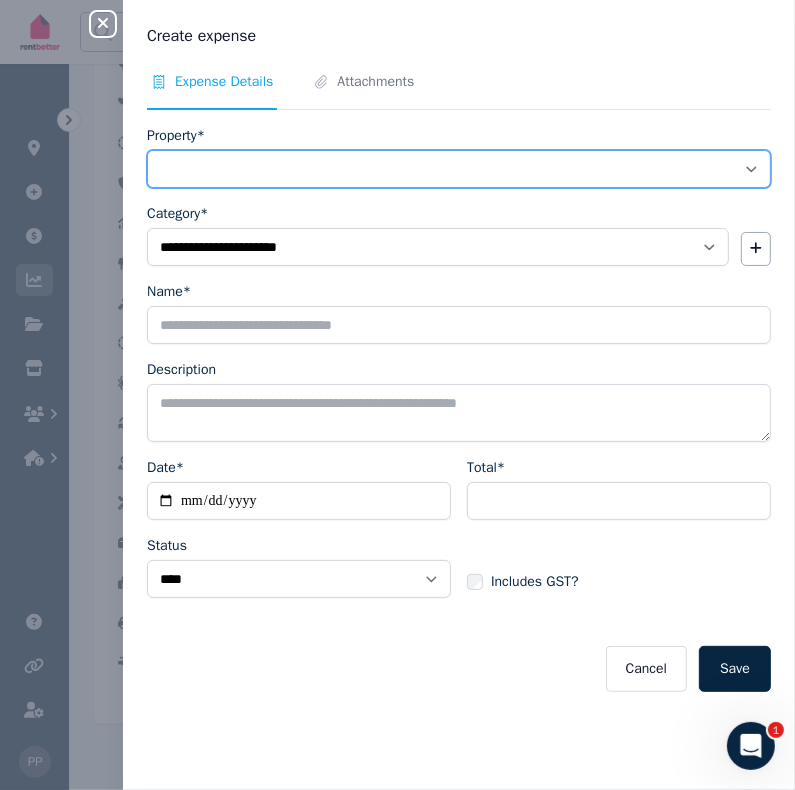 click on "**********" at bounding box center [459, 169] 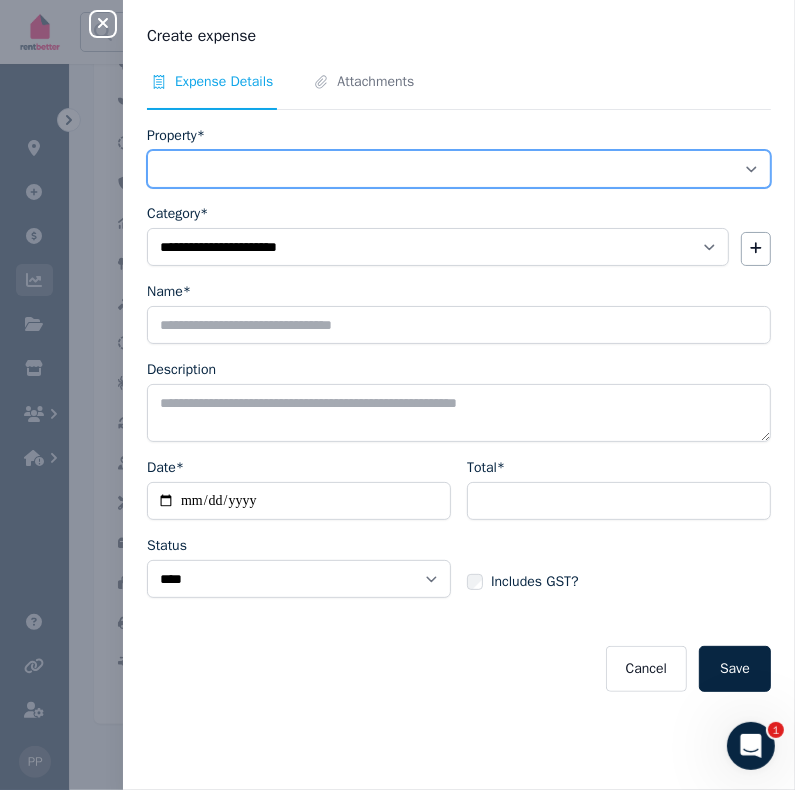 select on "**********" 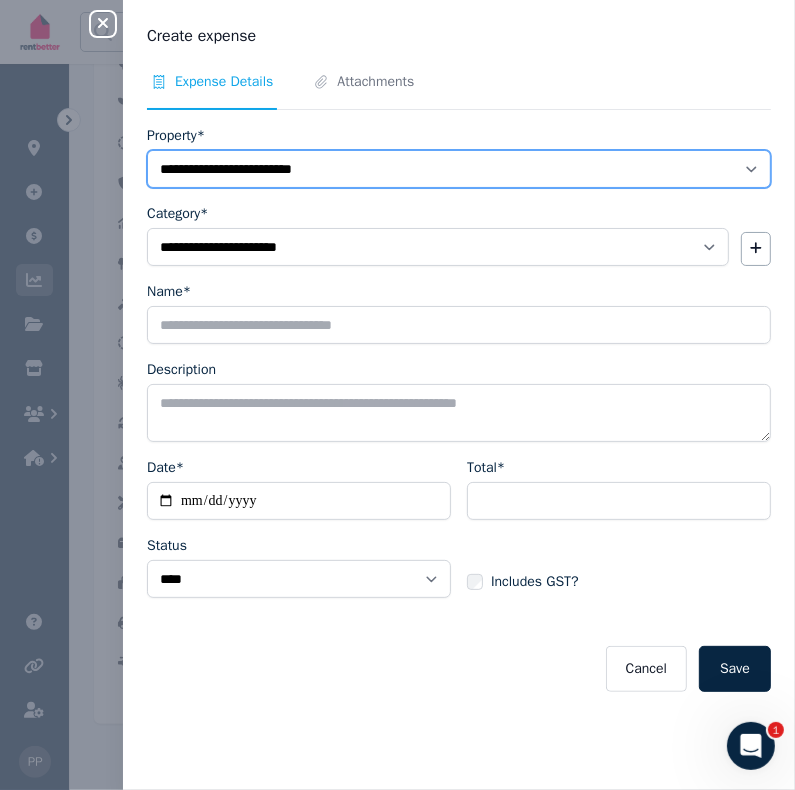click on "**********" at bounding box center (459, 169) 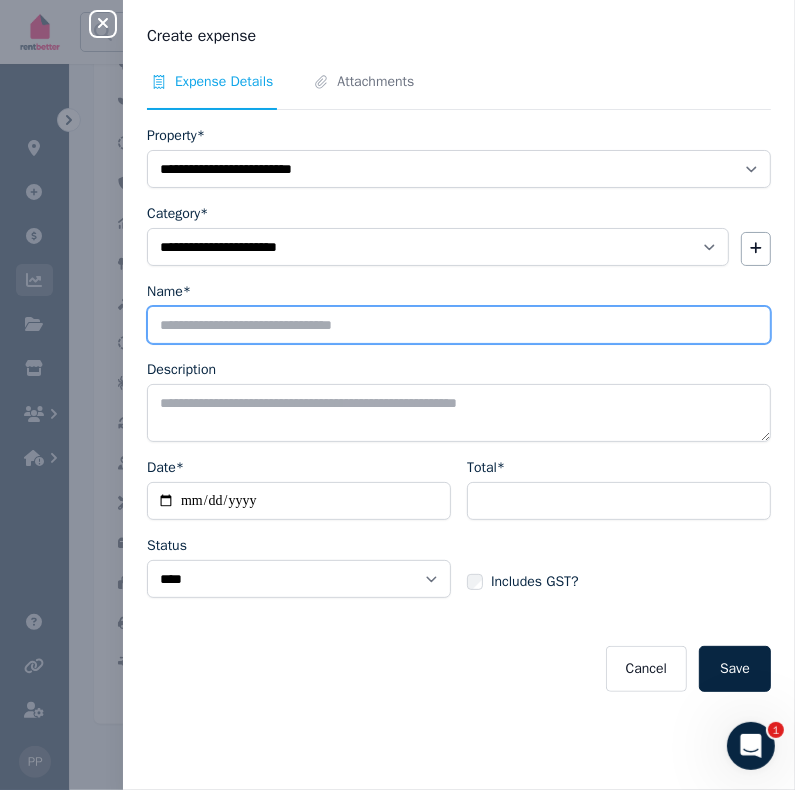 click on "Name*" at bounding box center [459, 325] 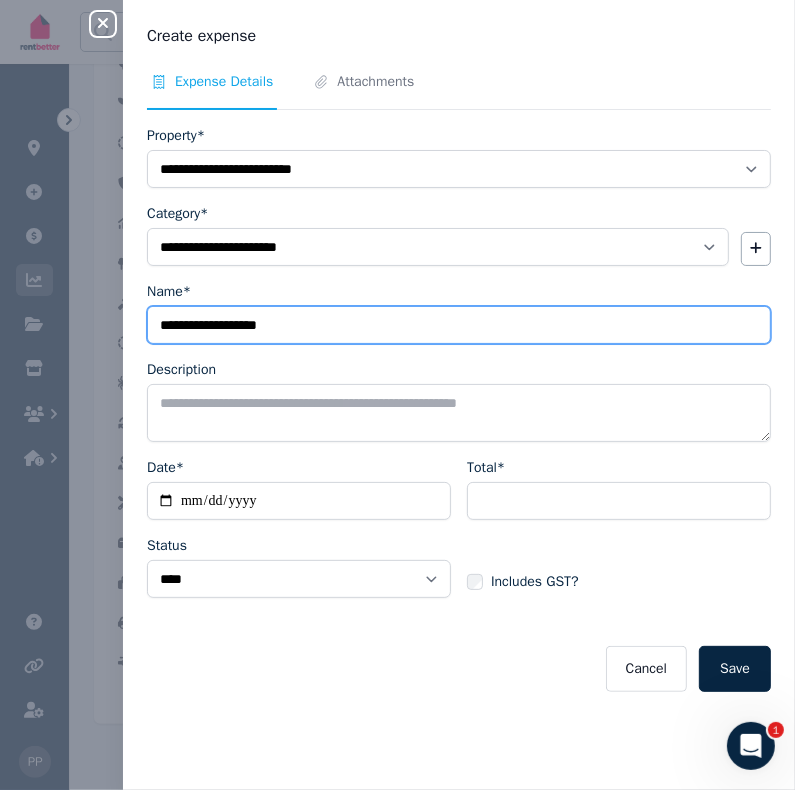 click on "**********" at bounding box center [459, 325] 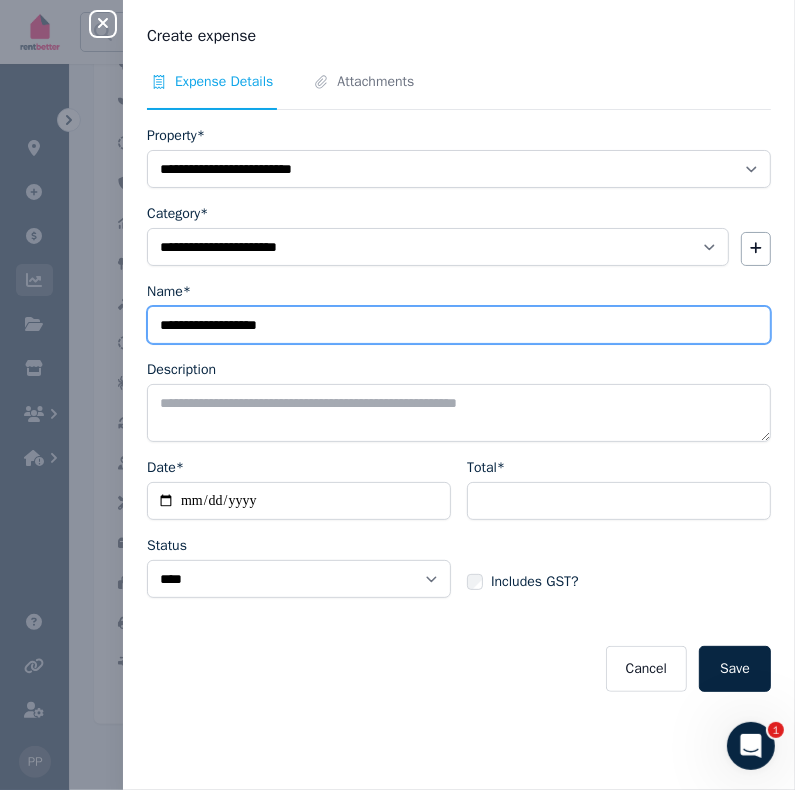type on "**********" 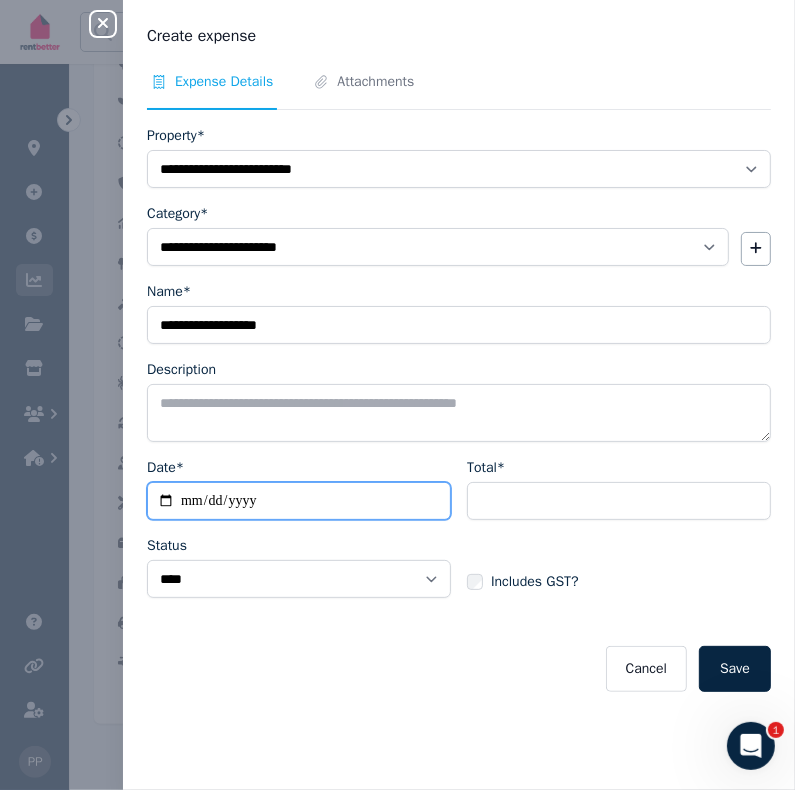 click on "Date*" at bounding box center [299, 501] 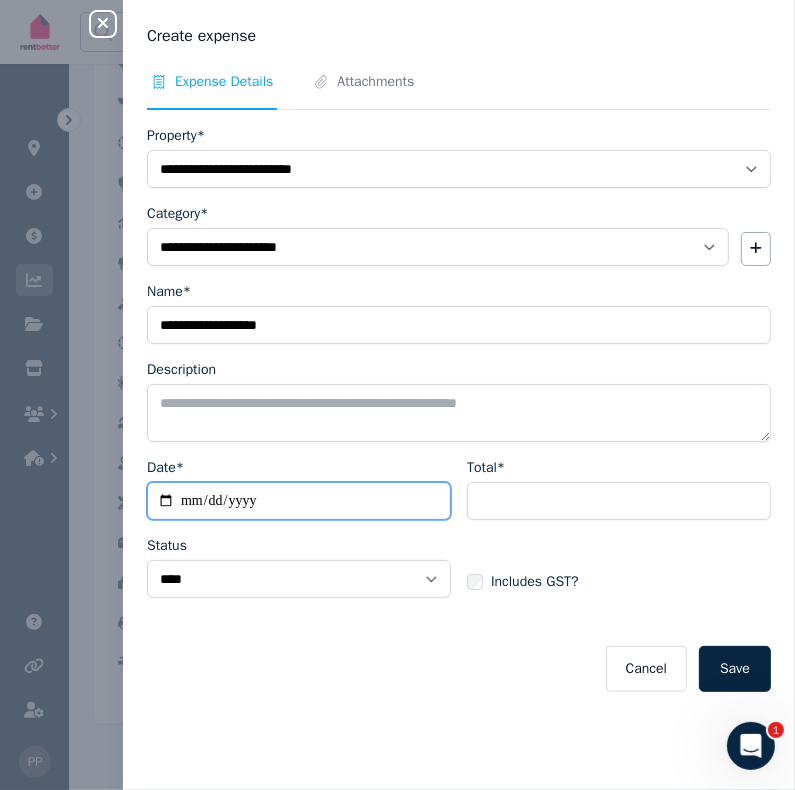 type on "**********" 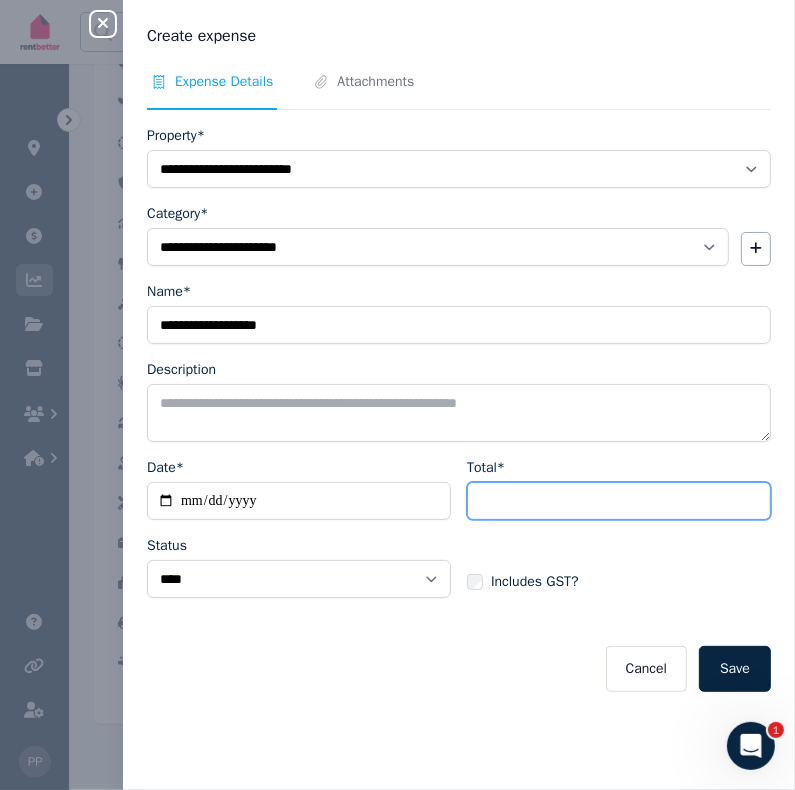 click on "Total*" at bounding box center [619, 501] 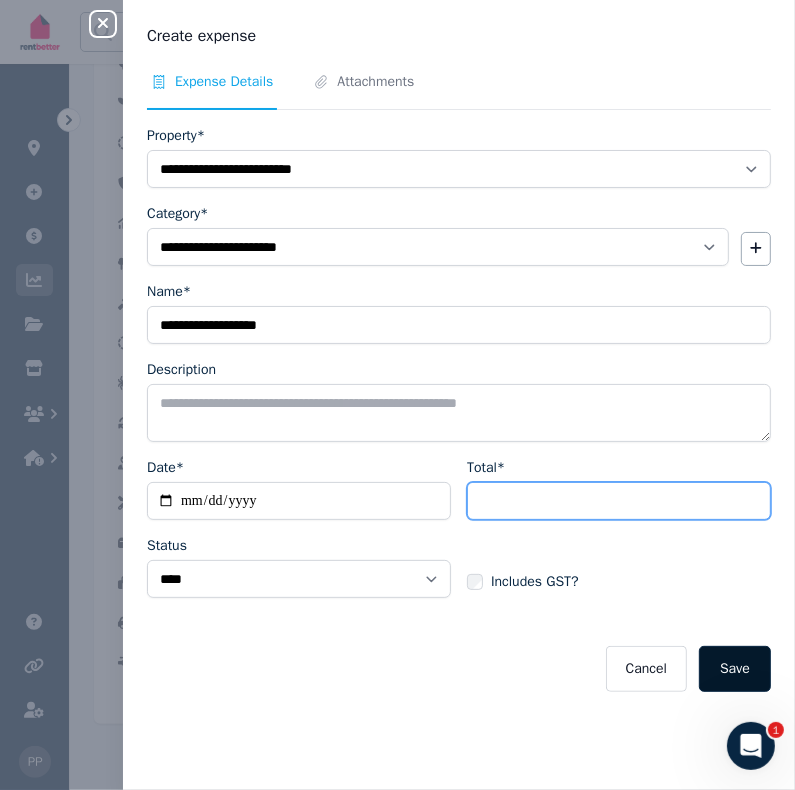 type on "******" 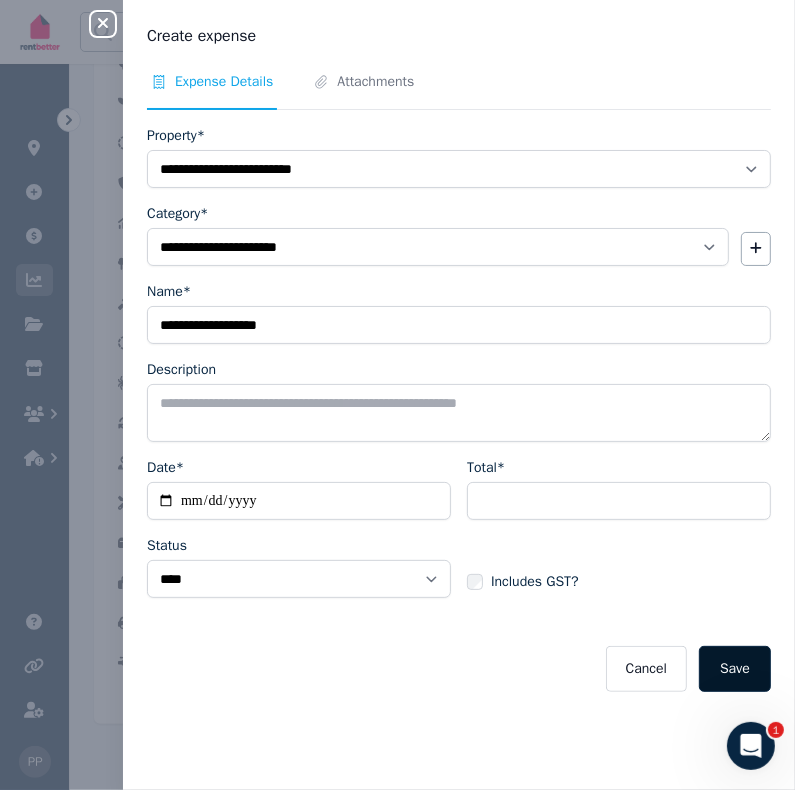 click on "Save" at bounding box center [735, 669] 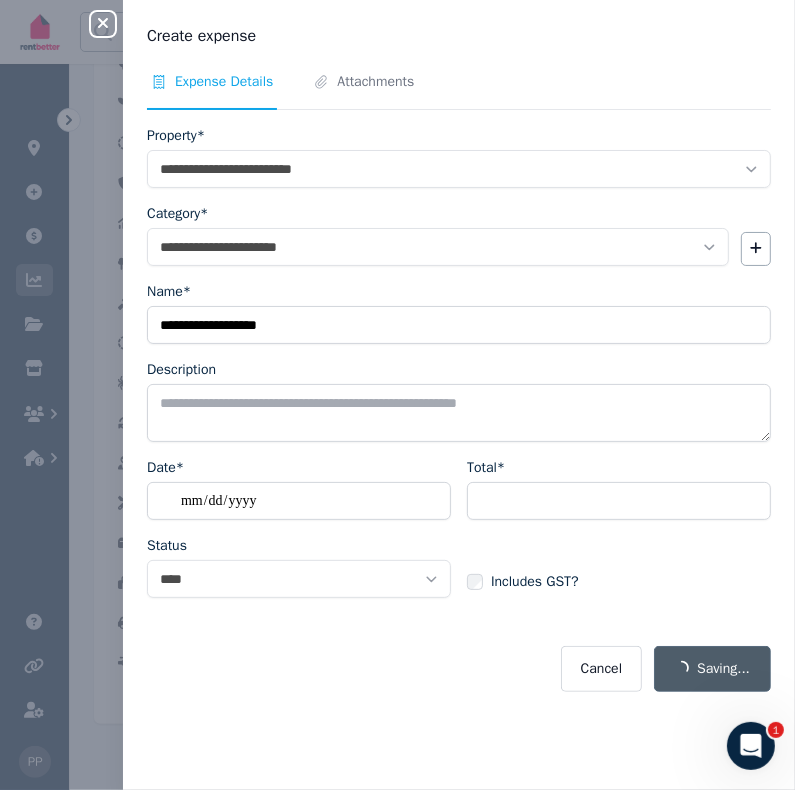 select 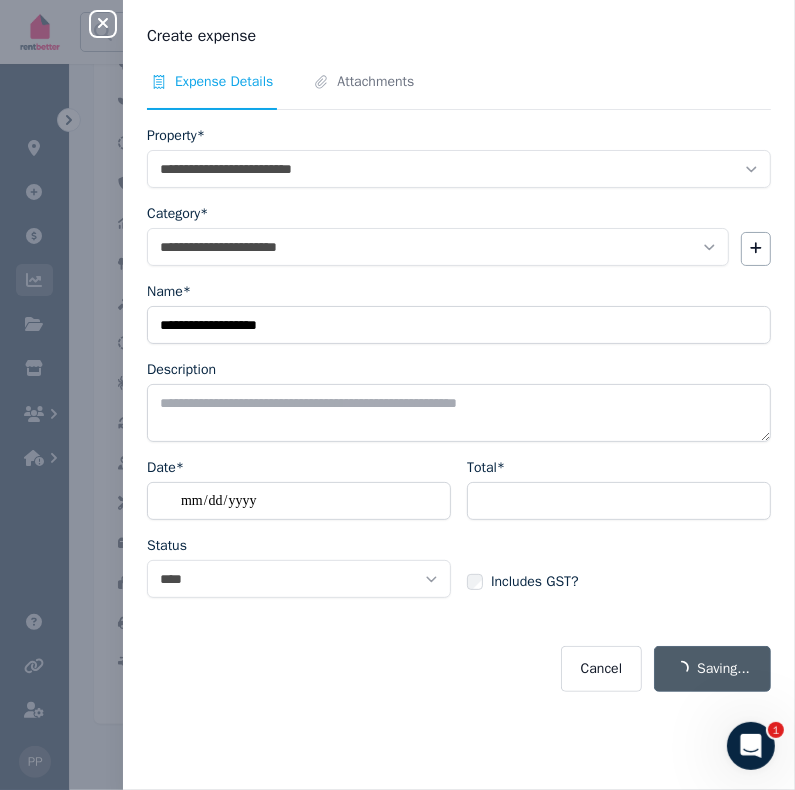 select 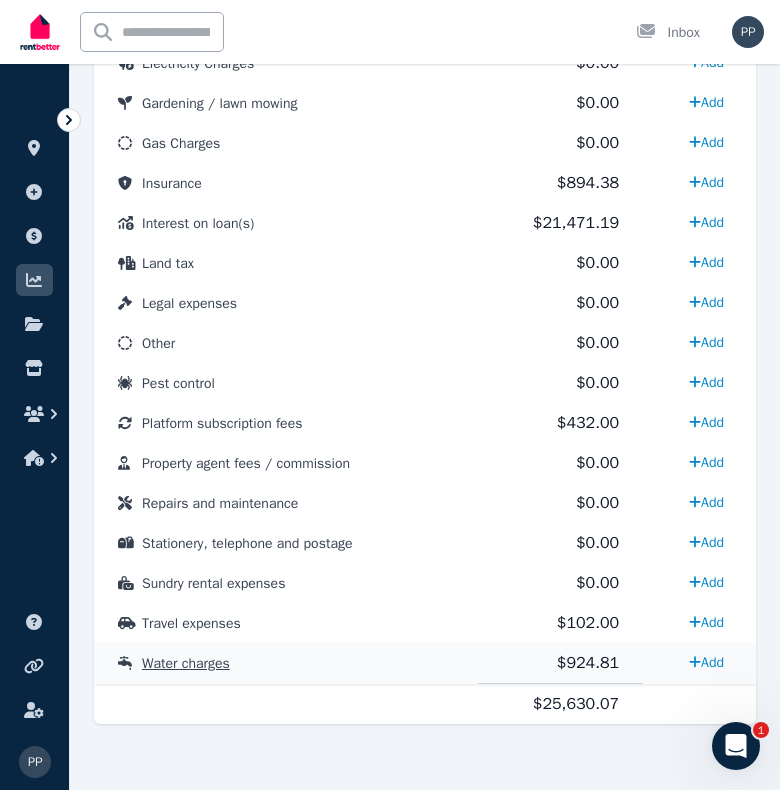 click on "Water charges" at bounding box center (186, 663) 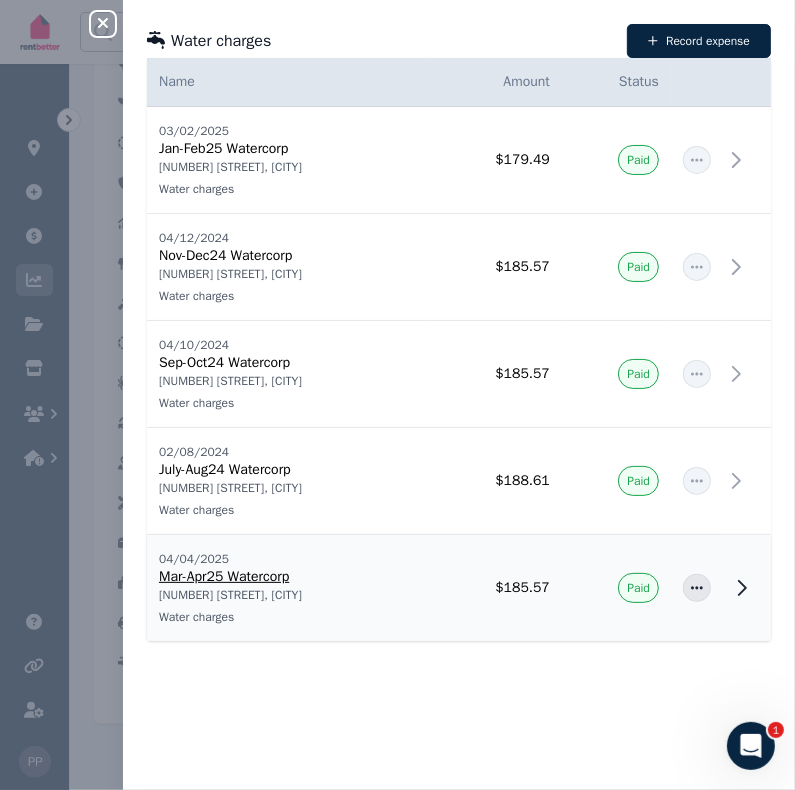 click on "Mar-Apr25 Watercorp" at bounding box center [288, 577] 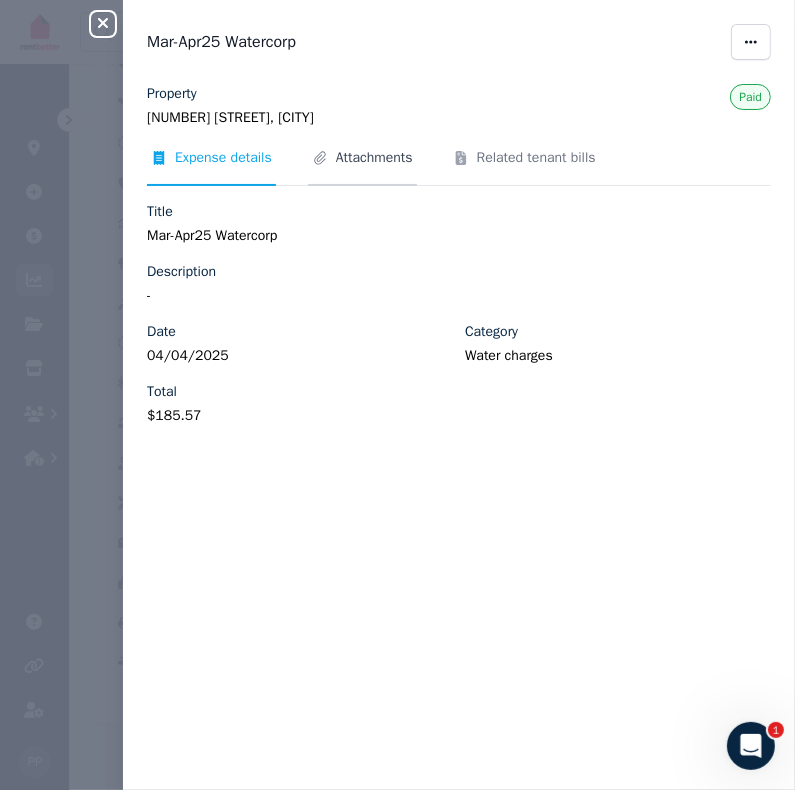 click on "Attachments" at bounding box center (374, 158) 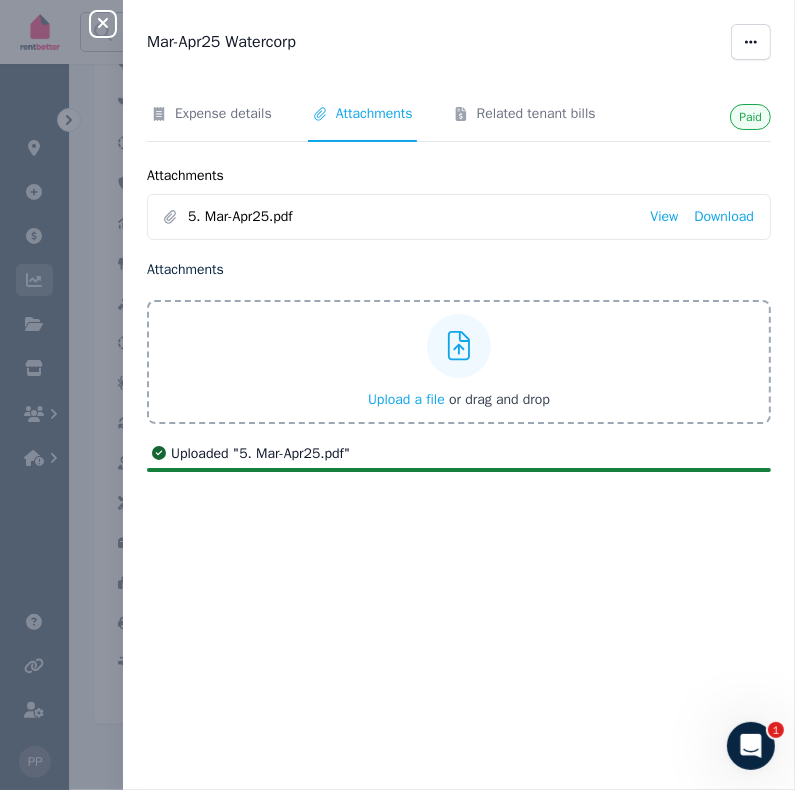 click 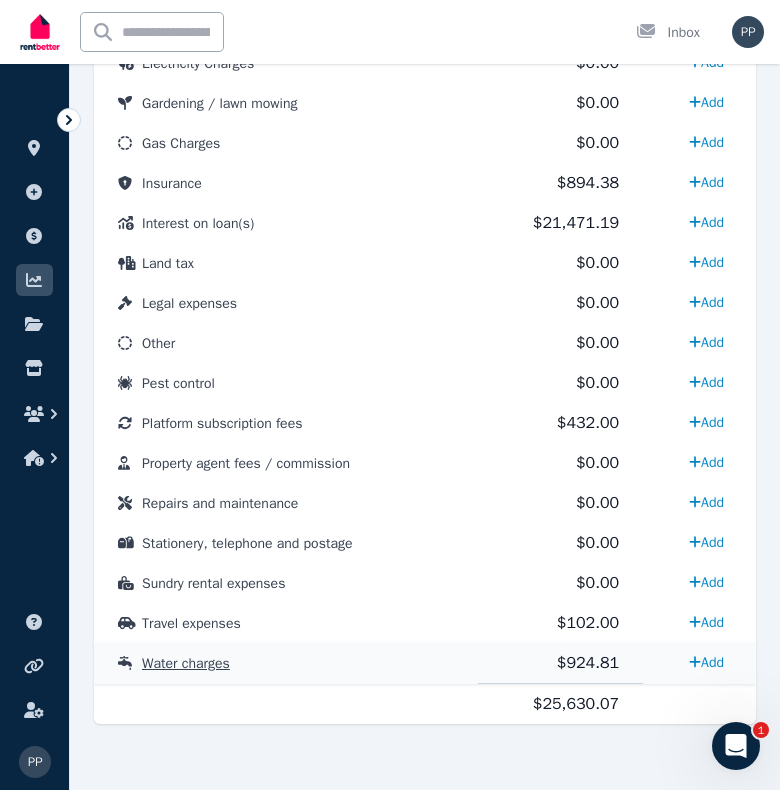 click on "Water charges" at bounding box center [186, 663] 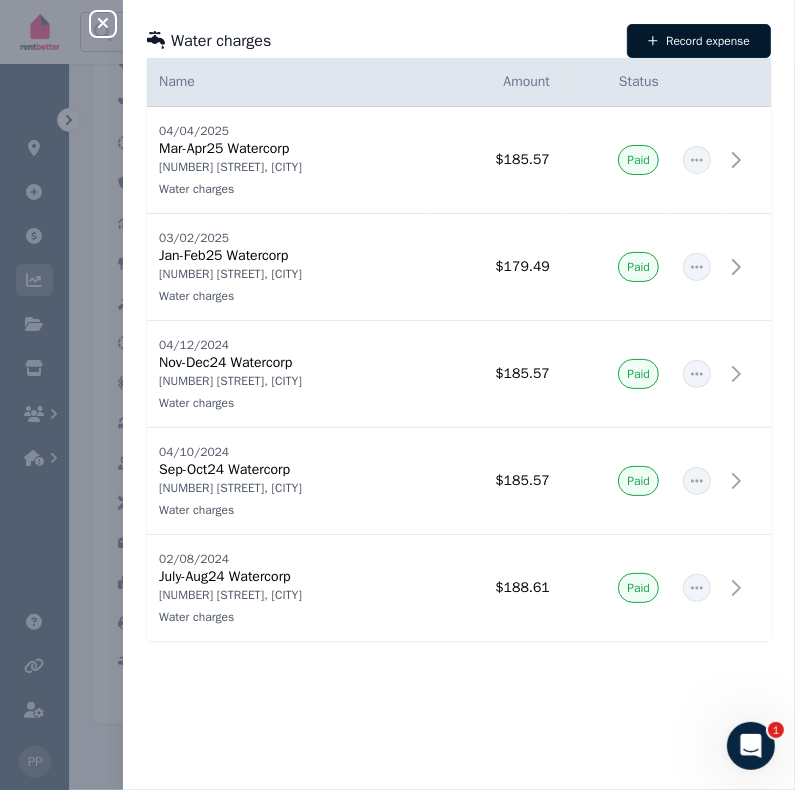click 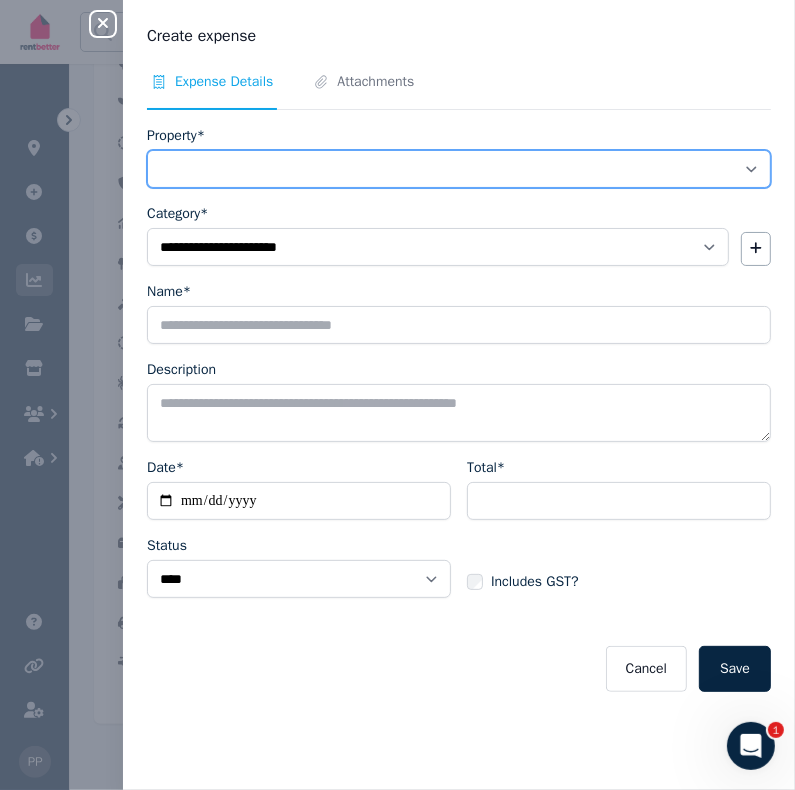 drag, startPoint x: 350, startPoint y: 165, endPoint x: 319, endPoint y: 251, distance: 91.416626 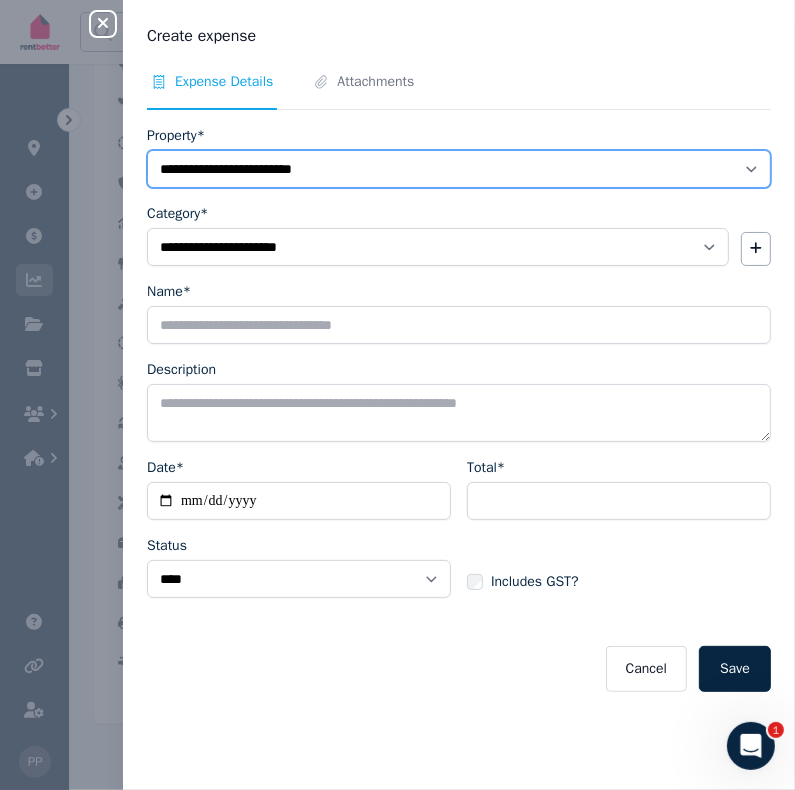 click on "**********" at bounding box center [459, 169] 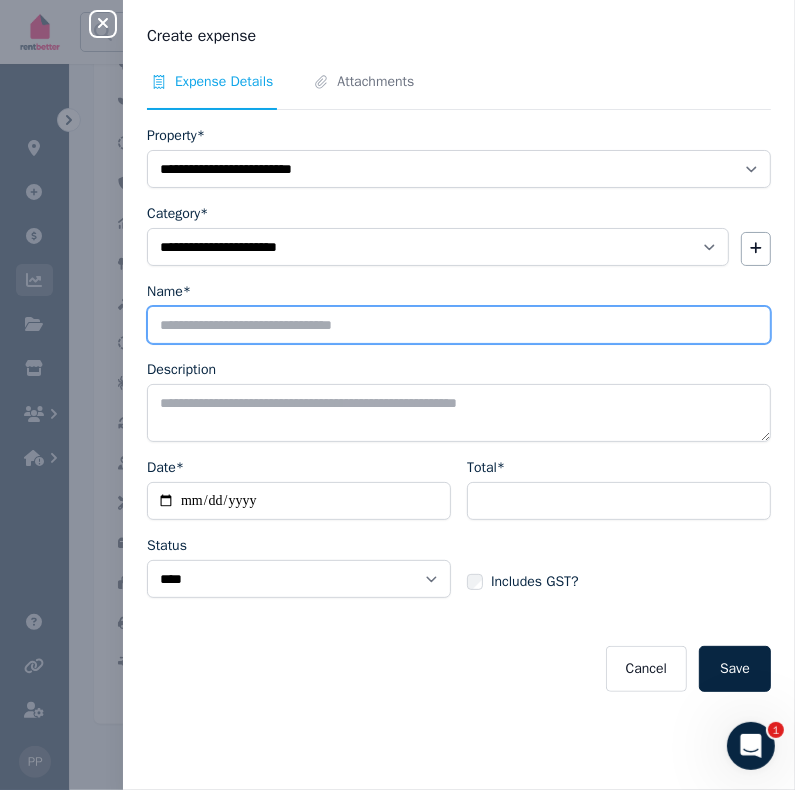 click on "Name*" at bounding box center [459, 325] 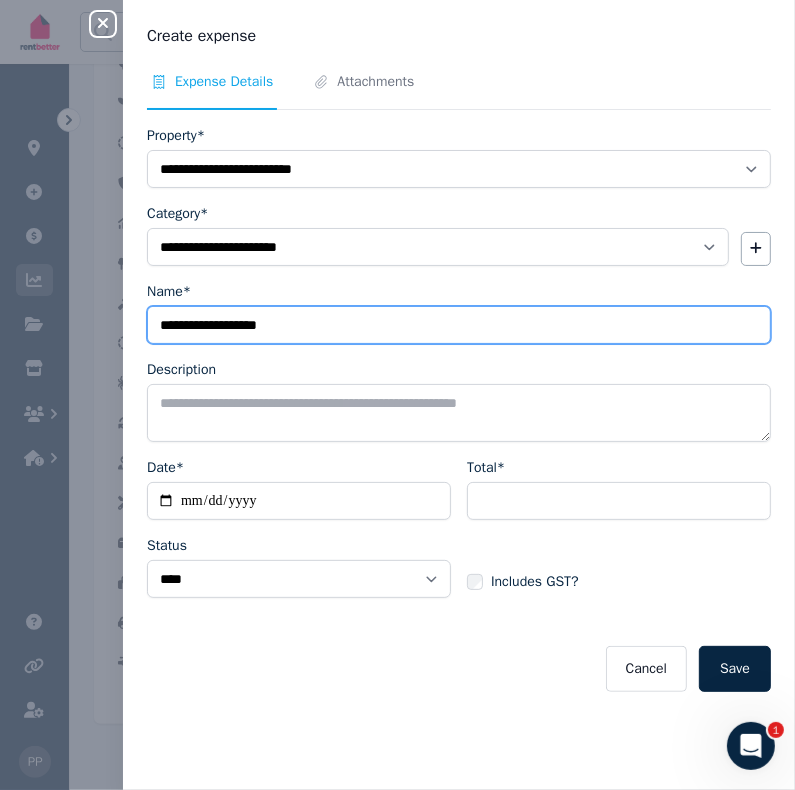 click on "**********" at bounding box center (459, 325) 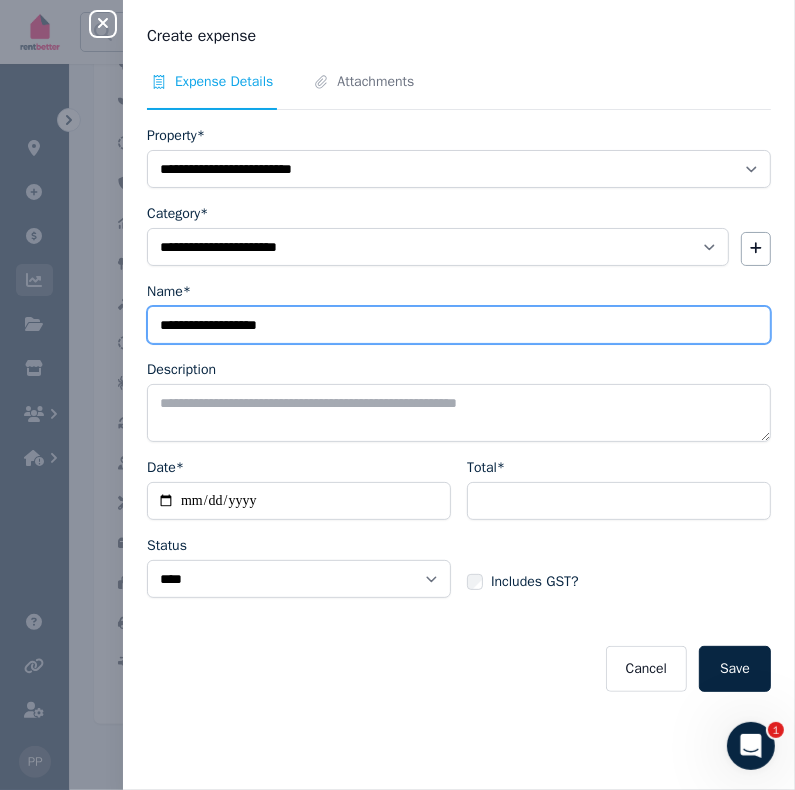 type on "**********" 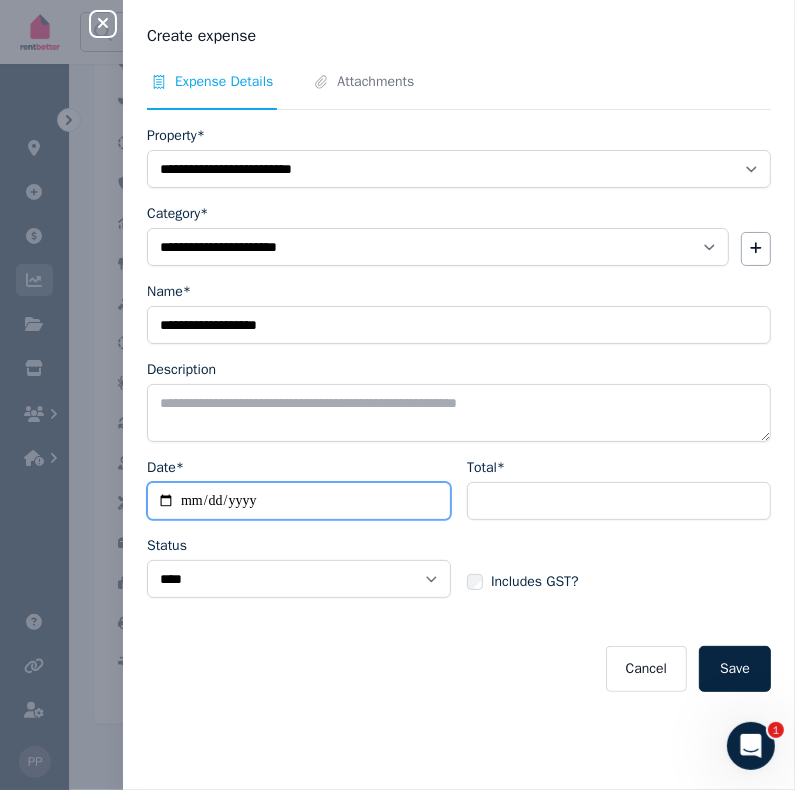click on "Date*" at bounding box center (299, 501) 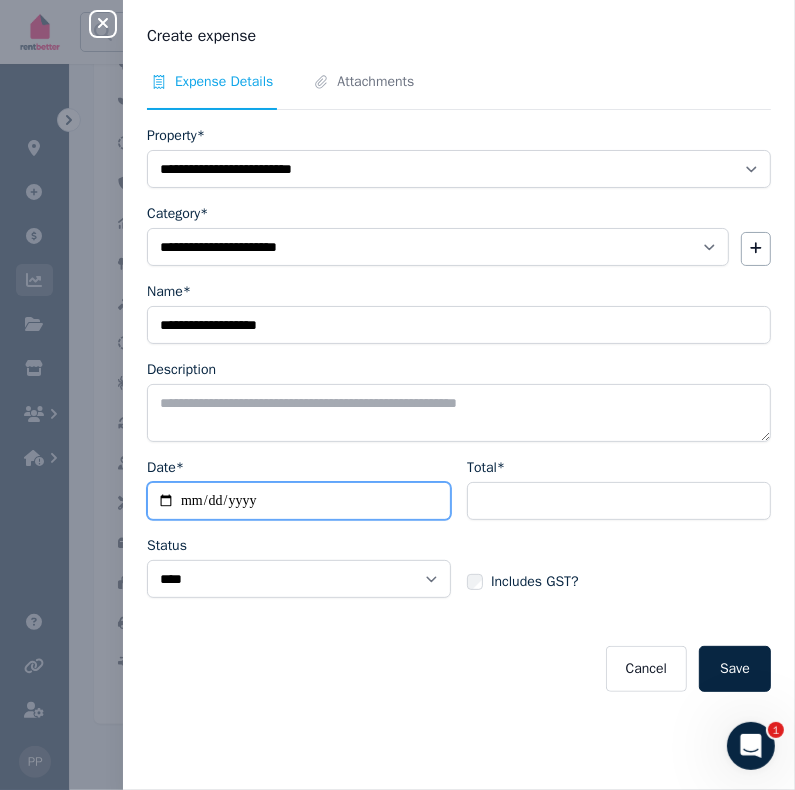 type on "**********" 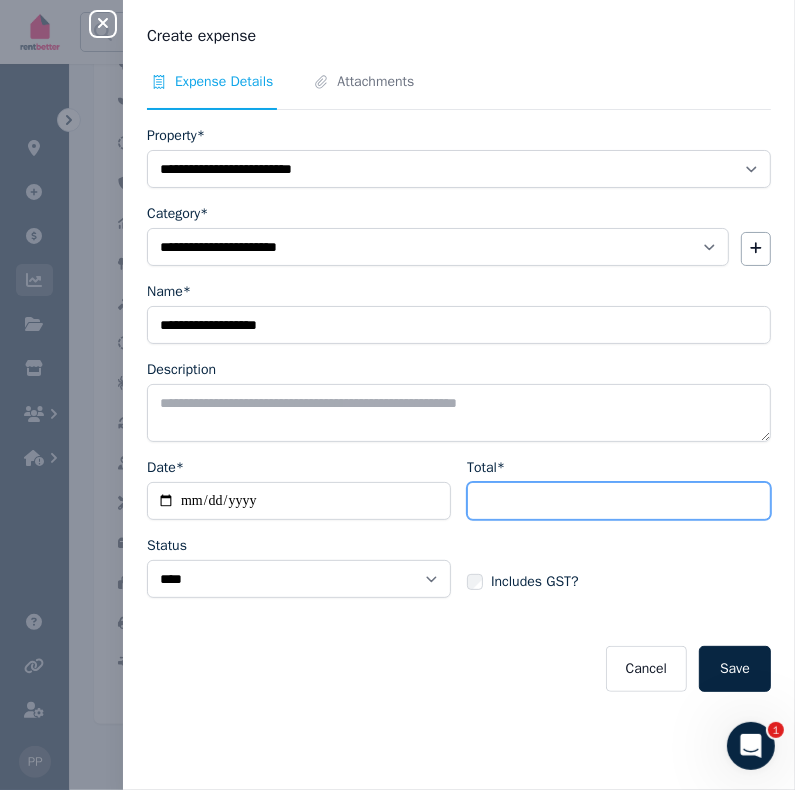 click on "Total*" at bounding box center (619, 501) 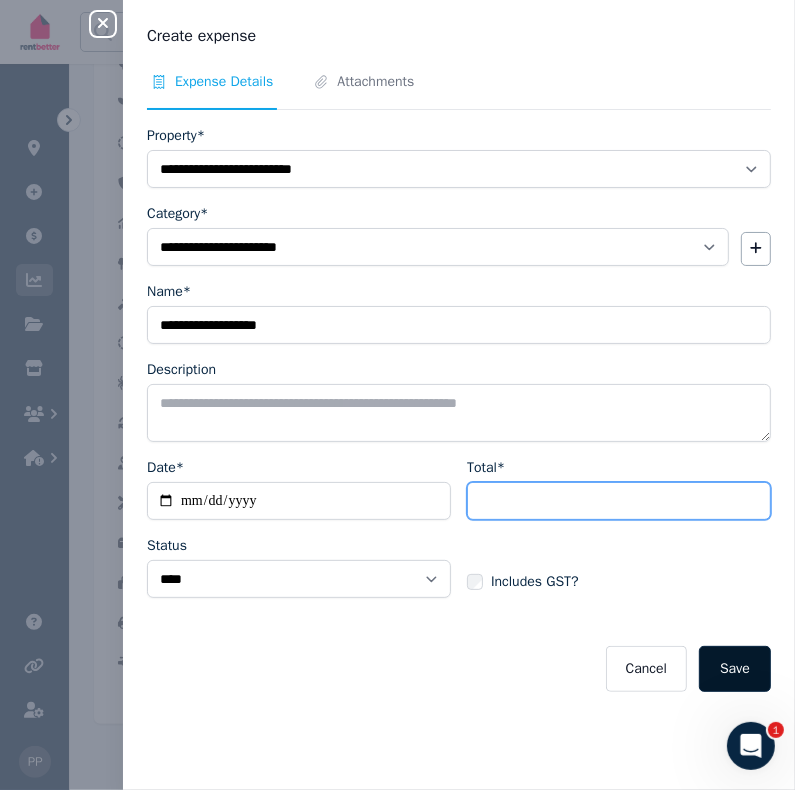 type on "******" 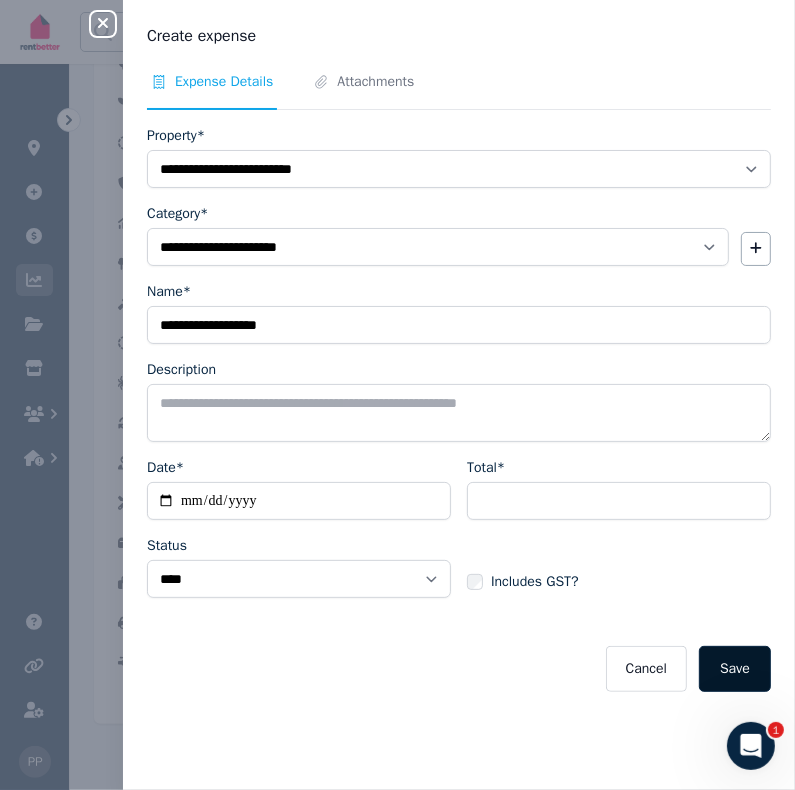click on "Save" at bounding box center (735, 669) 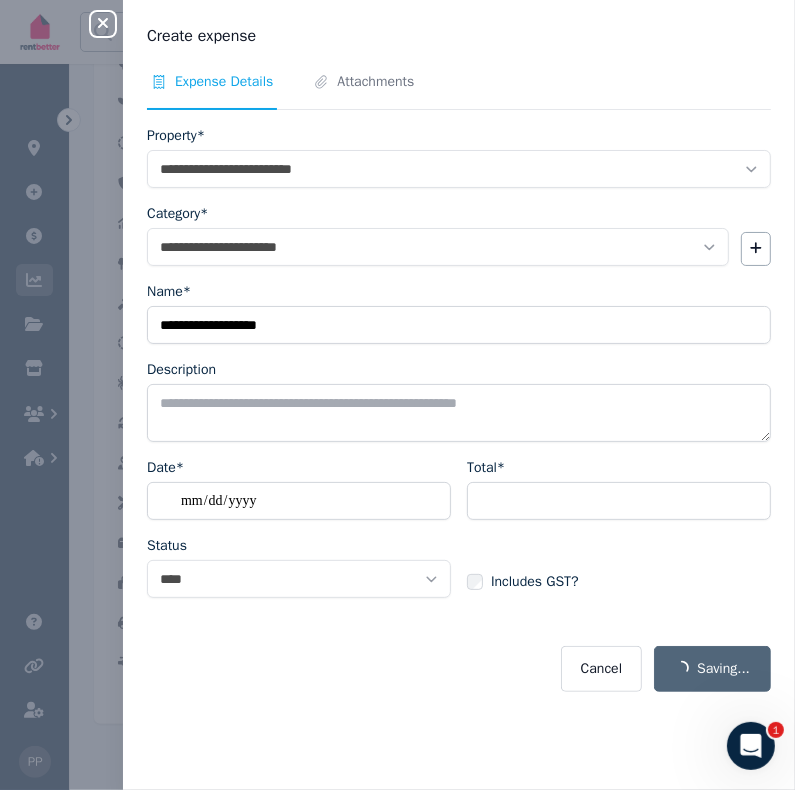 select 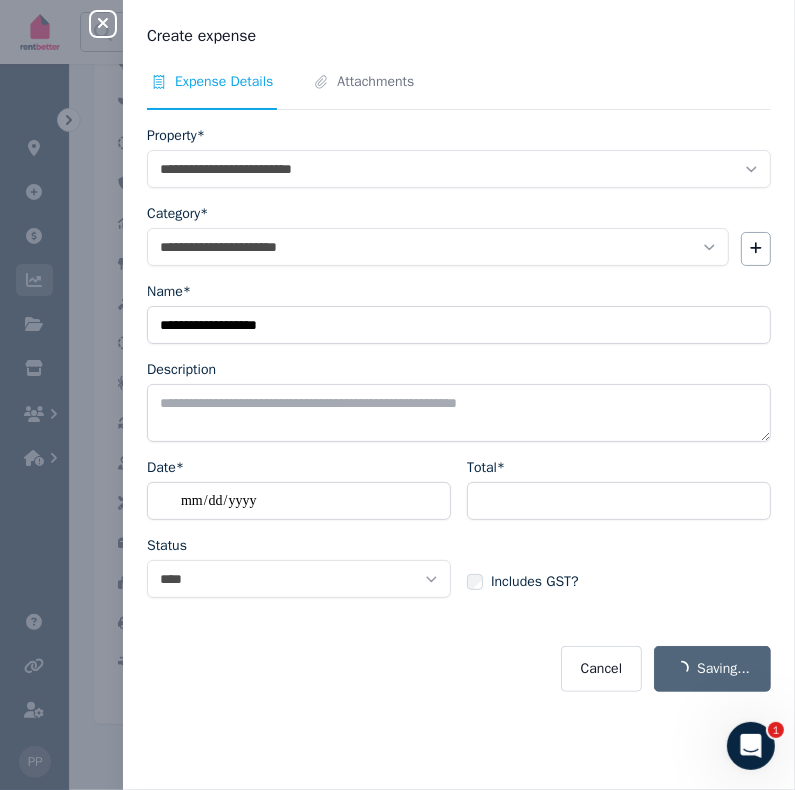 select 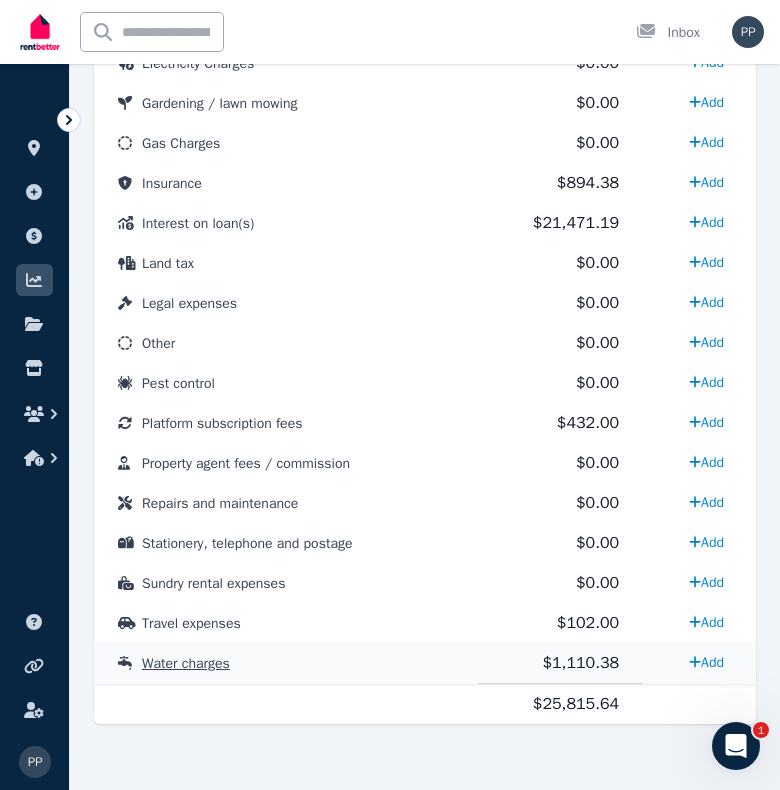 click on "Water charges" at bounding box center [186, 663] 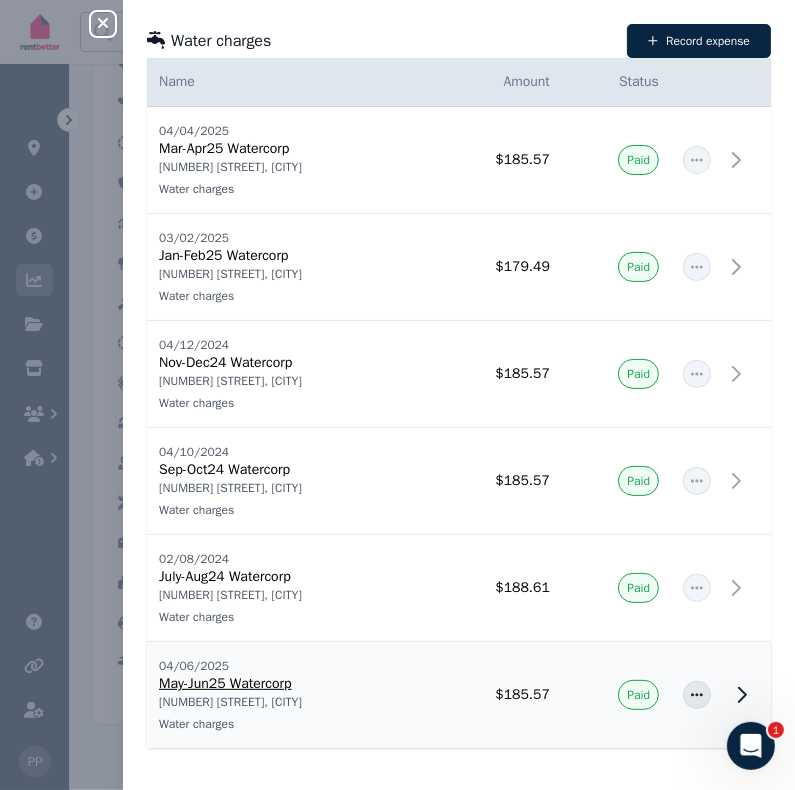 click on "[NUMBER] [STREET], [CITY]" at bounding box center [288, 702] 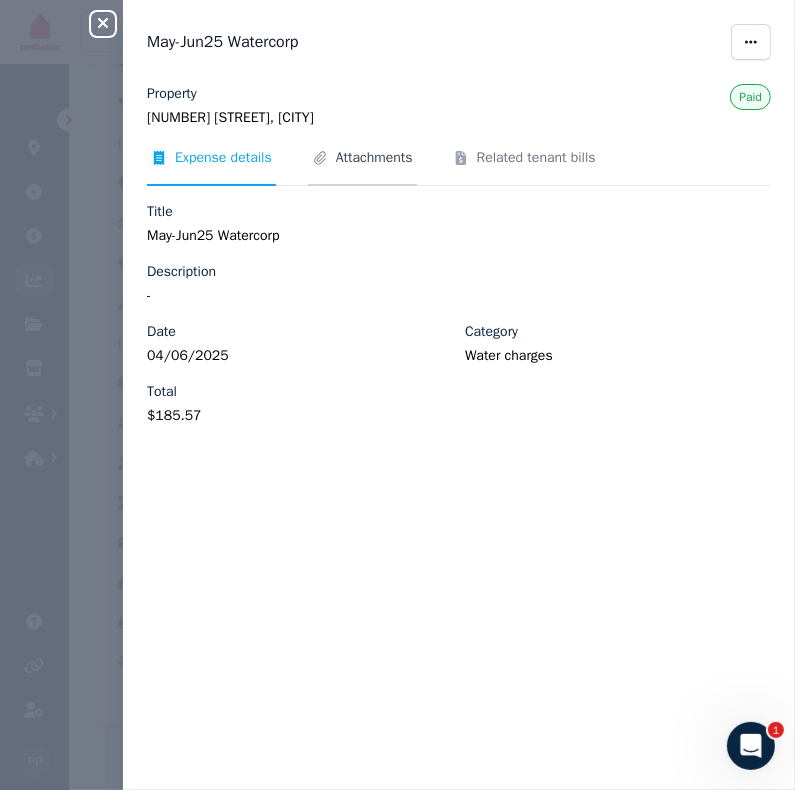 click on "Attachments" at bounding box center (362, 167) 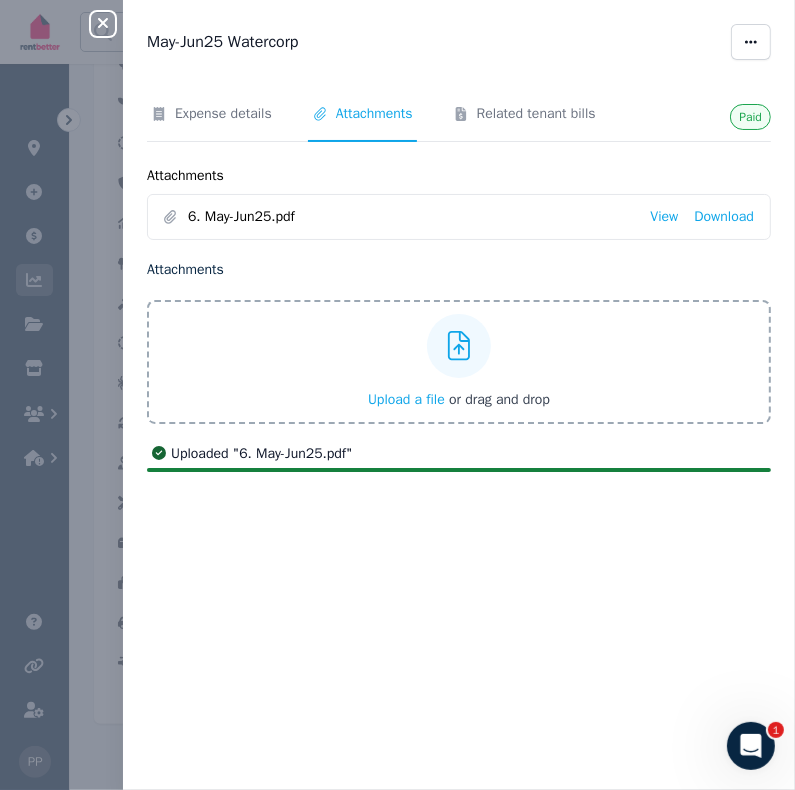 click 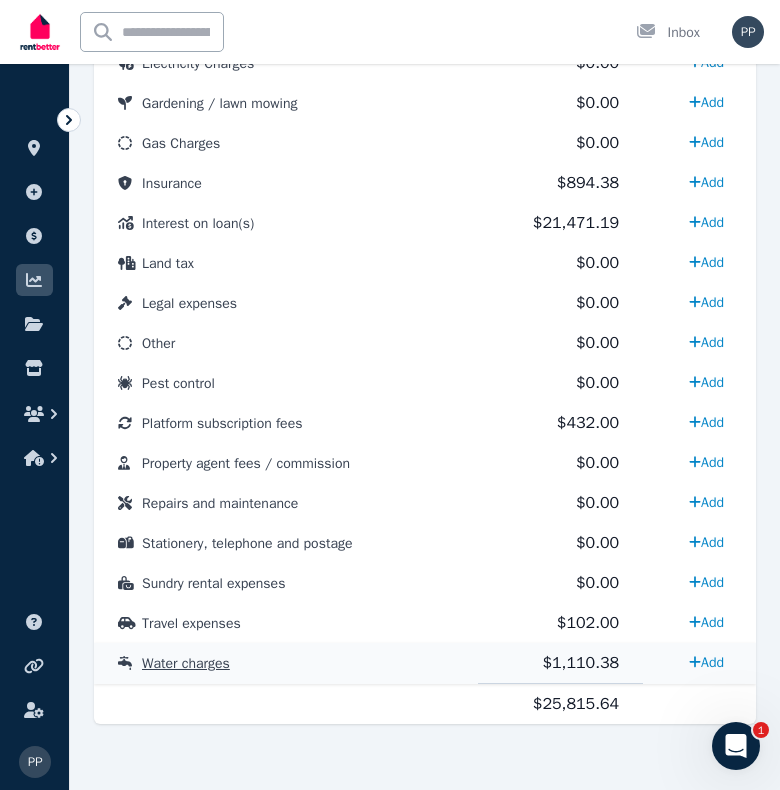 click on "Water charges" at bounding box center (186, 663) 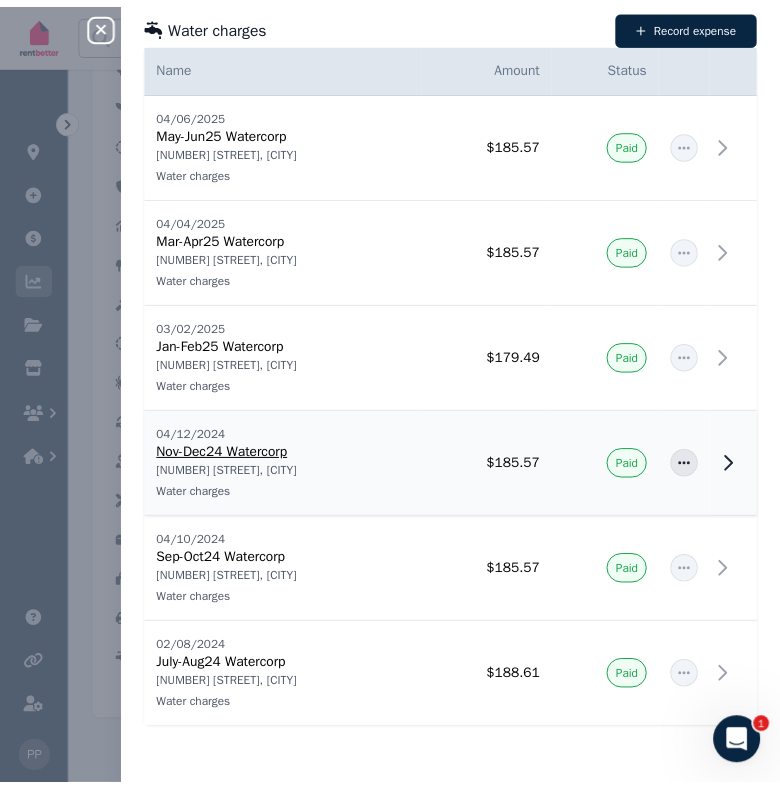 scroll, scrollTop: 0, scrollLeft: 0, axis: both 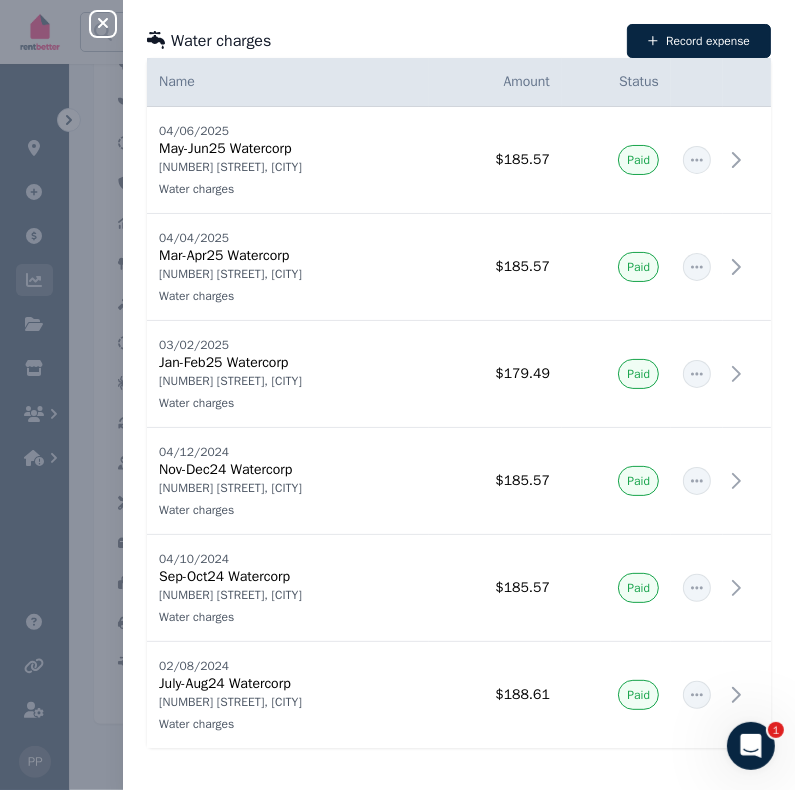 click 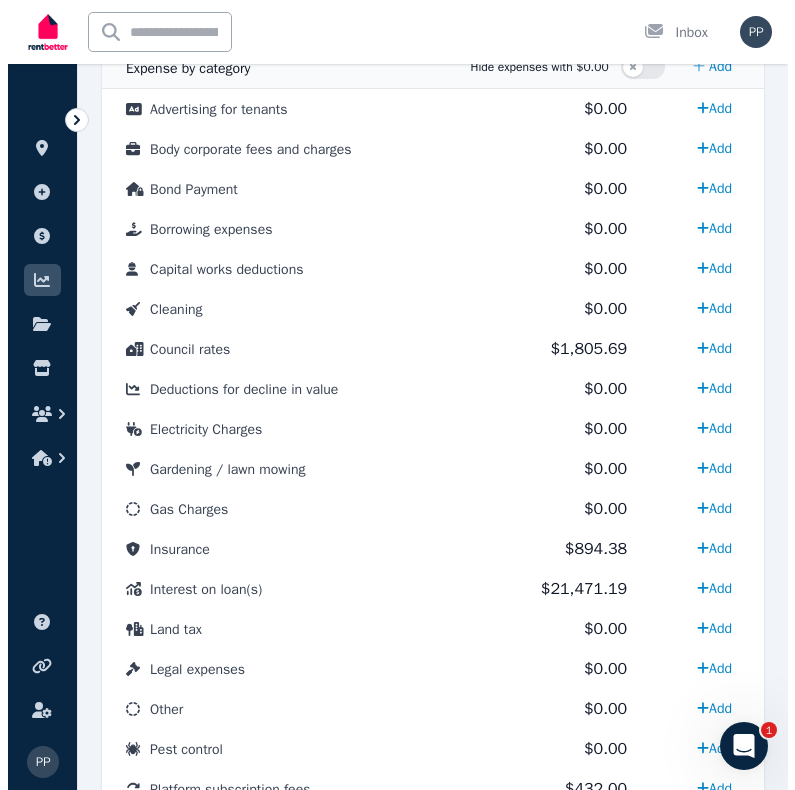 scroll, scrollTop: 1222, scrollLeft: 0, axis: vertical 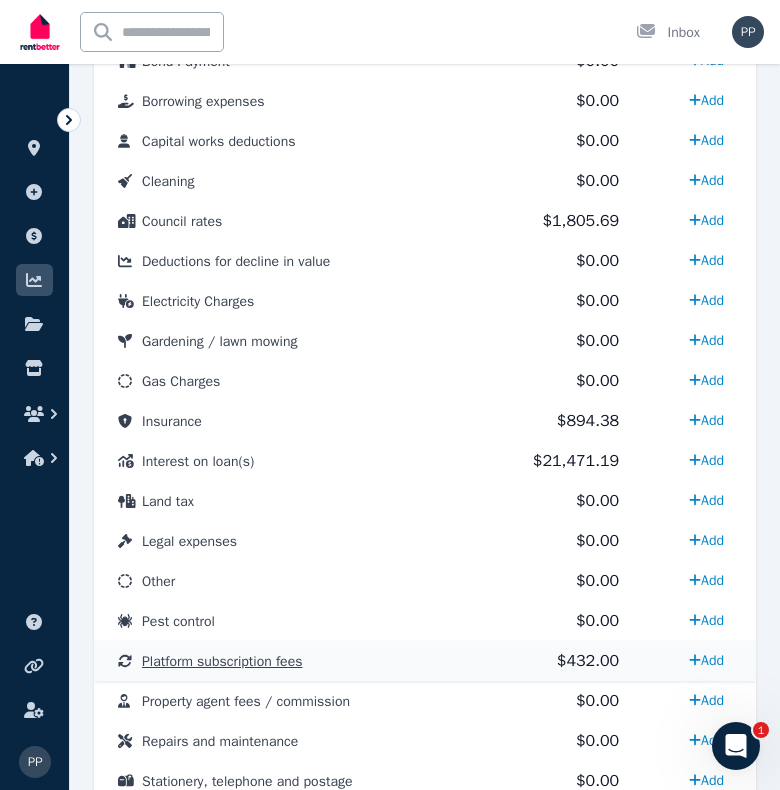 click on "Platform subscription fees" at bounding box center (222, 661) 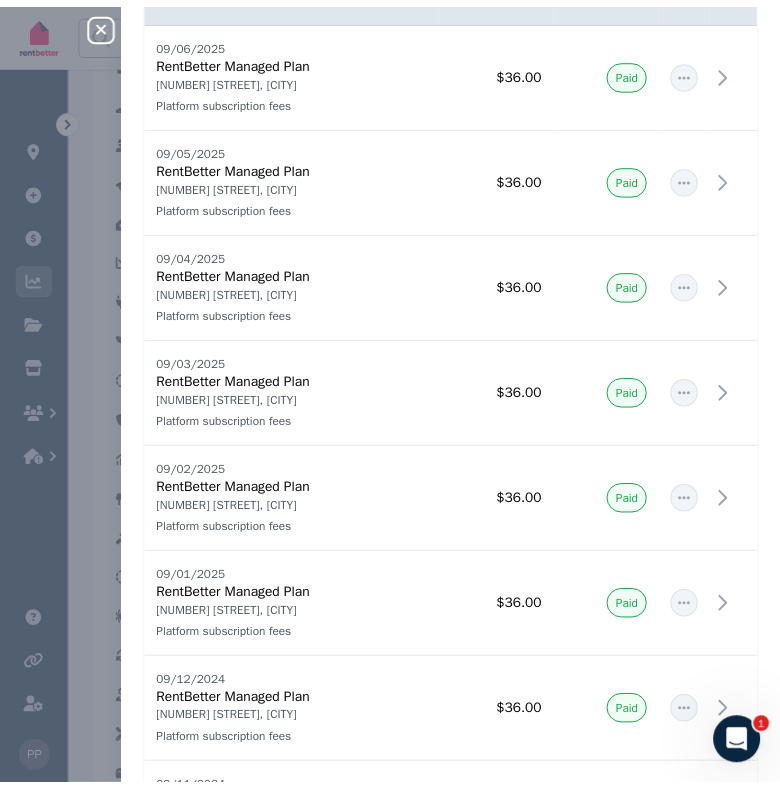 scroll, scrollTop: 0, scrollLeft: 0, axis: both 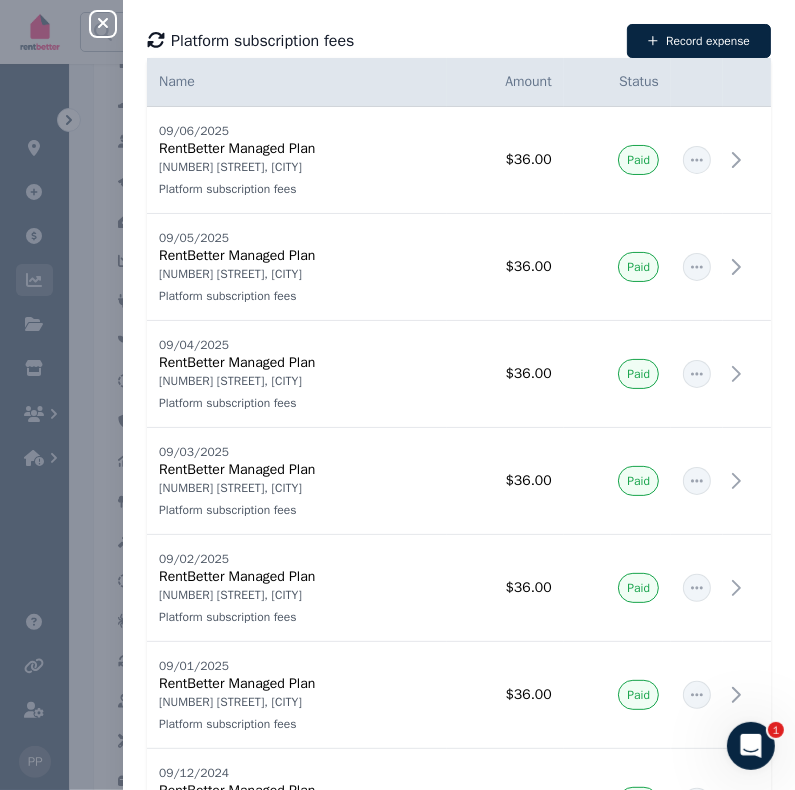 click 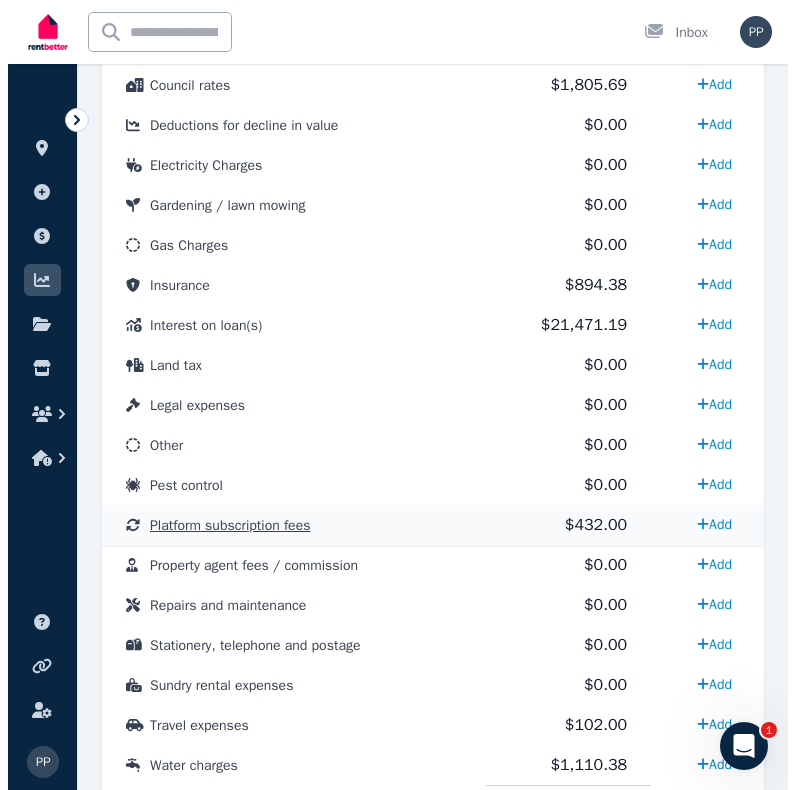 scroll, scrollTop: 1460, scrollLeft: 0, axis: vertical 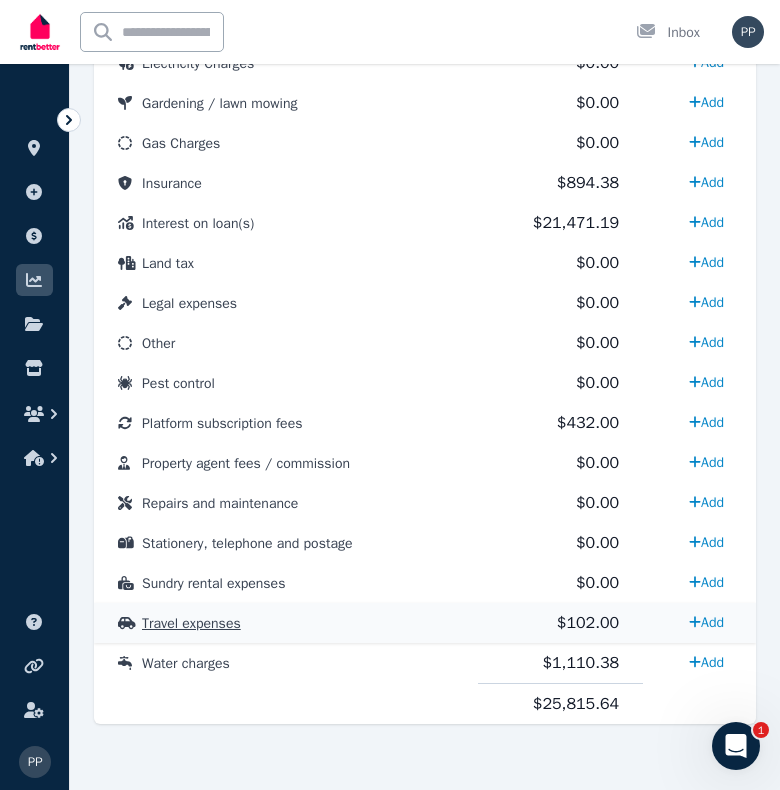 click on "Travel expenses" at bounding box center [191, 623] 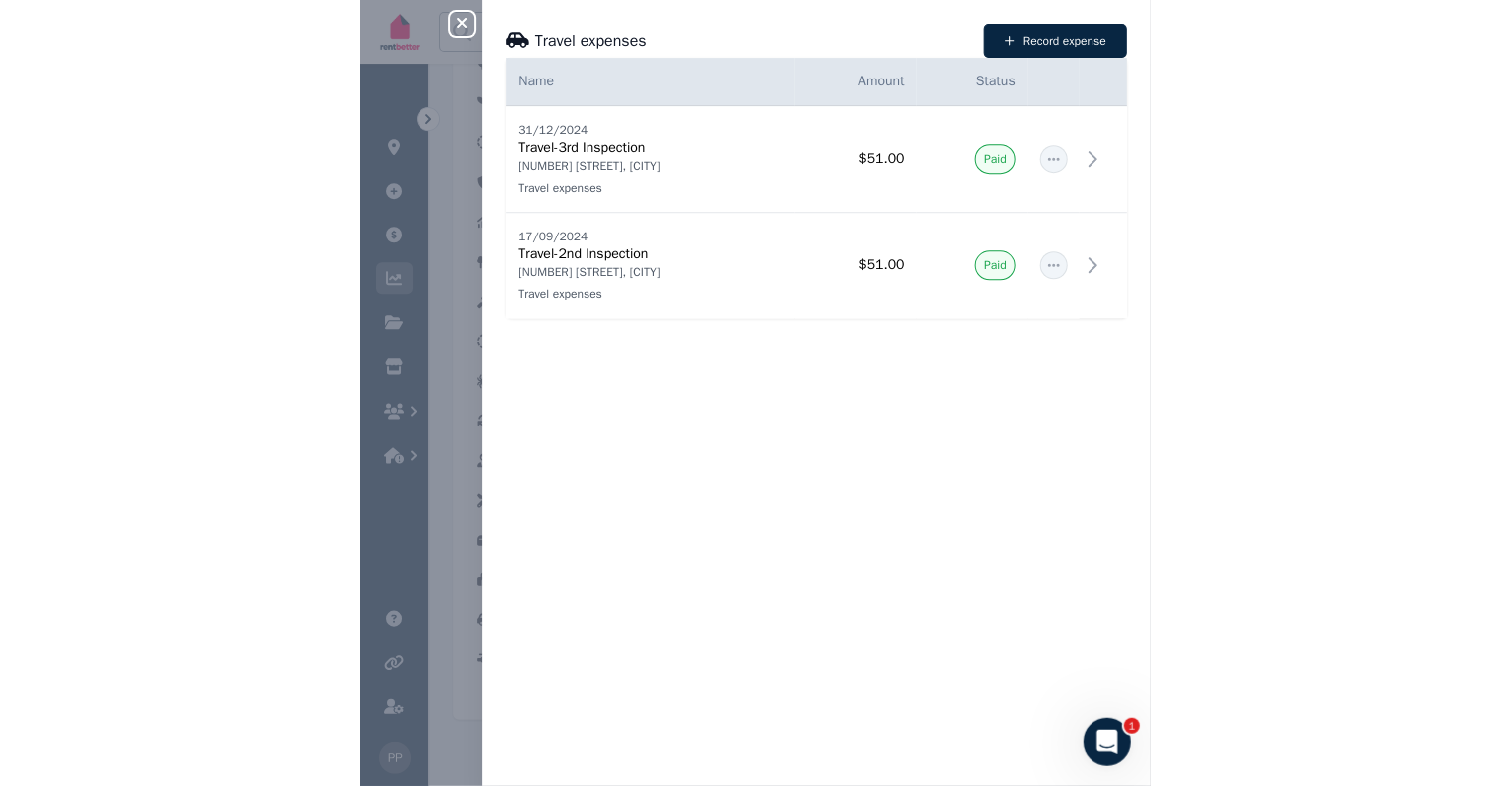 scroll, scrollTop: 952, scrollLeft: 0, axis: vertical 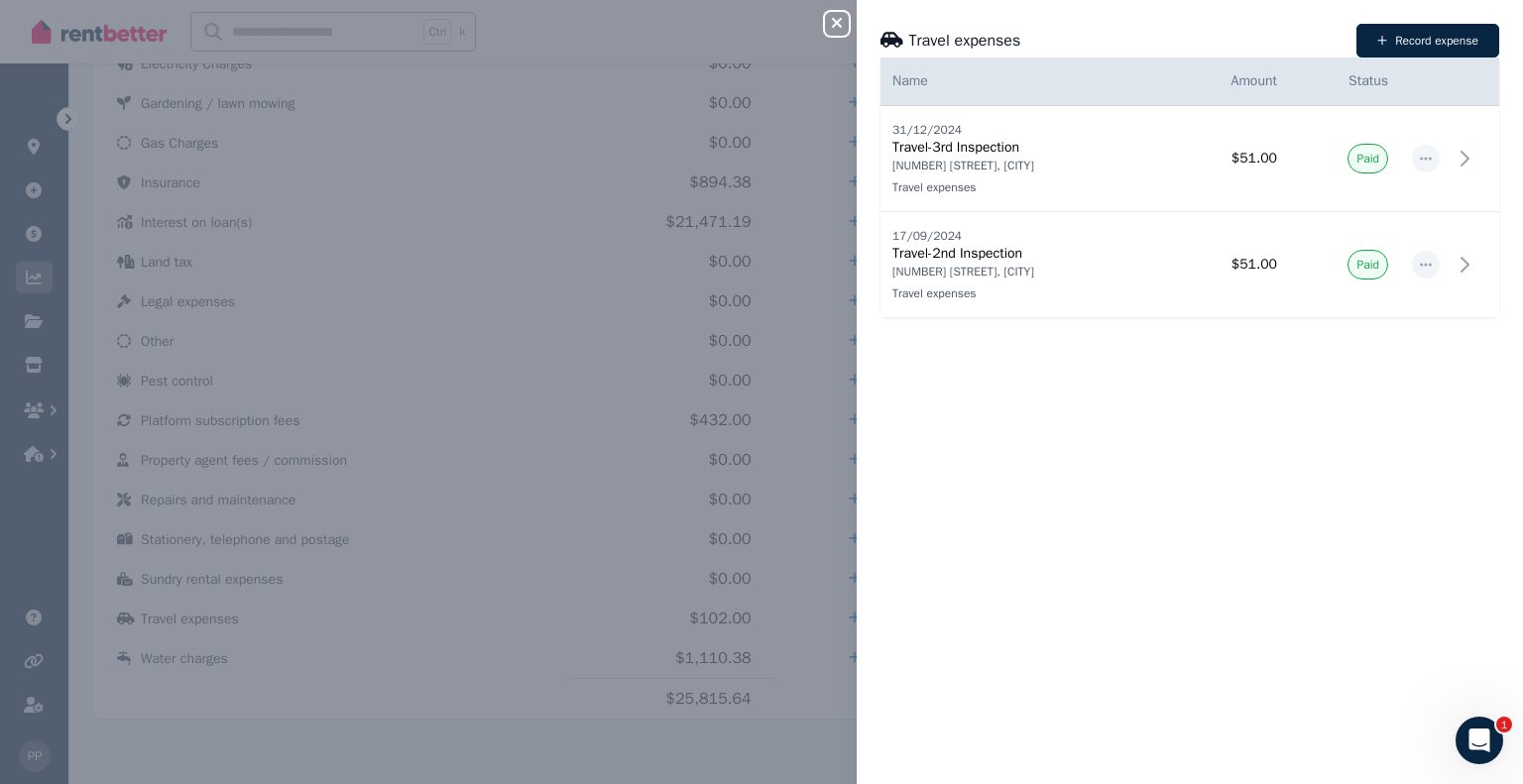 click on "Close panel Travel expenses Record expense Date Name Address Category Amount Status [DATE] [DATE] Travel-3rd Inspection [NUMBER] [STREET], [CITY] Travel expenses [NUMBER] [STREET], [CITY] Travel expenses [PRICE] Paid 17/09/2024 17/09/2024 Travel-2nd Inspection [NUMBER] [STREET], [CITY] Travel expenses [NUMBER] [STREET], [CITY] Travel expenses [PRICE] Paid" at bounding box center [762, 392] 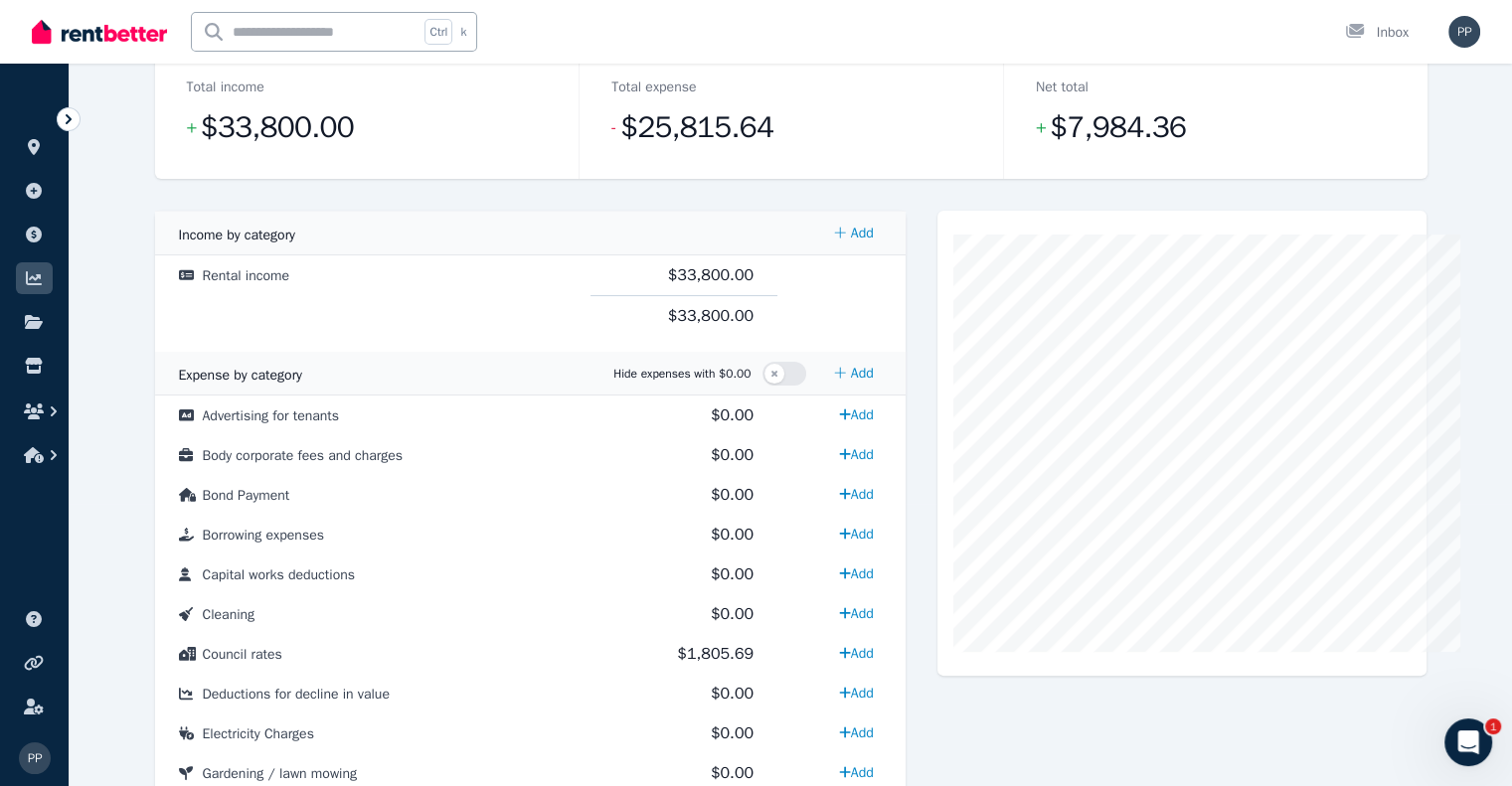 scroll, scrollTop: 0, scrollLeft: 0, axis: both 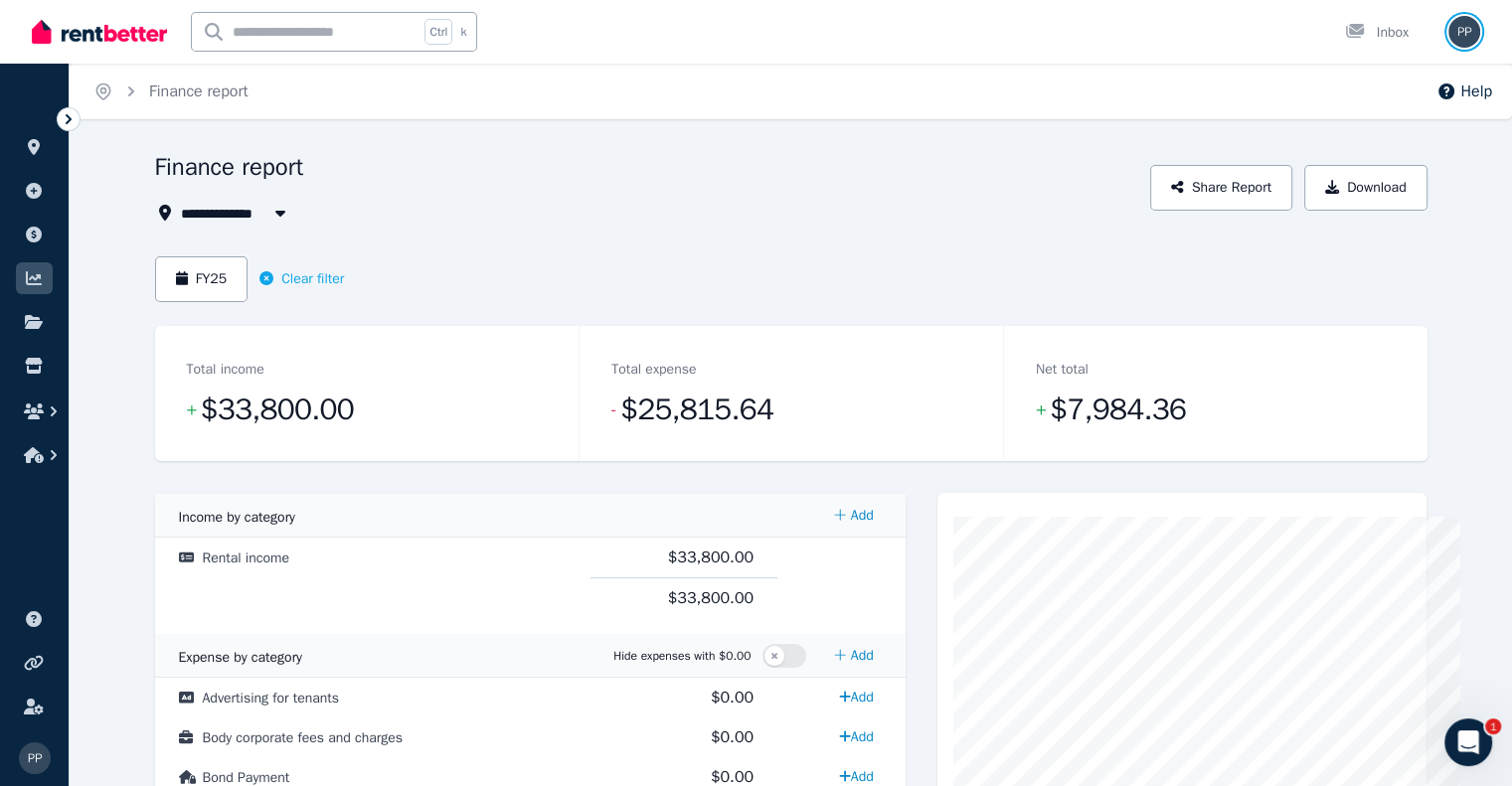 click at bounding box center [1464, 32] 